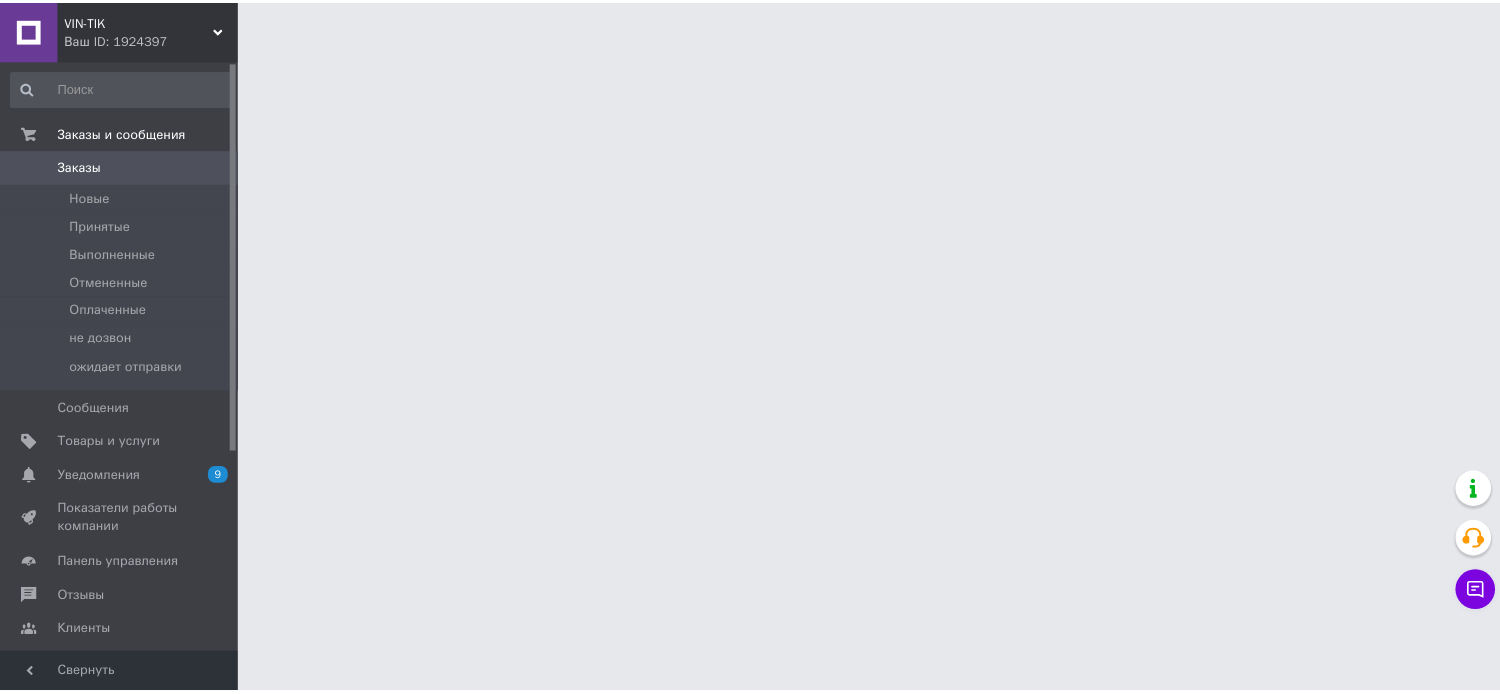 scroll, scrollTop: 0, scrollLeft: 0, axis: both 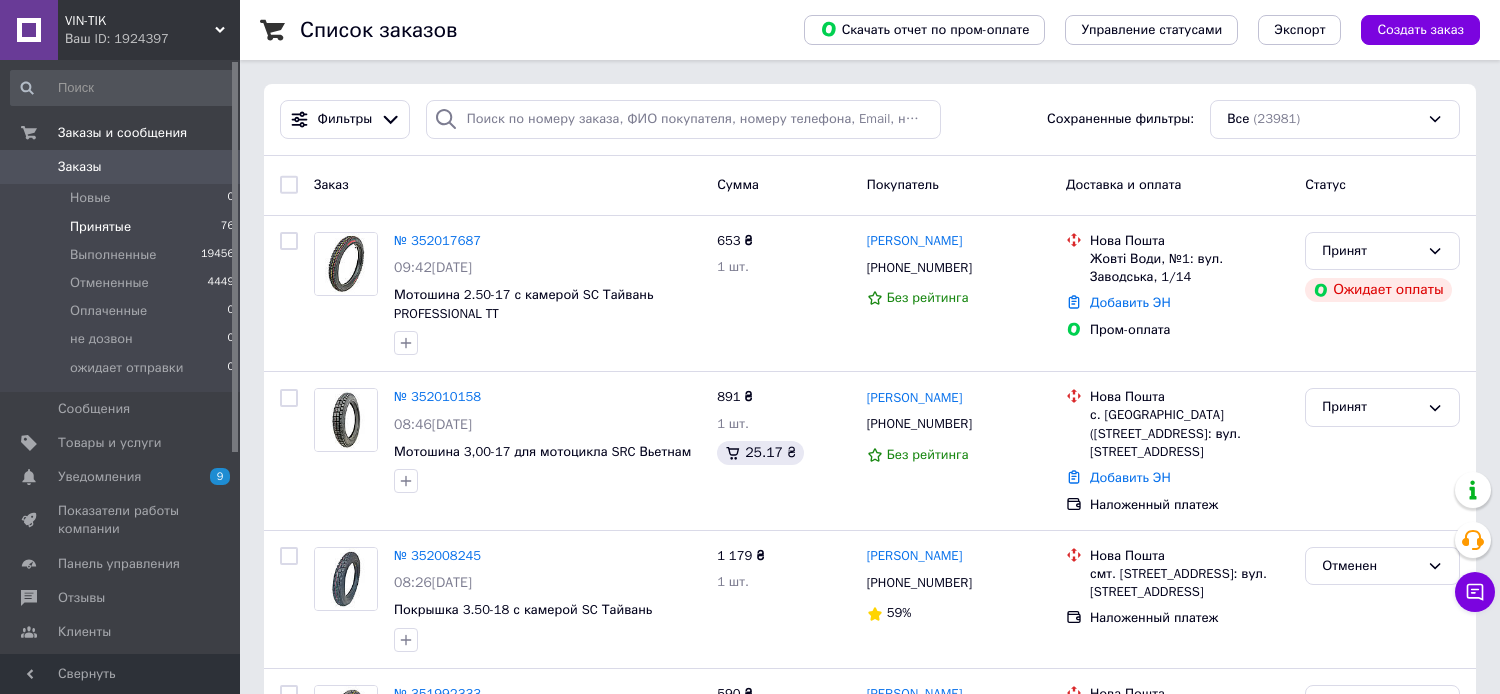 click on "Принятые 76" at bounding box center (123, 227) 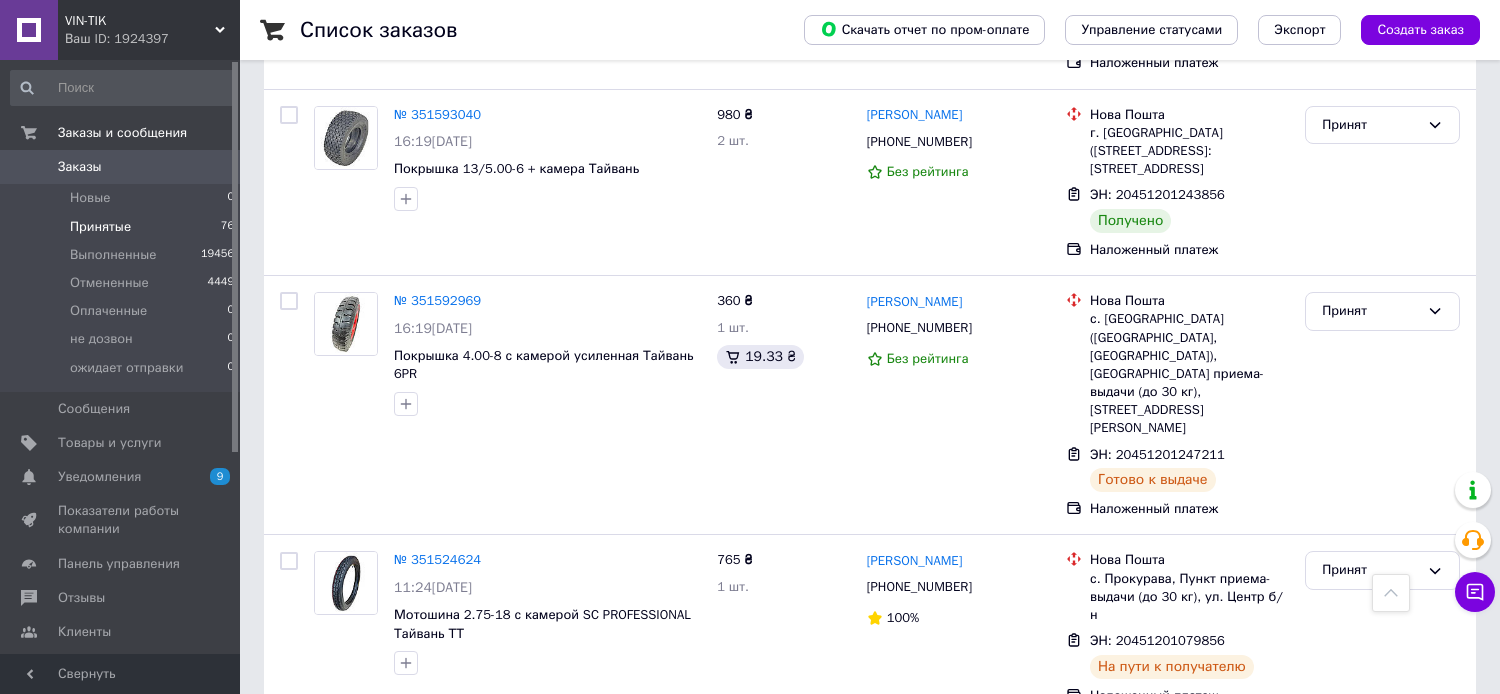 scroll, scrollTop: 5100, scrollLeft: 0, axis: vertical 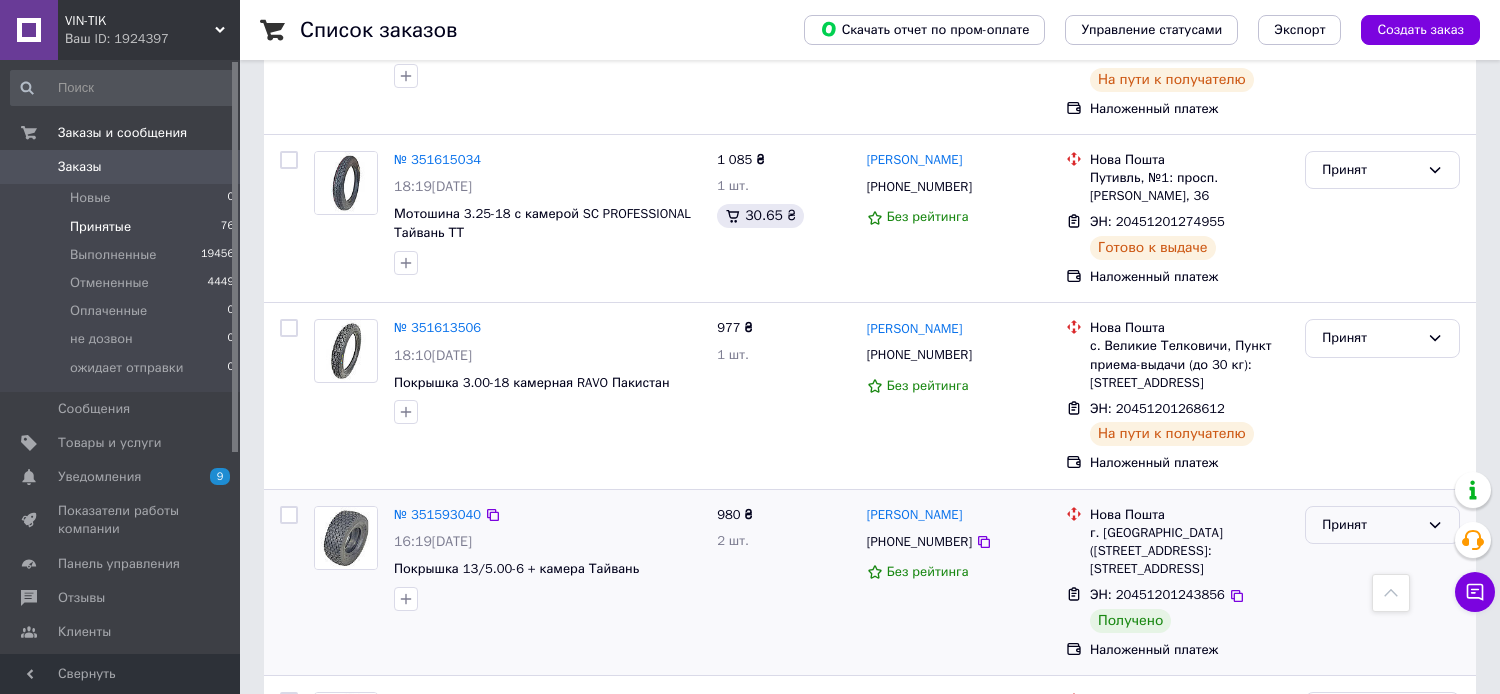 click on "Принят" at bounding box center (1370, 525) 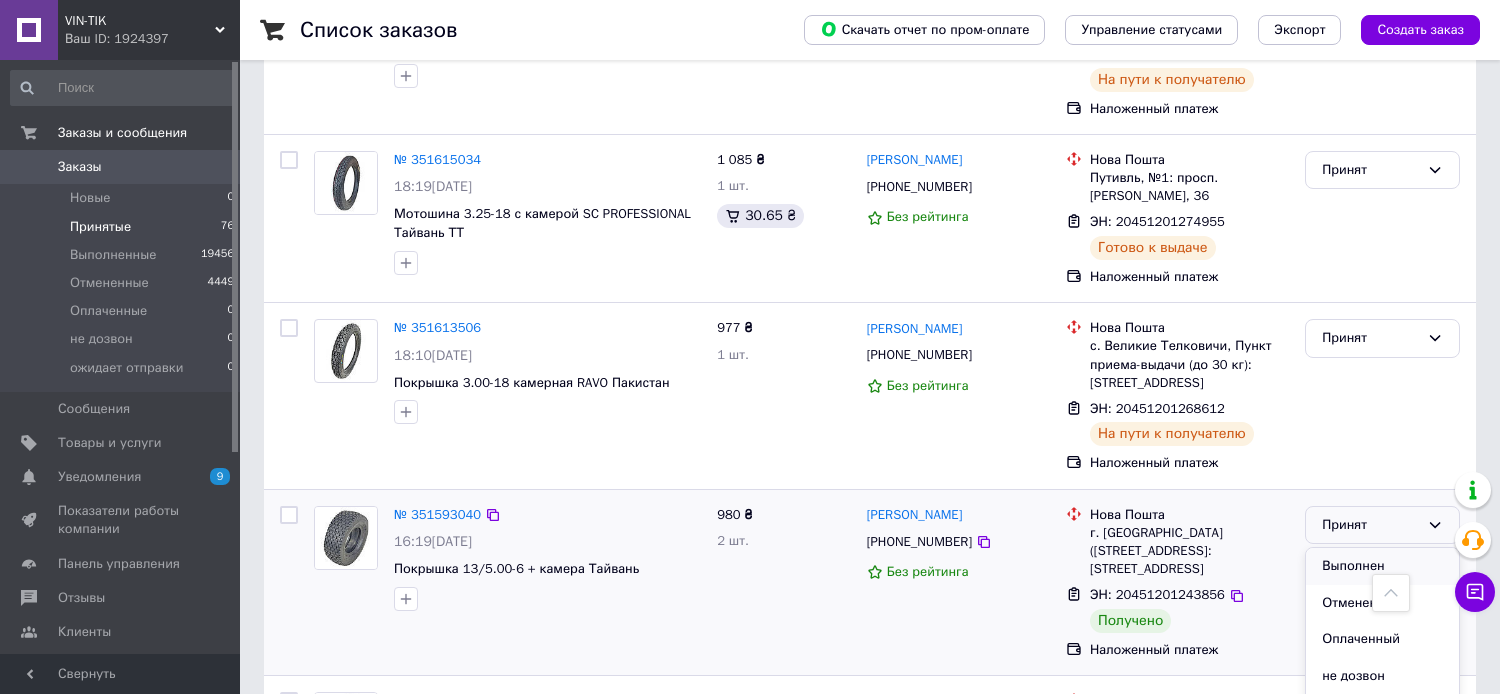 click on "Выполнен" at bounding box center (1382, 566) 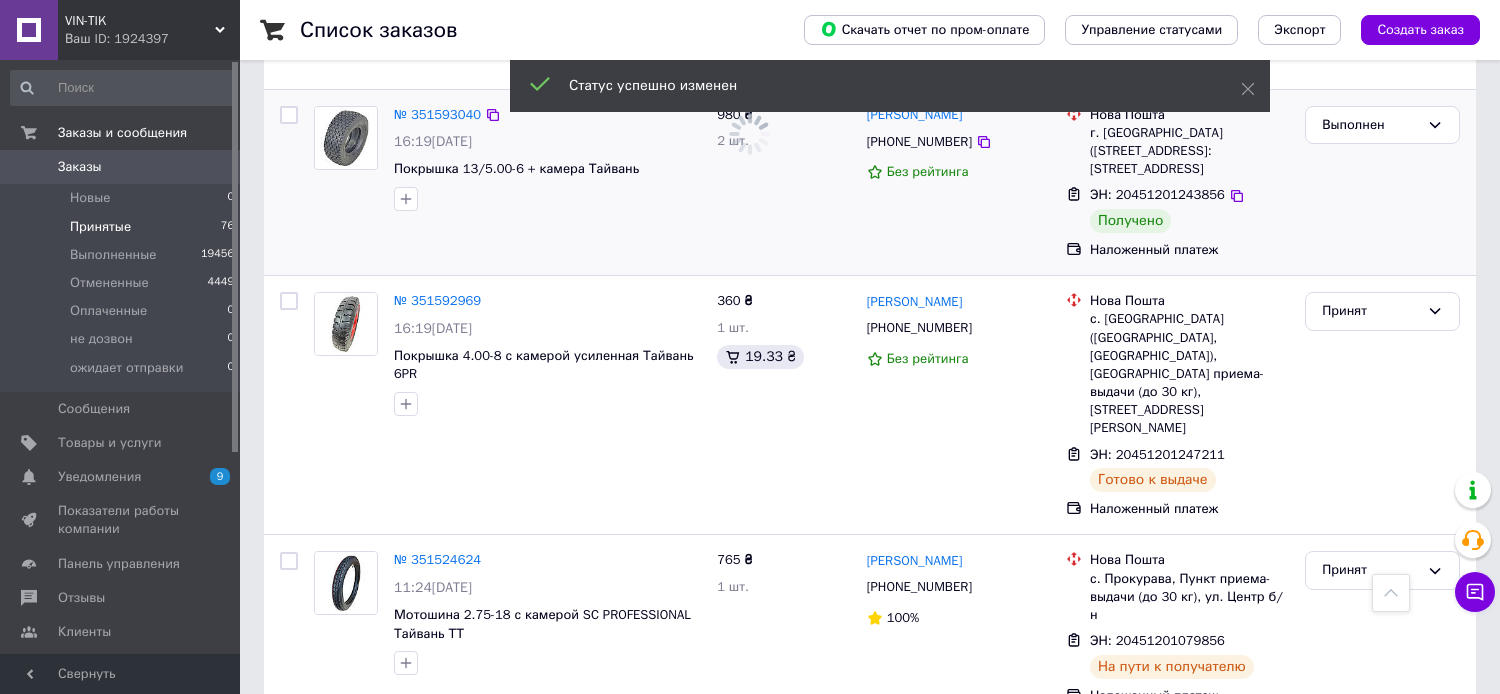 scroll, scrollTop: 5900, scrollLeft: 0, axis: vertical 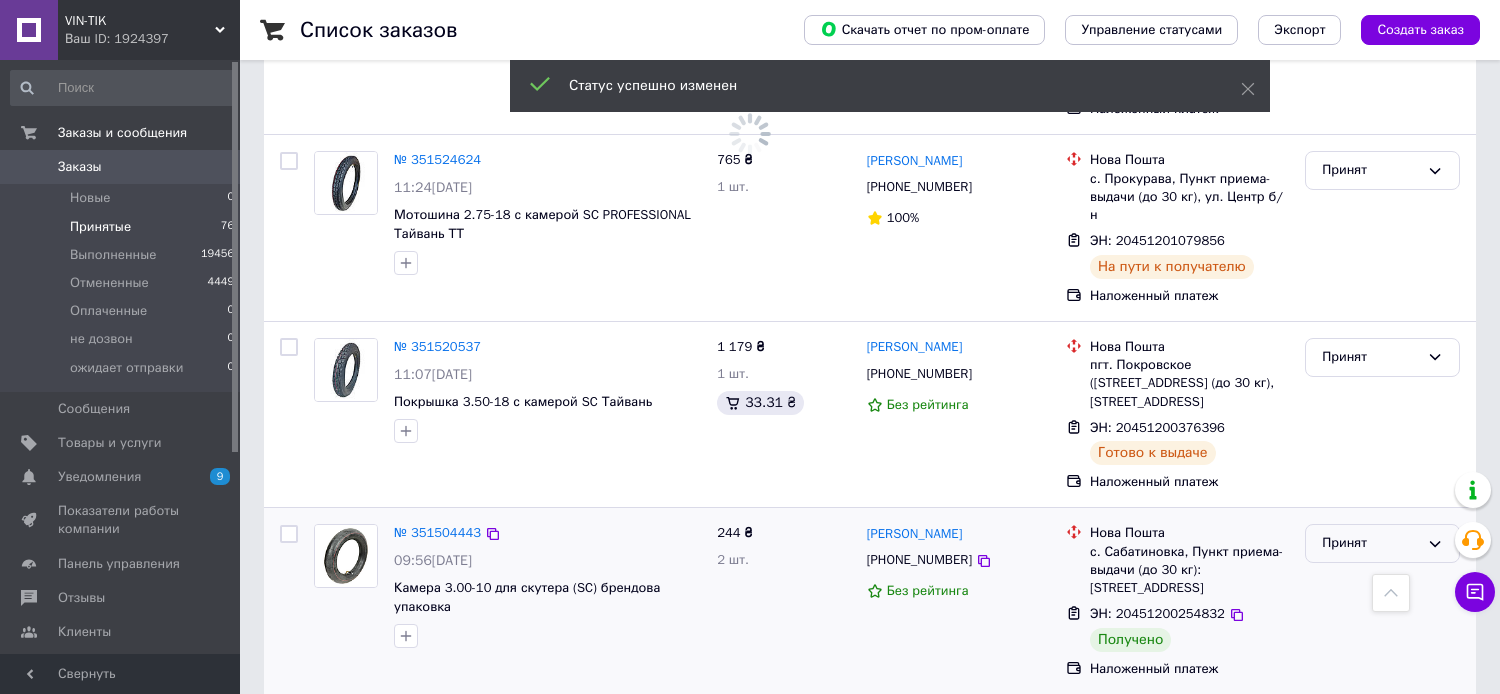click on "Принят" at bounding box center (1370, 543) 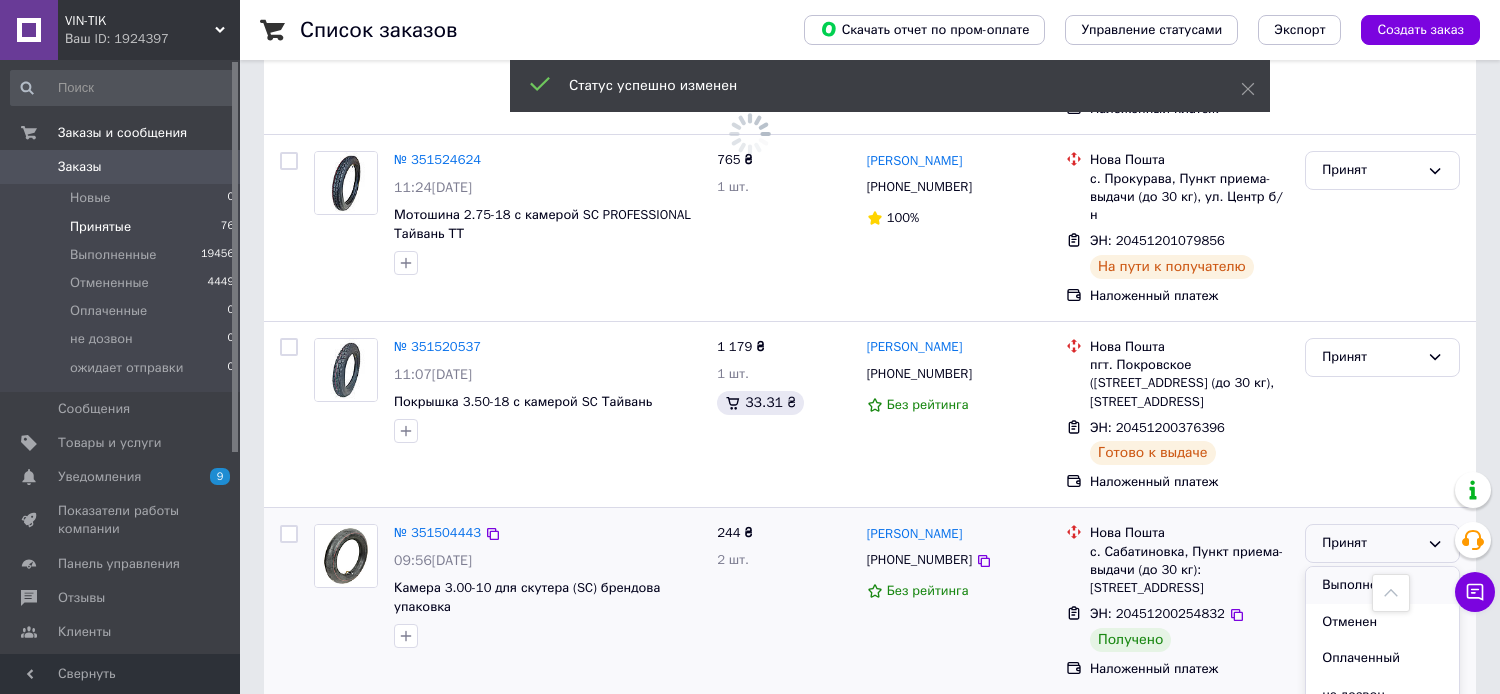 click on "Выполнен" at bounding box center (1382, 585) 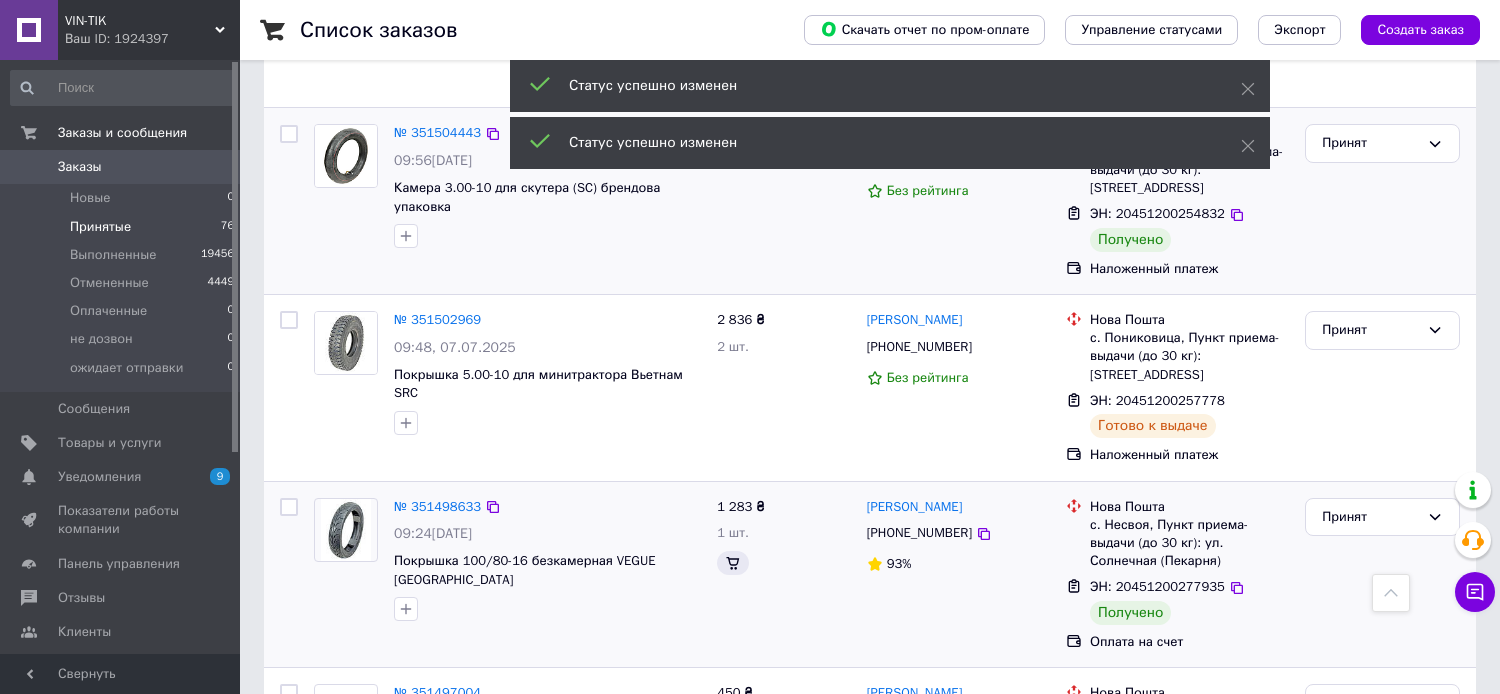scroll, scrollTop: 6500, scrollLeft: 0, axis: vertical 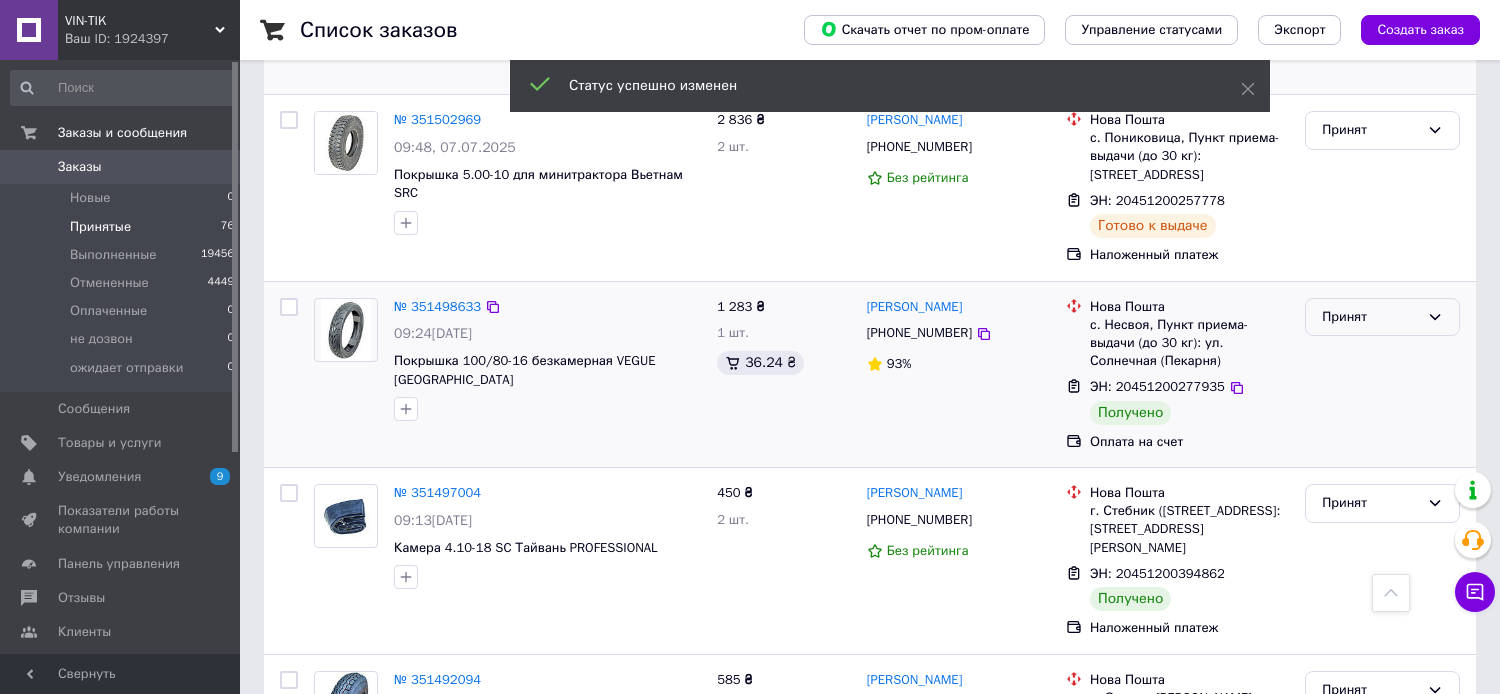 click on "Принят" at bounding box center (1370, 317) 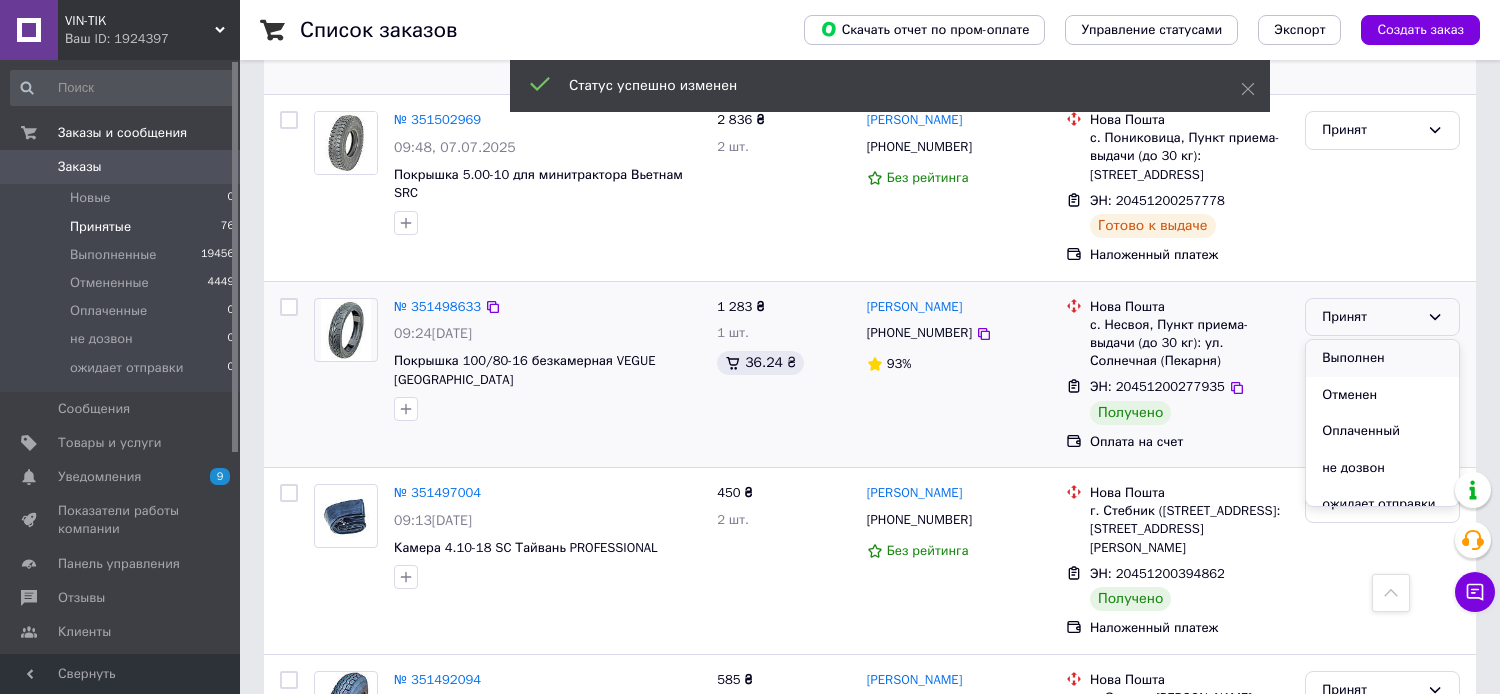 click on "Выполнен" at bounding box center [1382, 358] 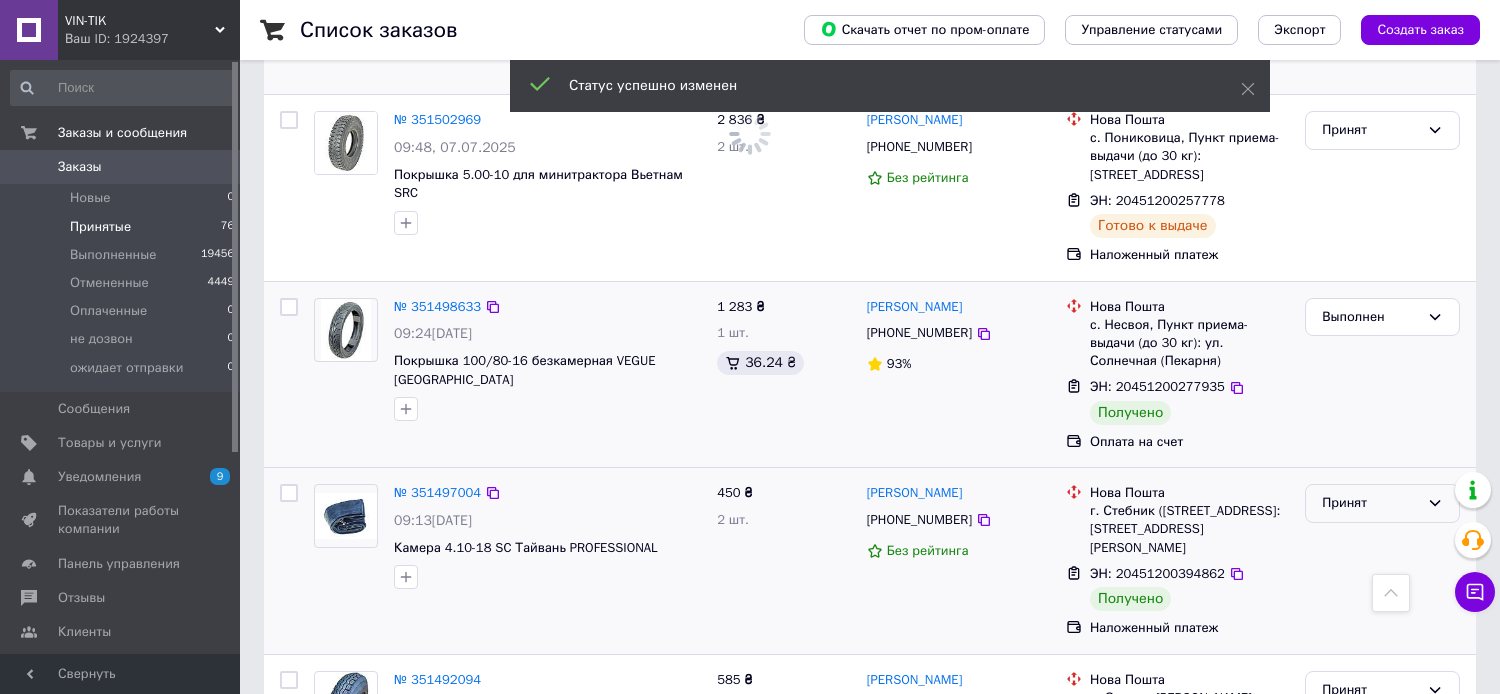 drag, startPoint x: 1344, startPoint y: 303, endPoint x: 1344, endPoint y: 315, distance: 12 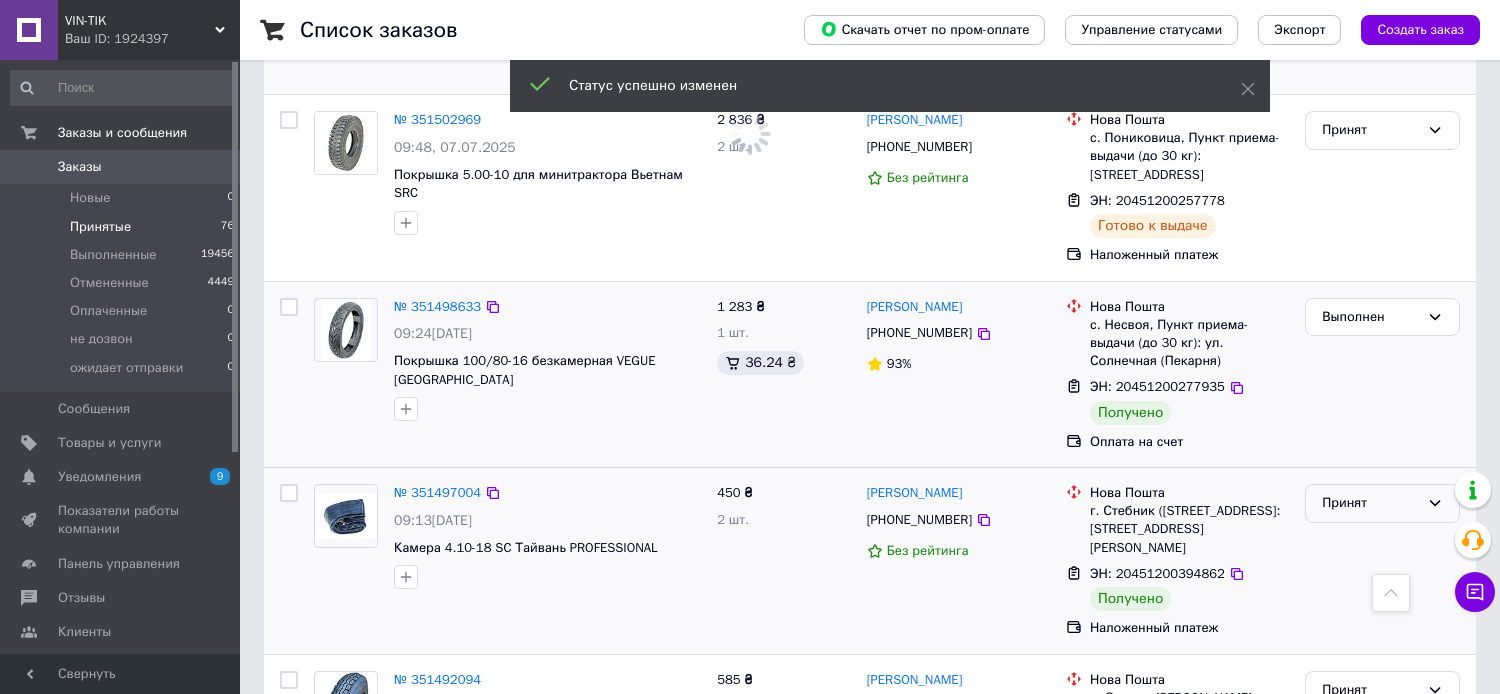 click on "Принят" at bounding box center (1370, 503) 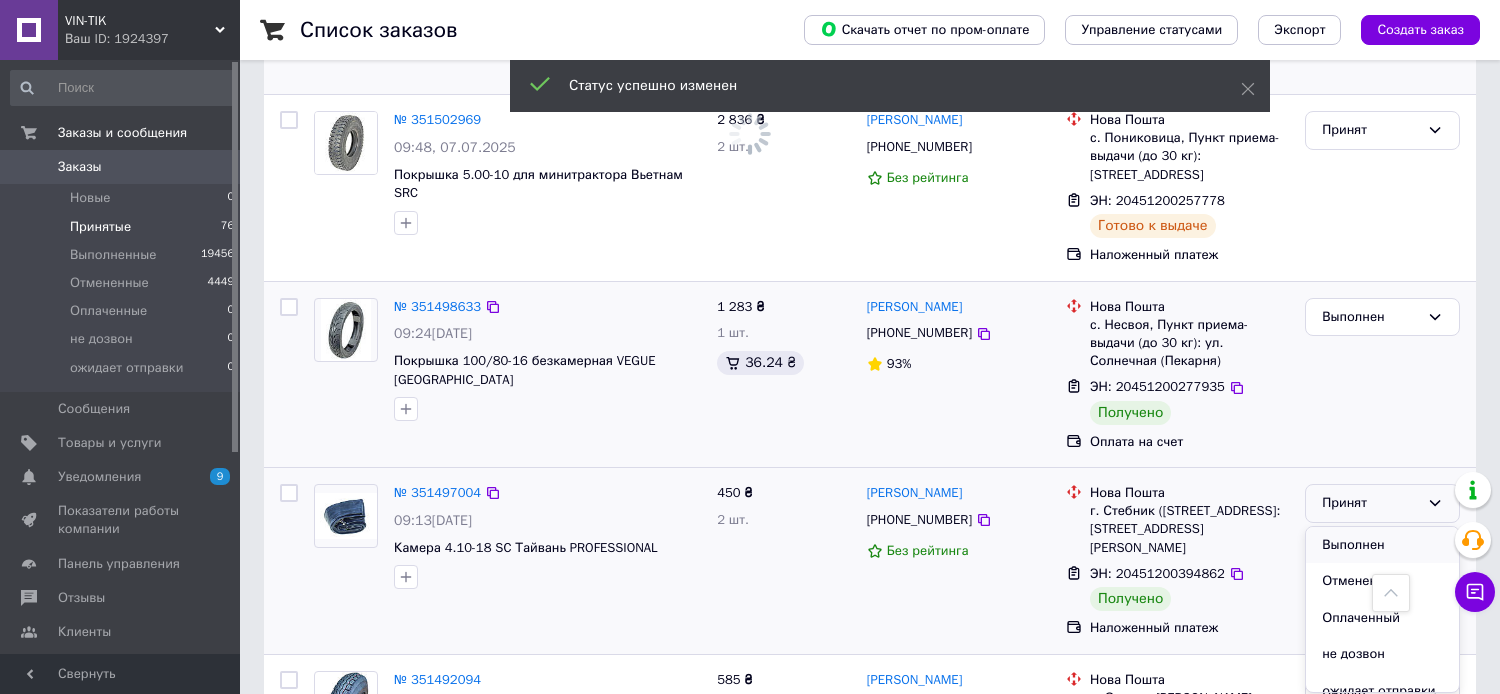 click on "Выполнен" at bounding box center [1382, 545] 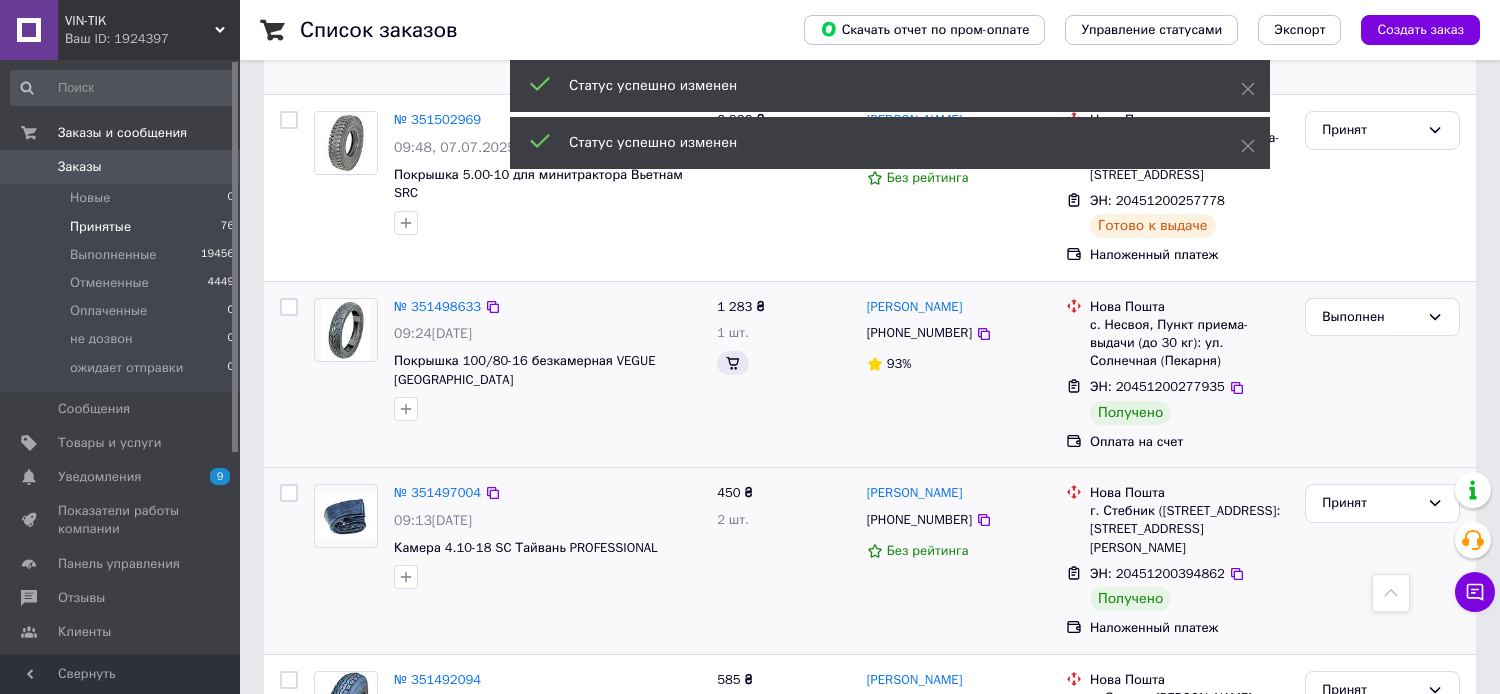 scroll, scrollTop: 6900, scrollLeft: 0, axis: vertical 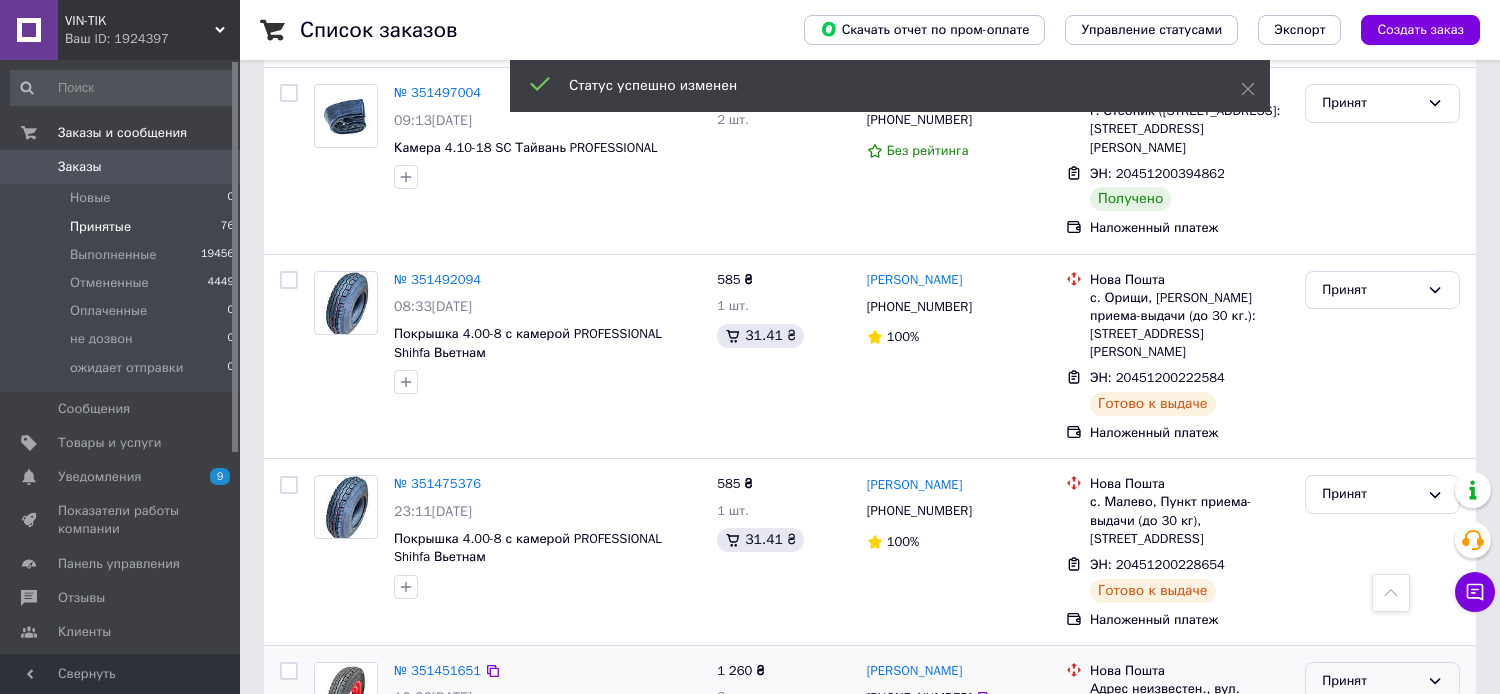 click on "Принят" at bounding box center [1370, 681] 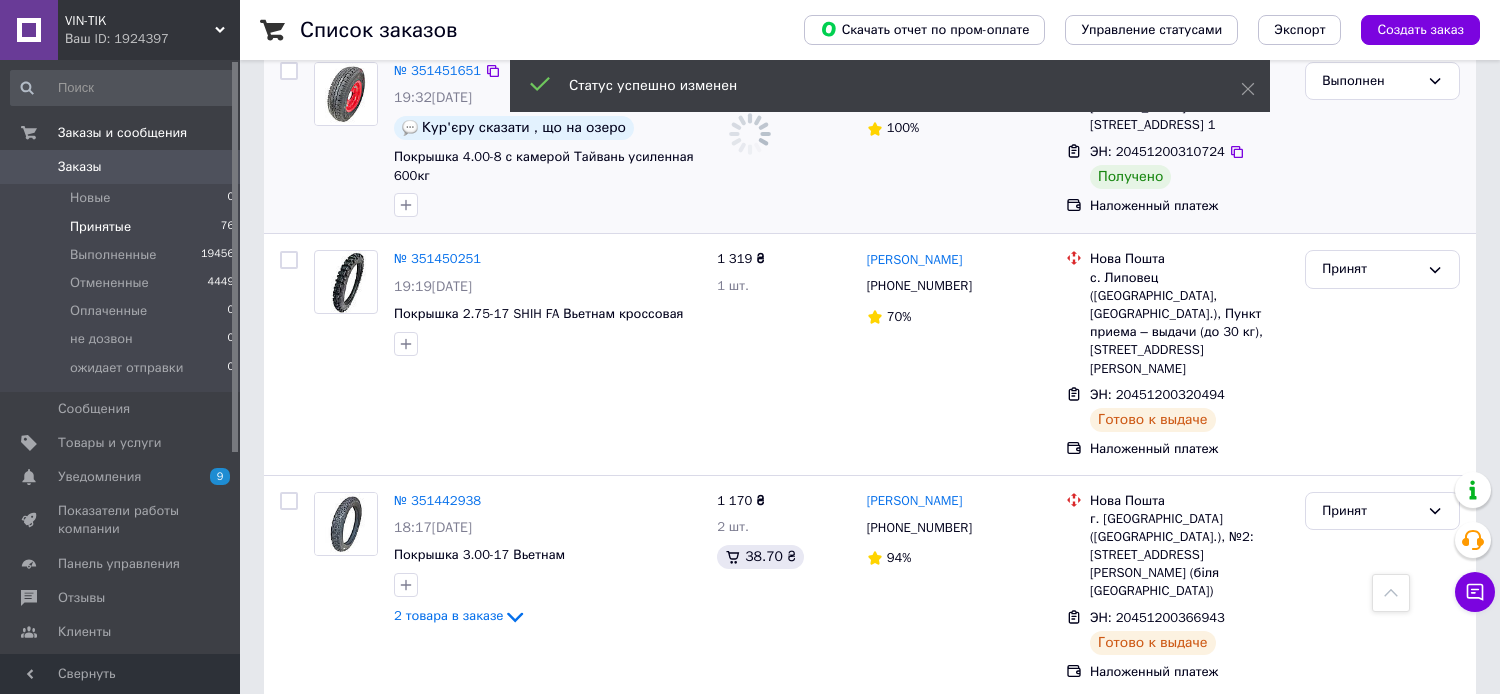 scroll, scrollTop: 7127, scrollLeft: 0, axis: vertical 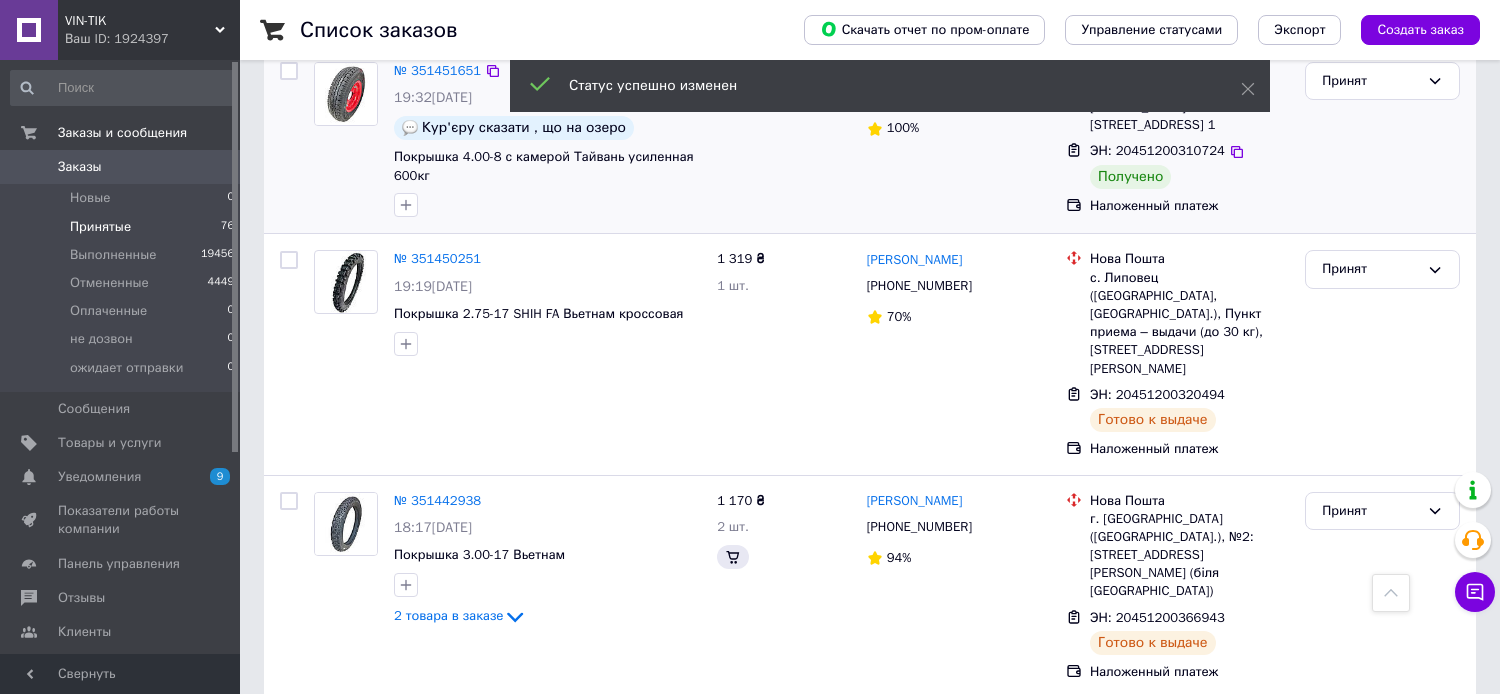 click on "Принят" at bounding box center [1382, 733] 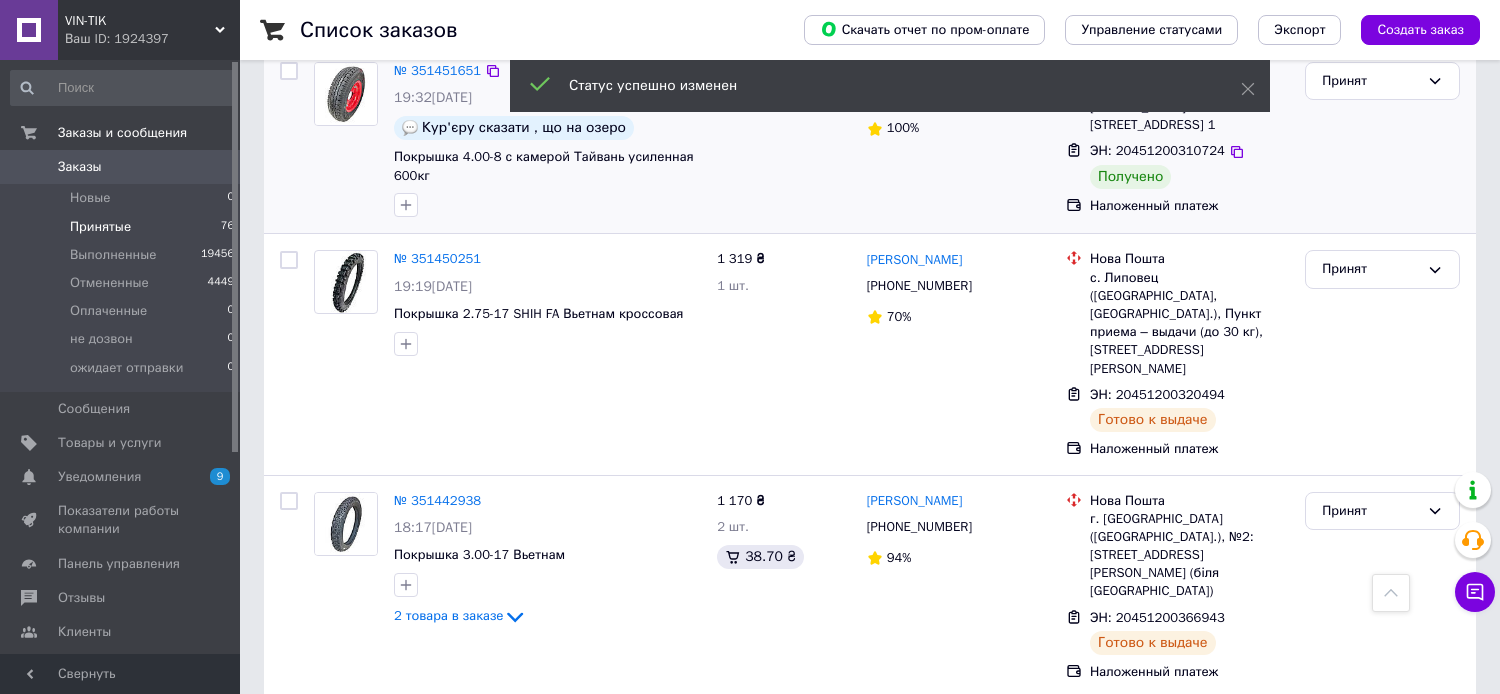 click on "Выполнен" at bounding box center [1382, 775] 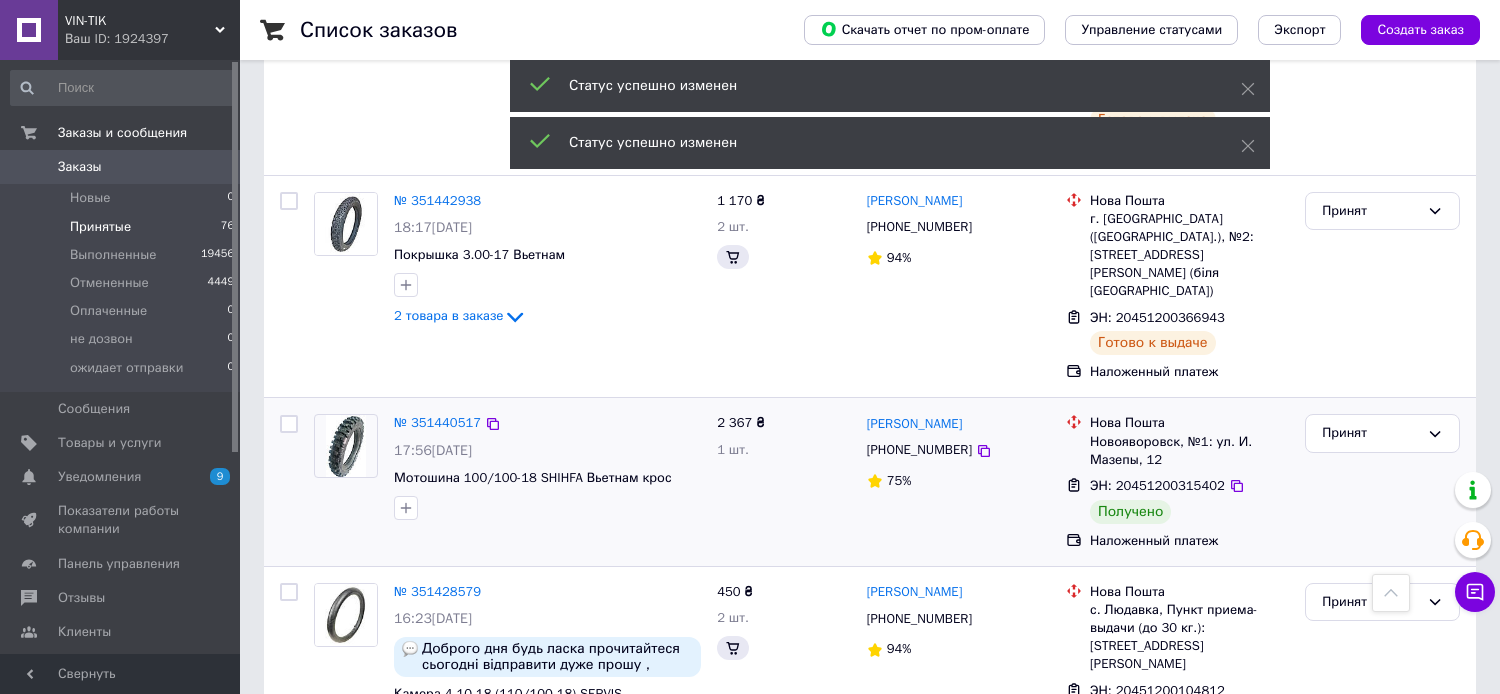 scroll, scrollTop: 7827, scrollLeft: 0, axis: vertical 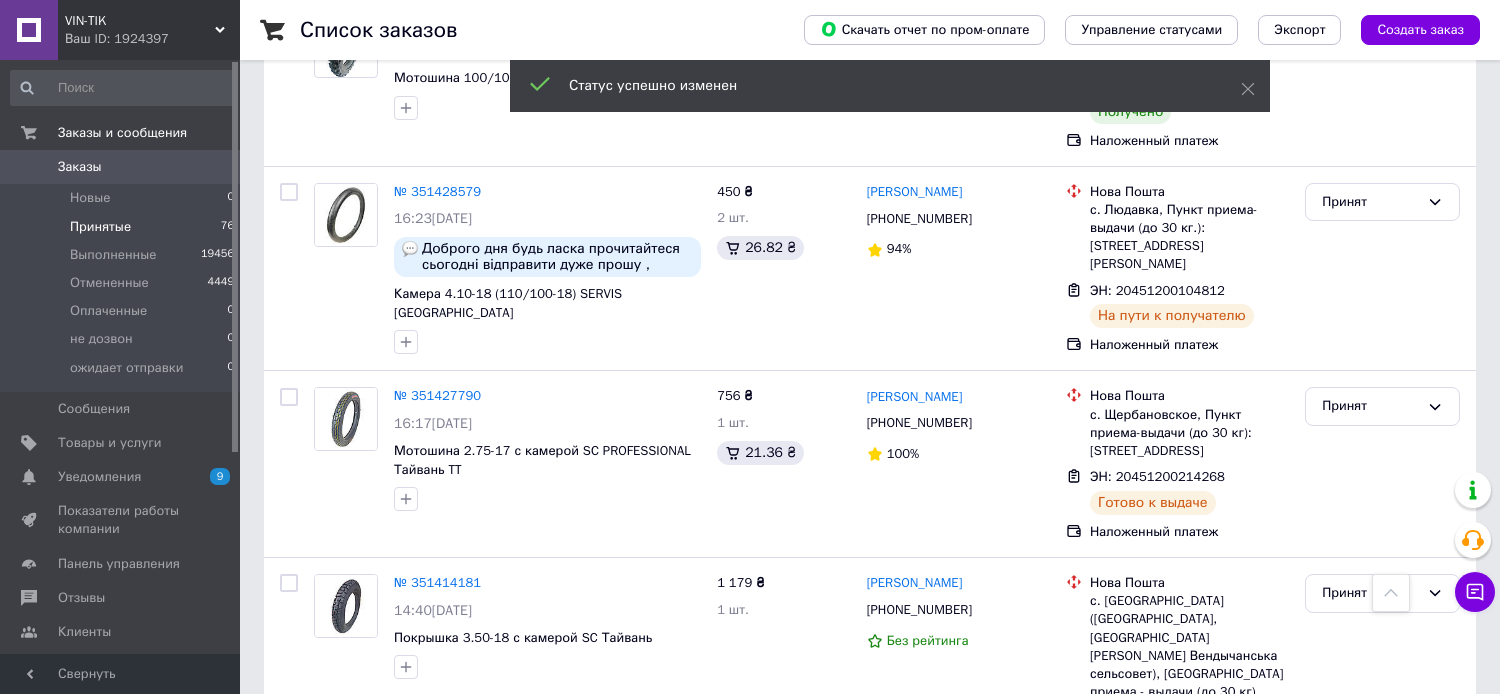 click on "Принят" at bounding box center [1370, 870] 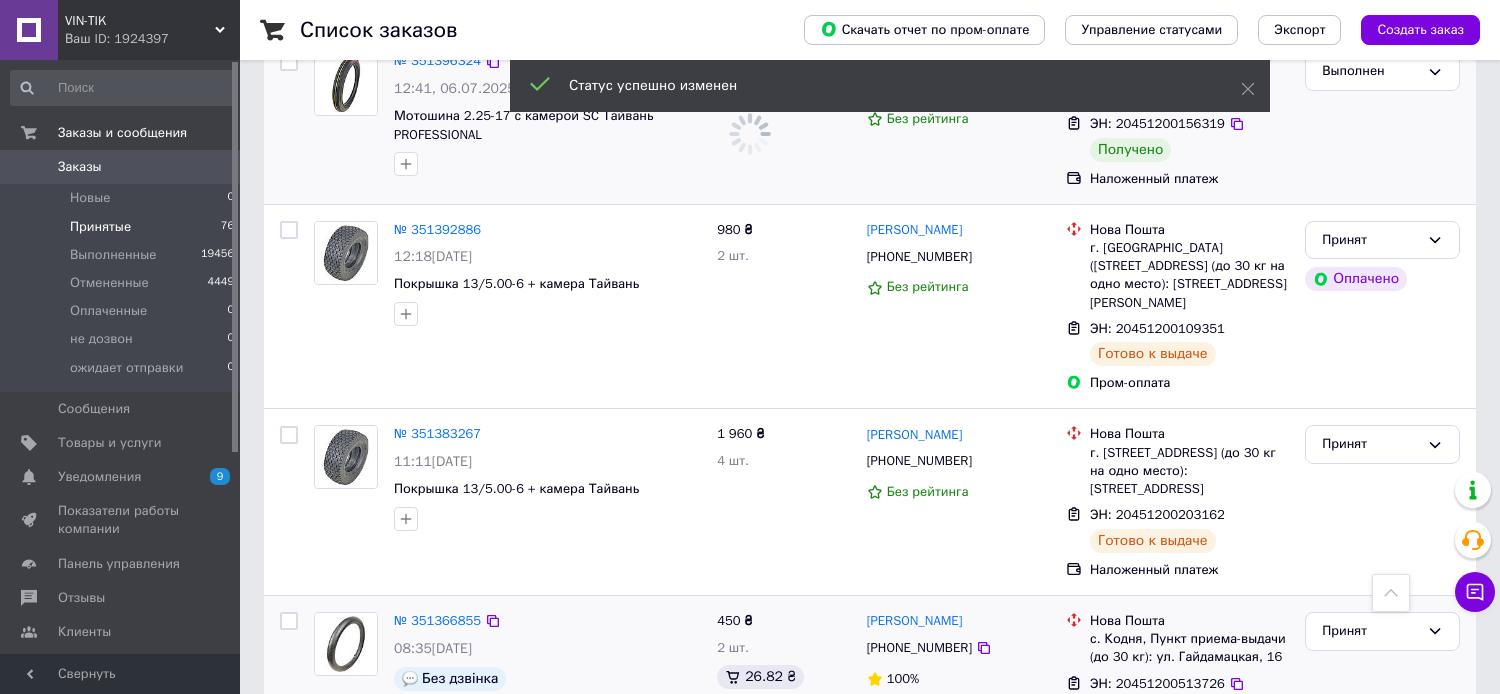 scroll, scrollTop: 9099, scrollLeft: 0, axis: vertical 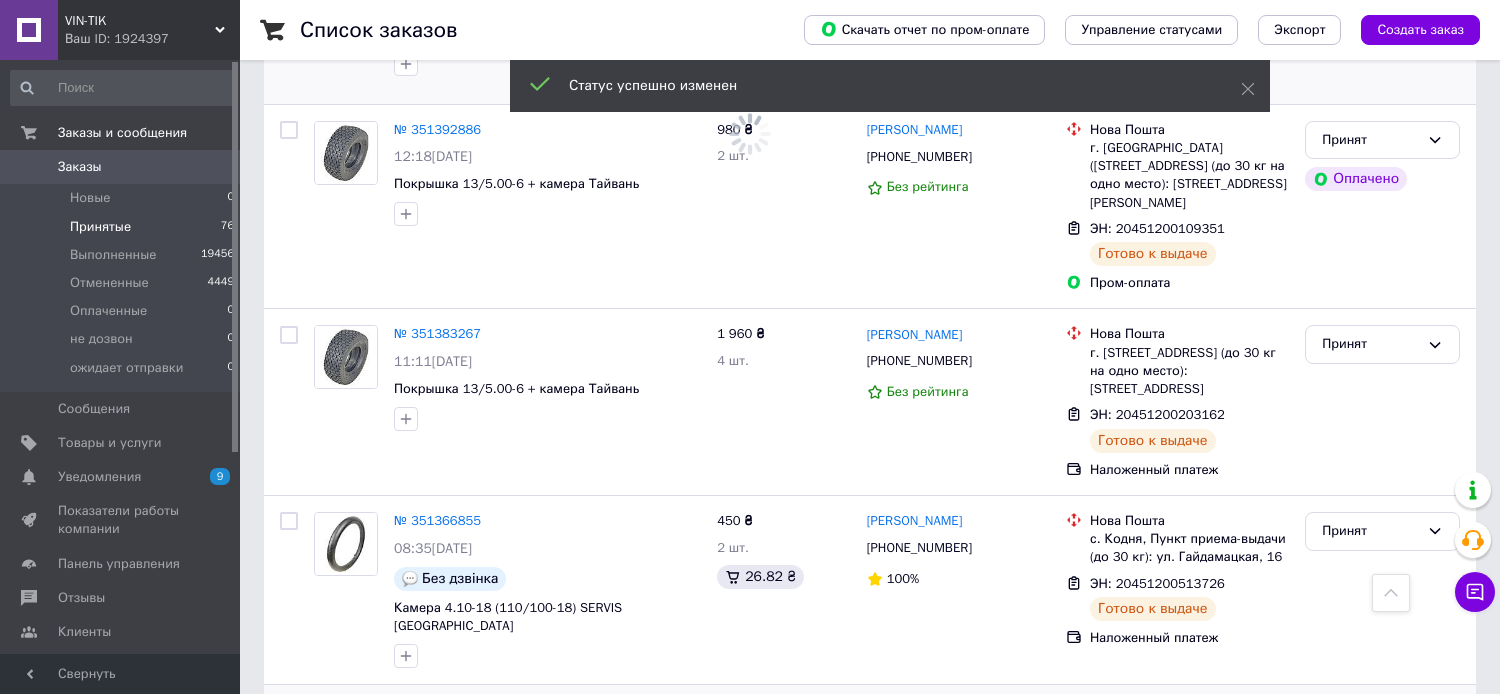 click on "Принят" at bounding box center (1370, 720) 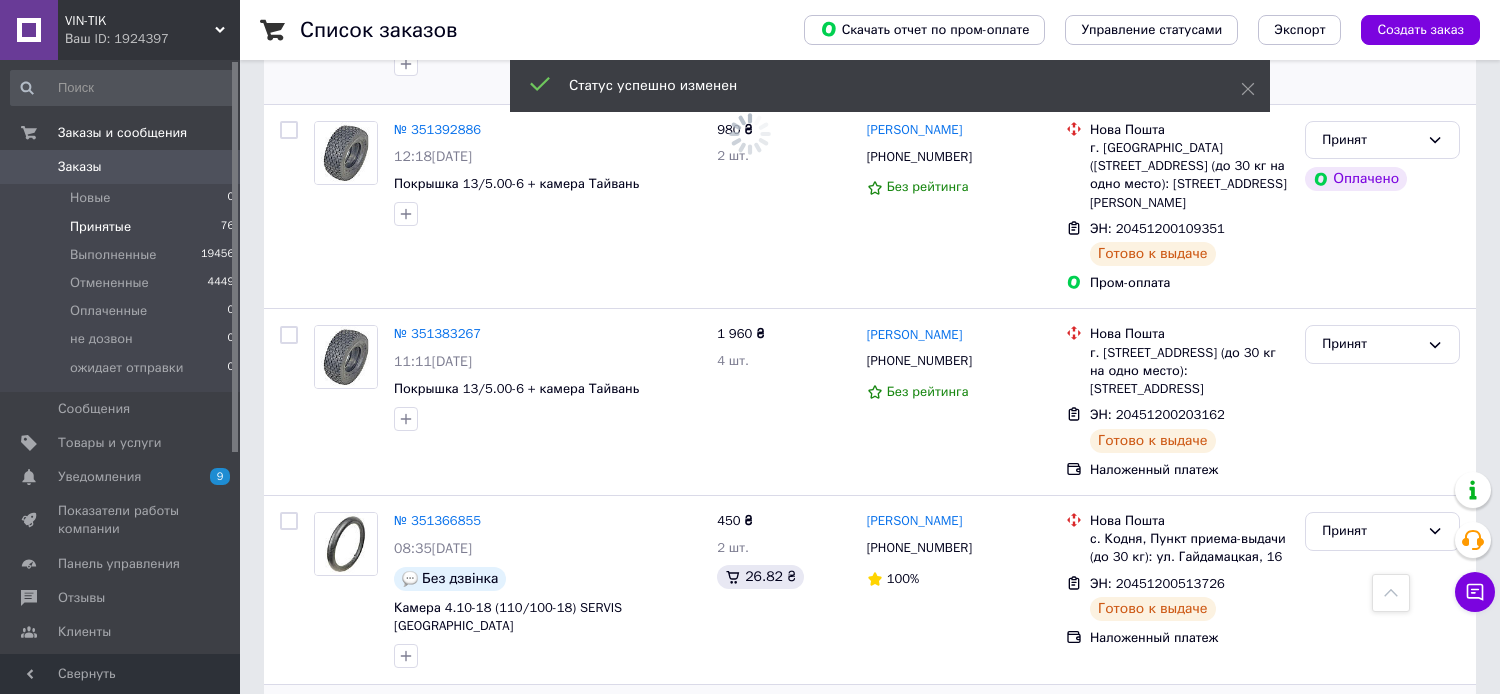 click on "Выполнен" at bounding box center (1382, 761) 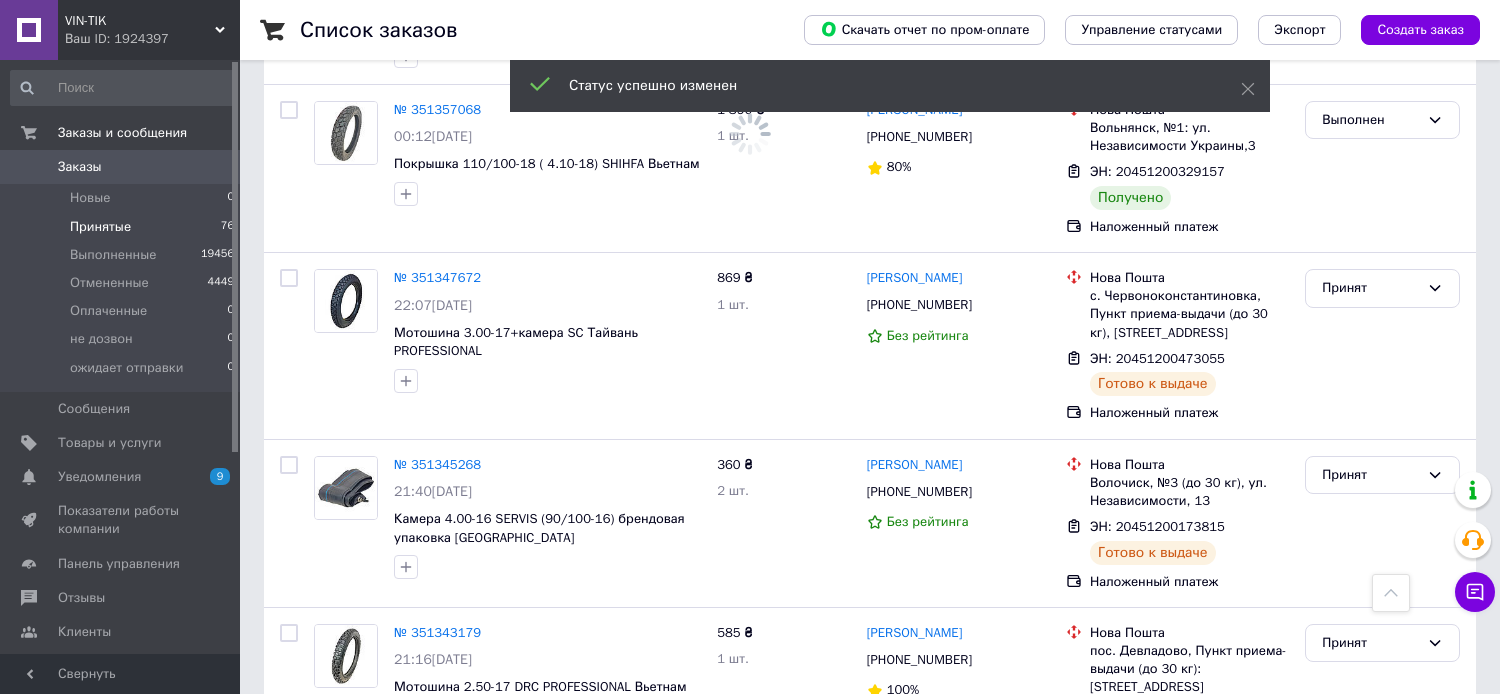 scroll, scrollTop: 9426, scrollLeft: 0, axis: vertical 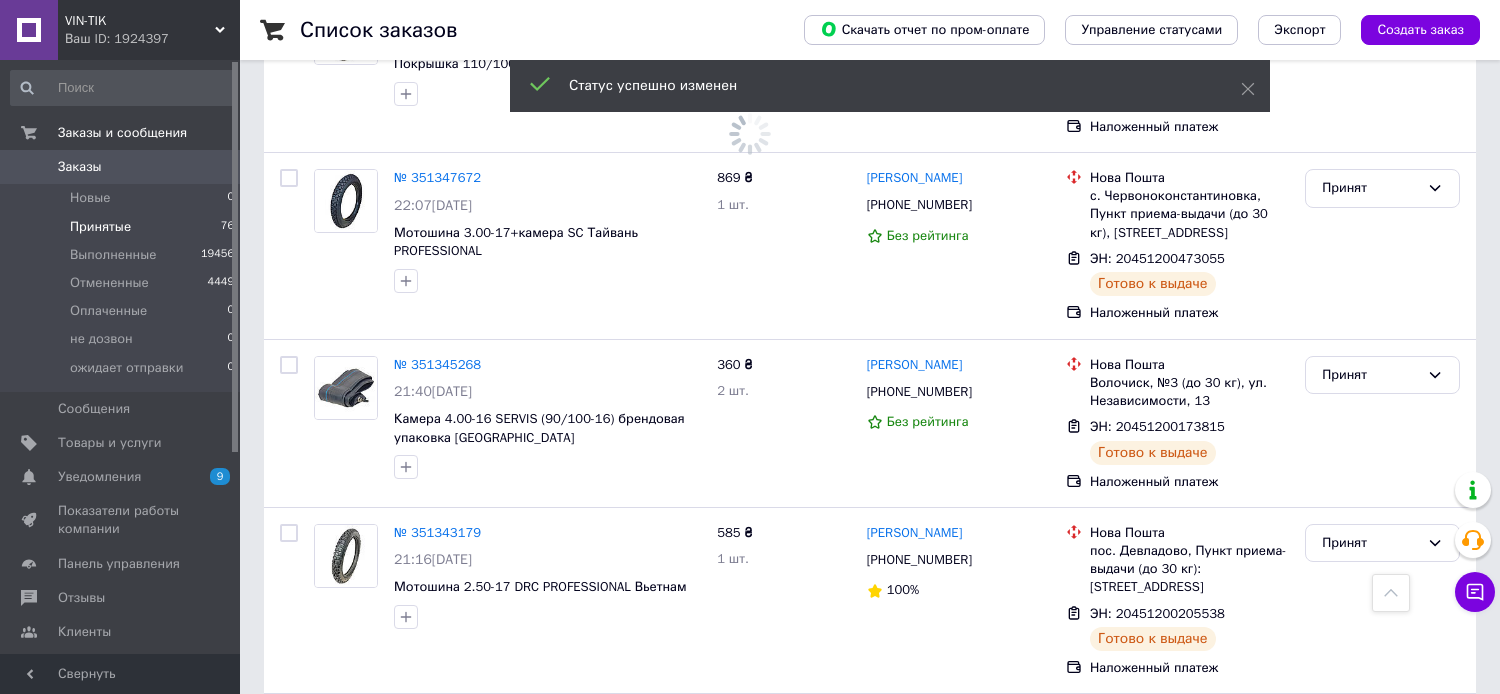 click on "Принят" at bounding box center [1370, 729] 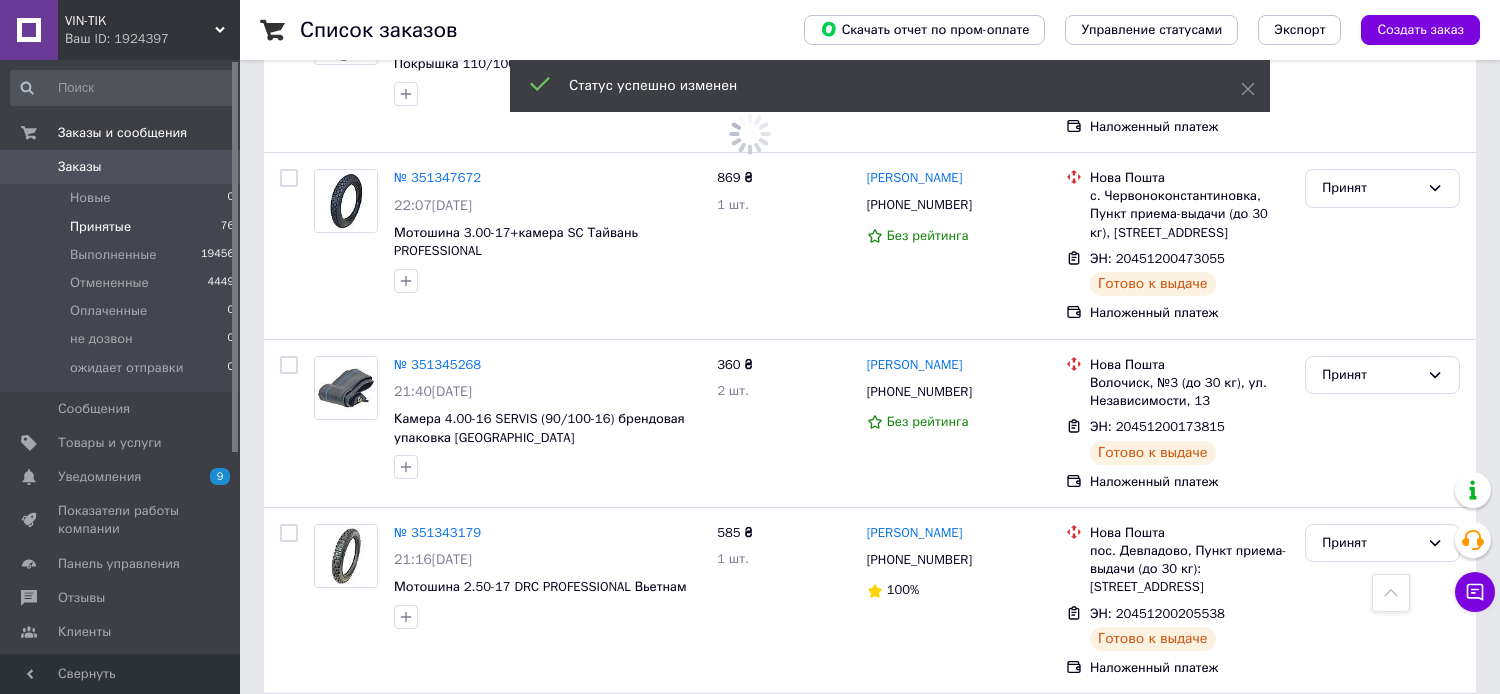 click on "Выполнен" at bounding box center [1382, 771] 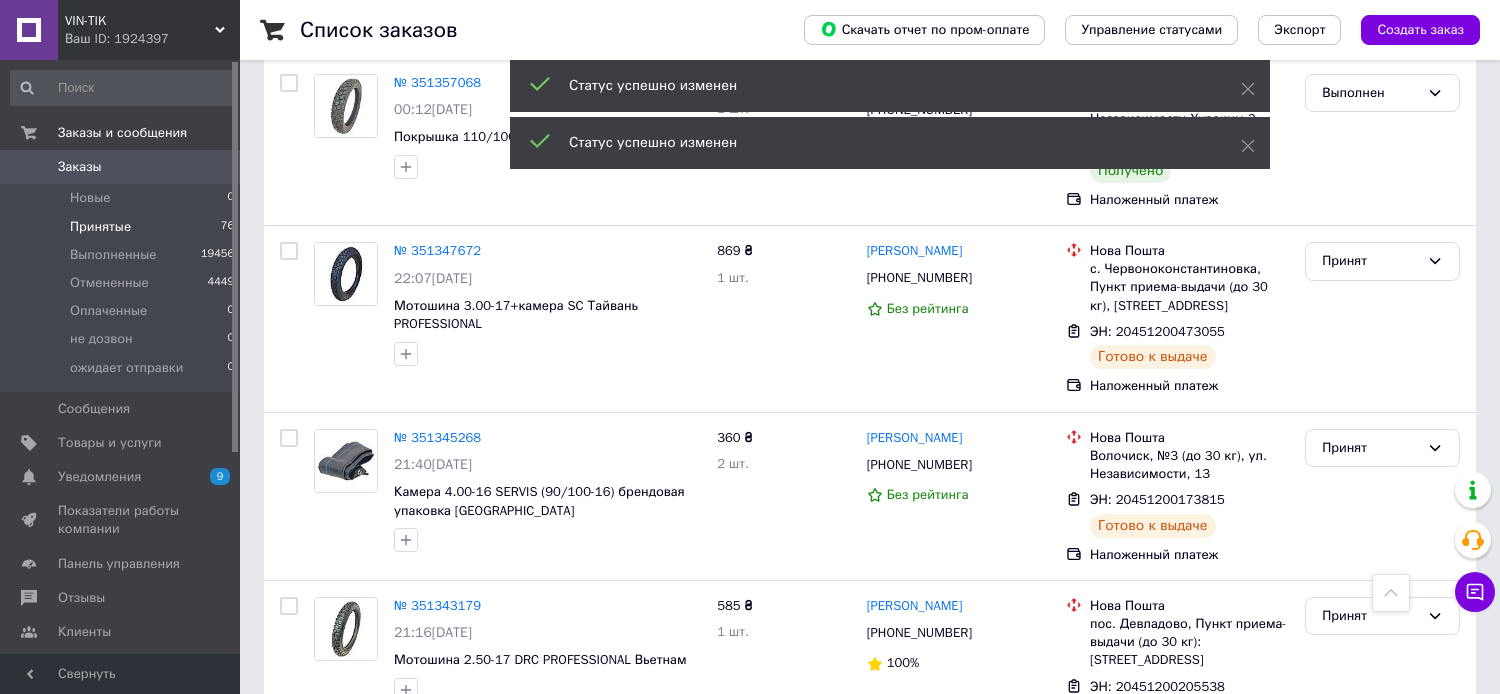 scroll, scrollTop: 10099, scrollLeft: 0, axis: vertical 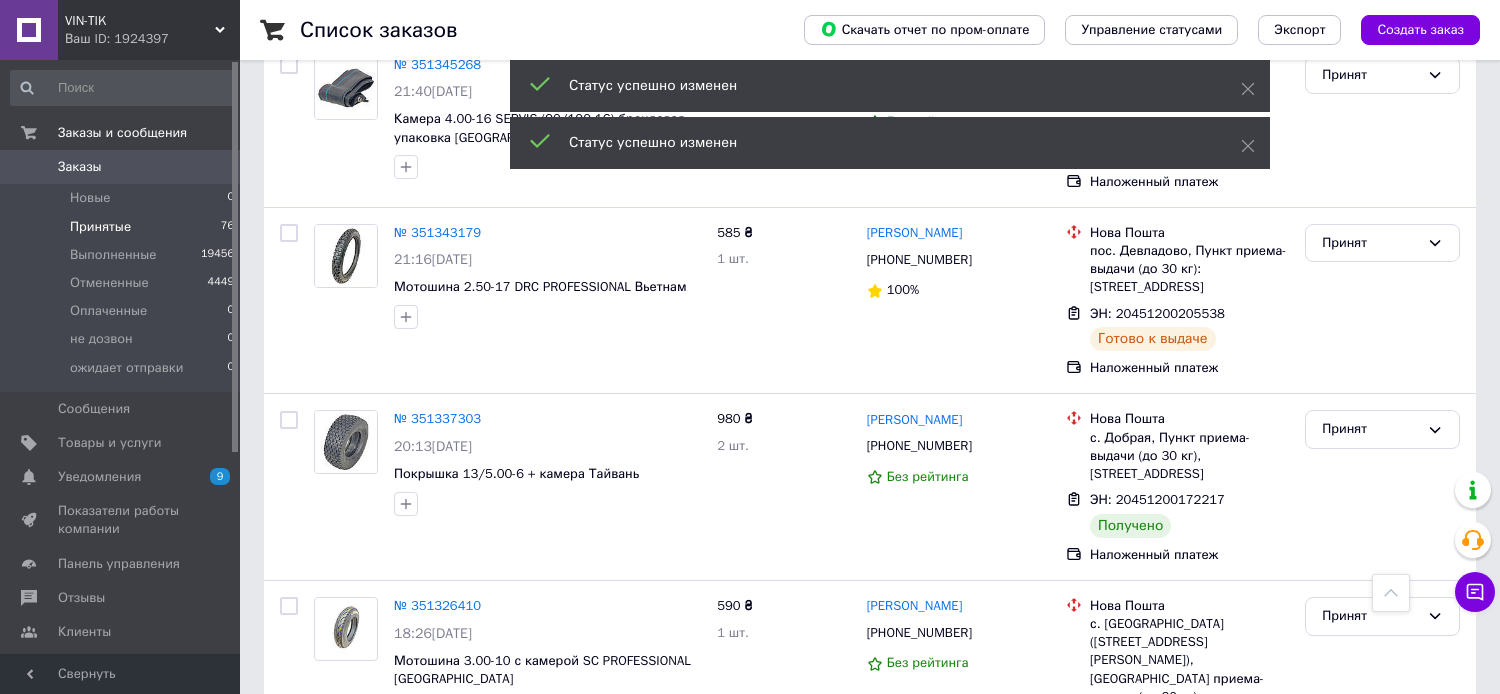 click on "Принят" at bounding box center [1370, 875] 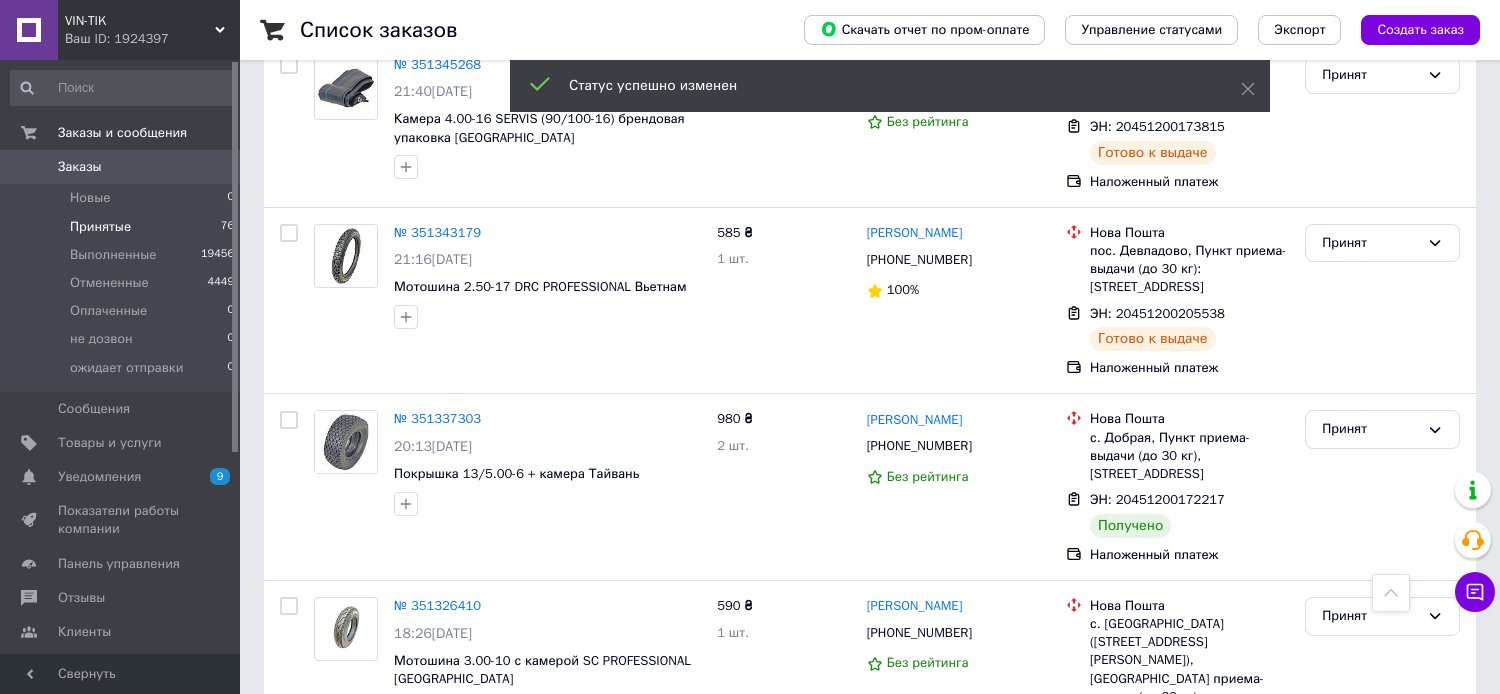 click on "Выполнен" at bounding box center [1382, 917] 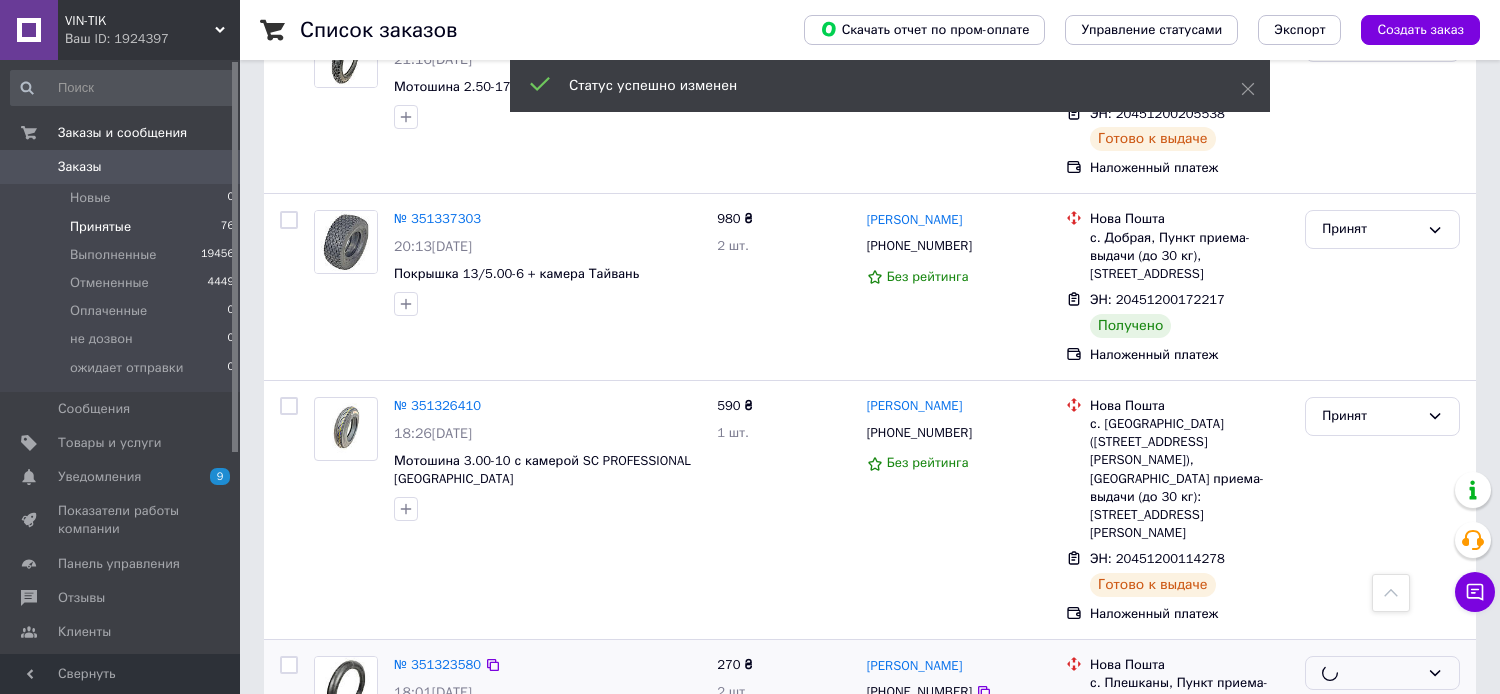 scroll, scrollTop: 9926, scrollLeft: 0, axis: vertical 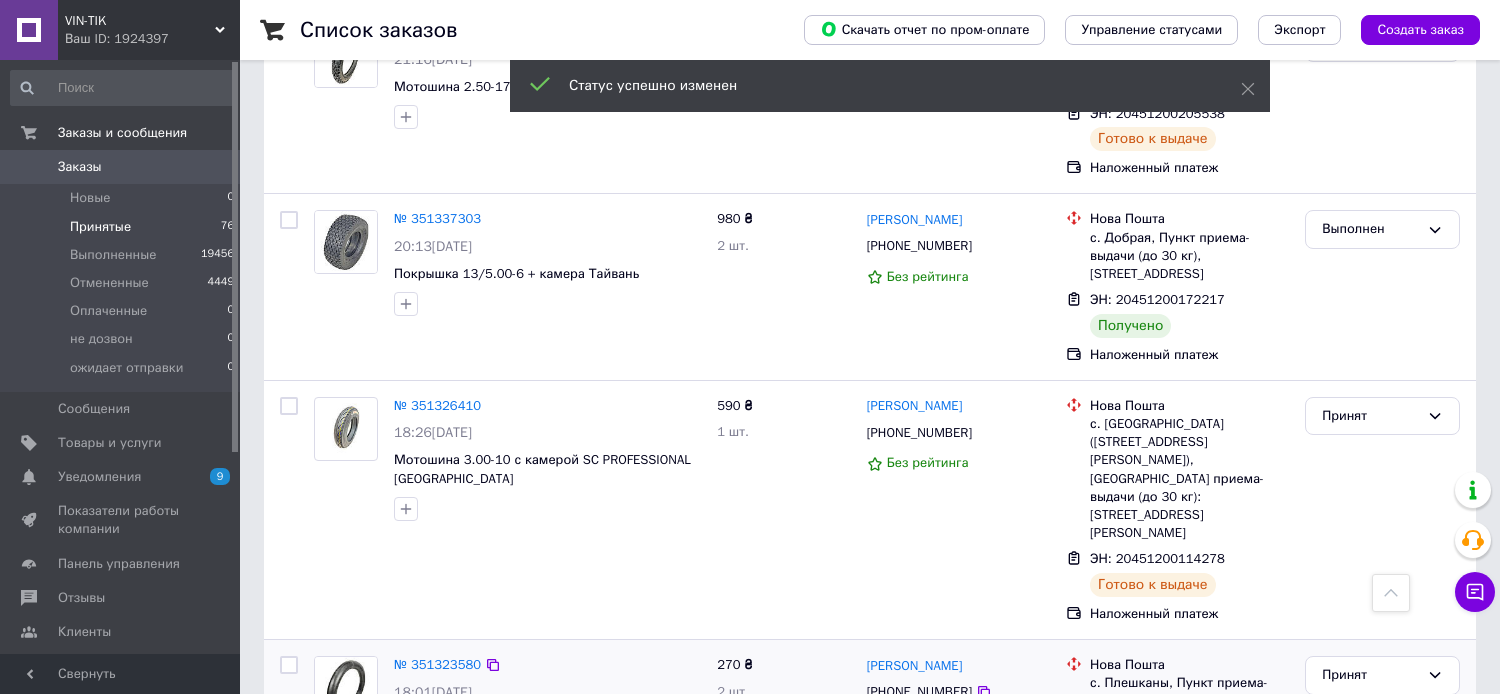 click on "Принят" at bounding box center (1370, 880) 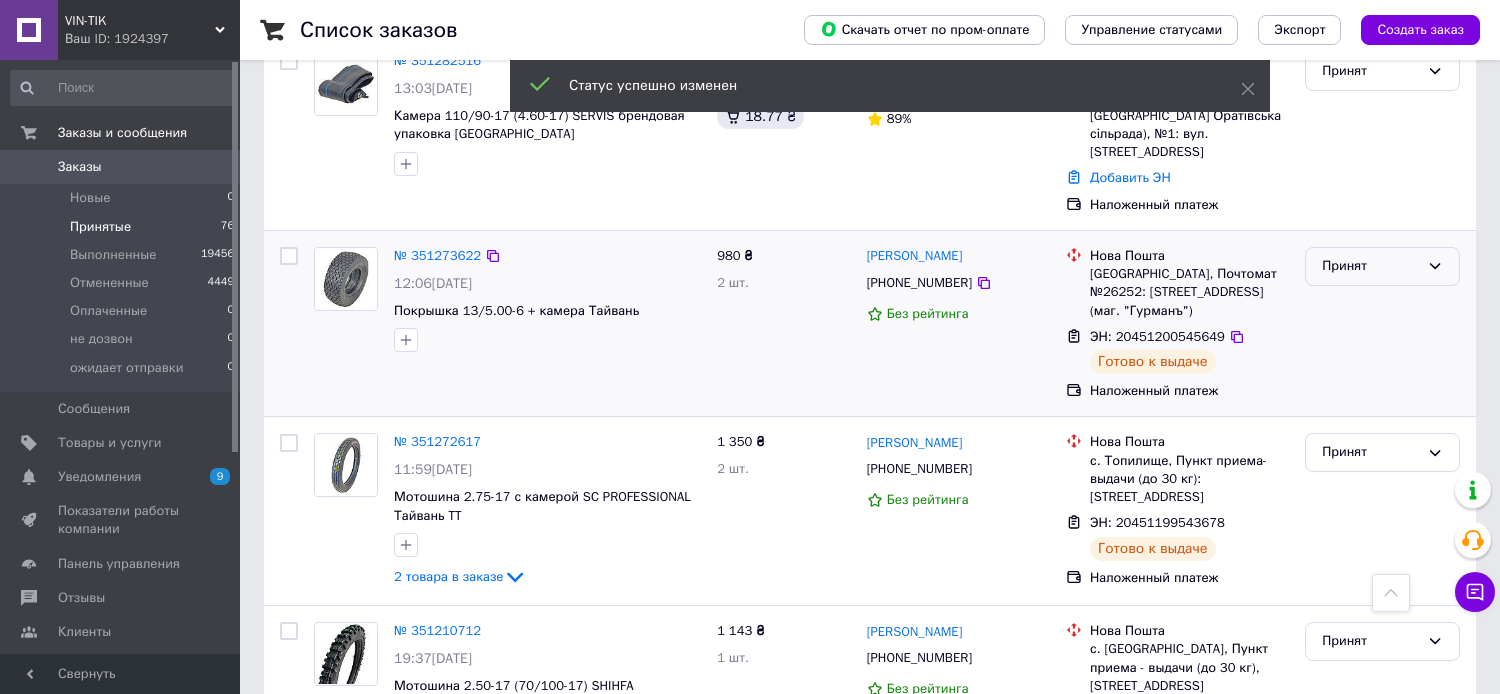 scroll, scrollTop: 11226, scrollLeft: 0, axis: vertical 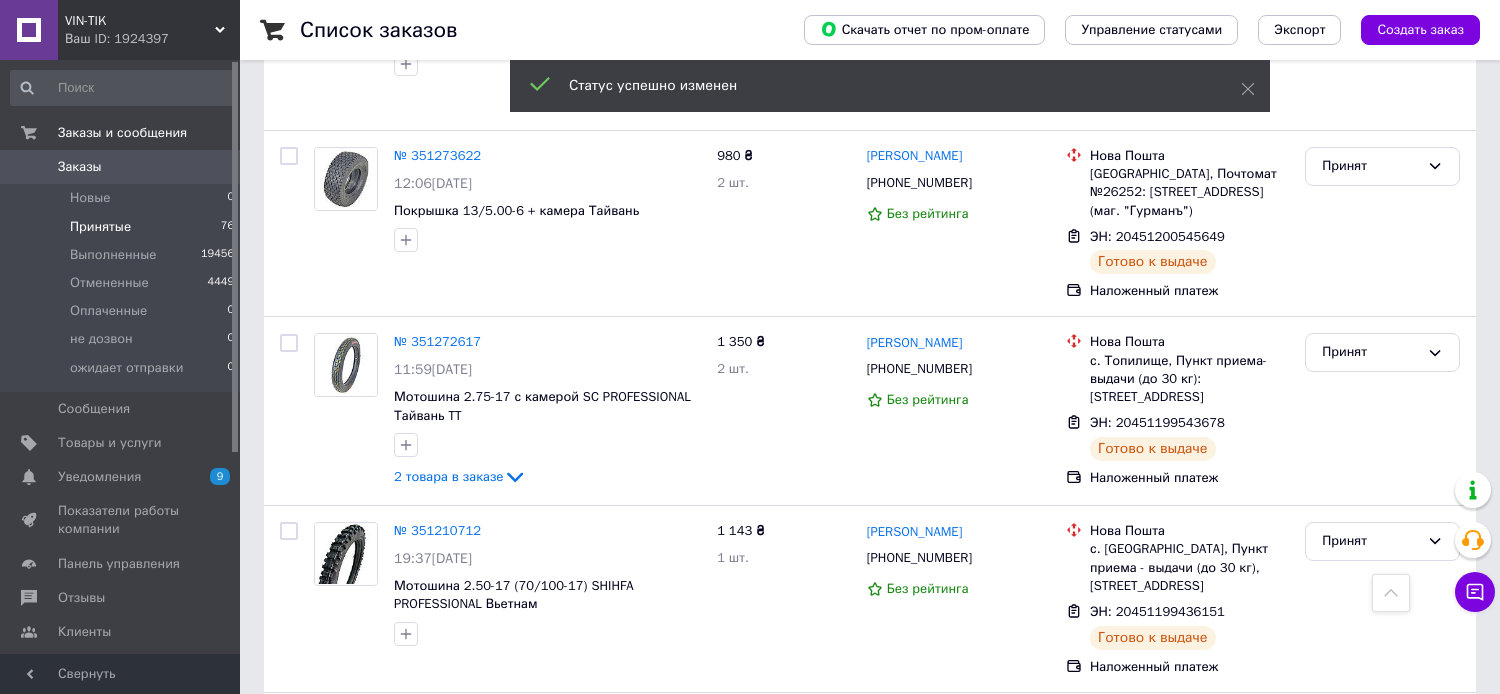 click on "Принят" at bounding box center (1382, 914) 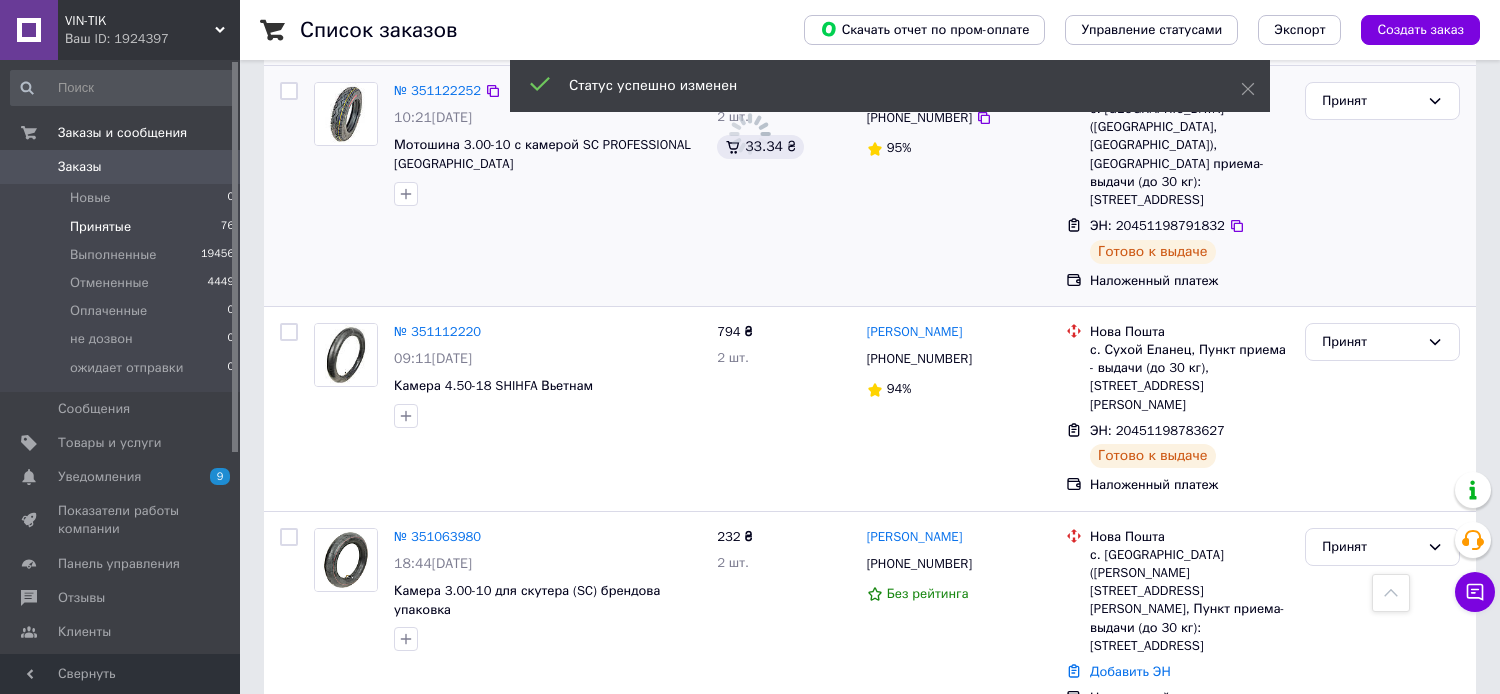 scroll, scrollTop: 12999, scrollLeft: 0, axis: vertical 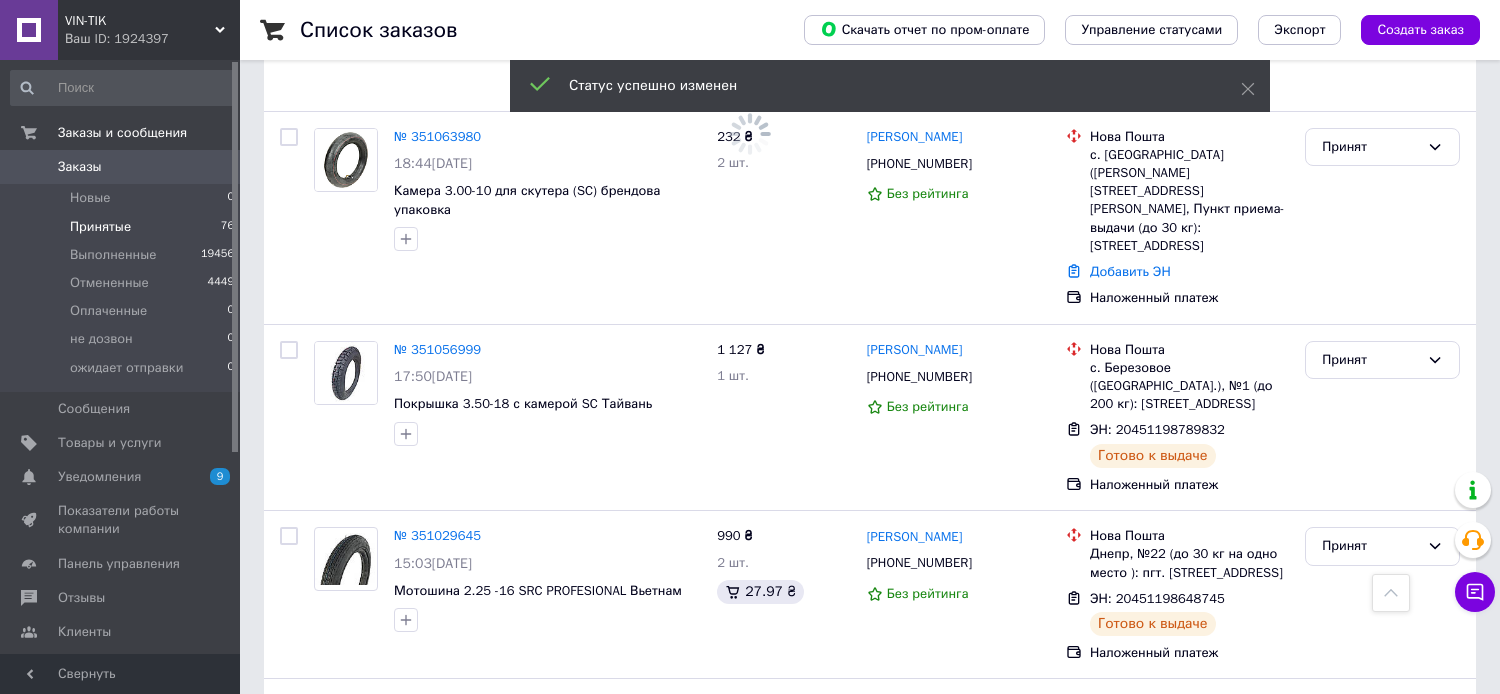 click on "Принят" at bounding box center [1370, 901] 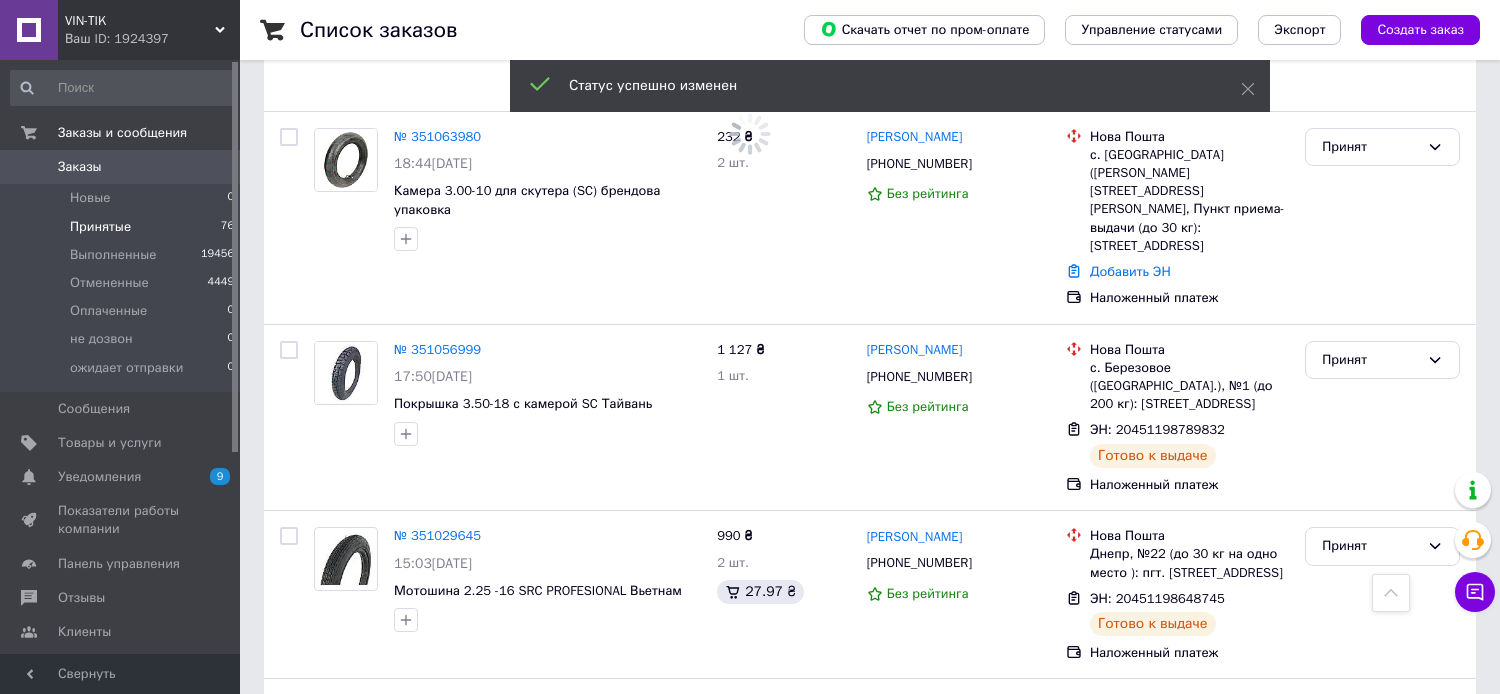 click on "Выполнен" at bounding box center (1382, 943) 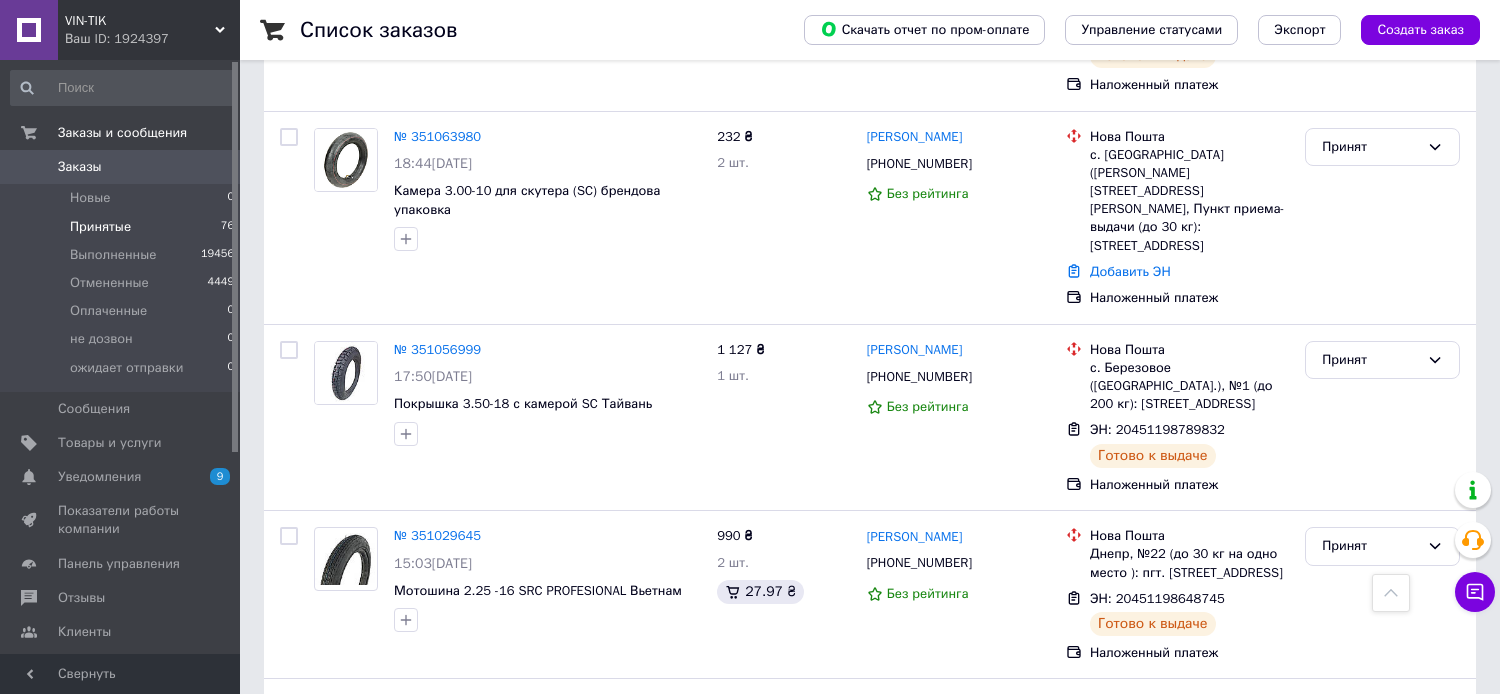 scroll, scrollTop: 12926, scrollLeft: 0, axis: vertical 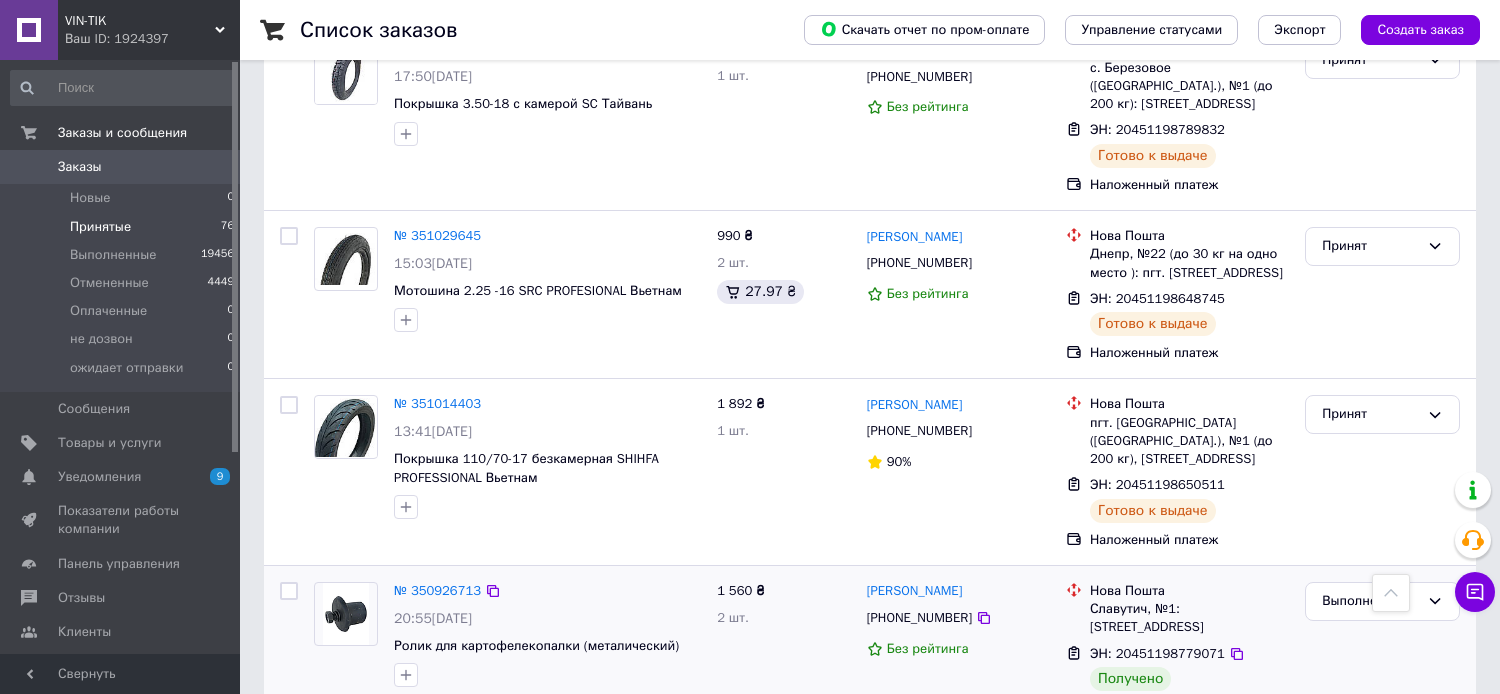 click on "№ 350487746" at bounding box center (437, 945) 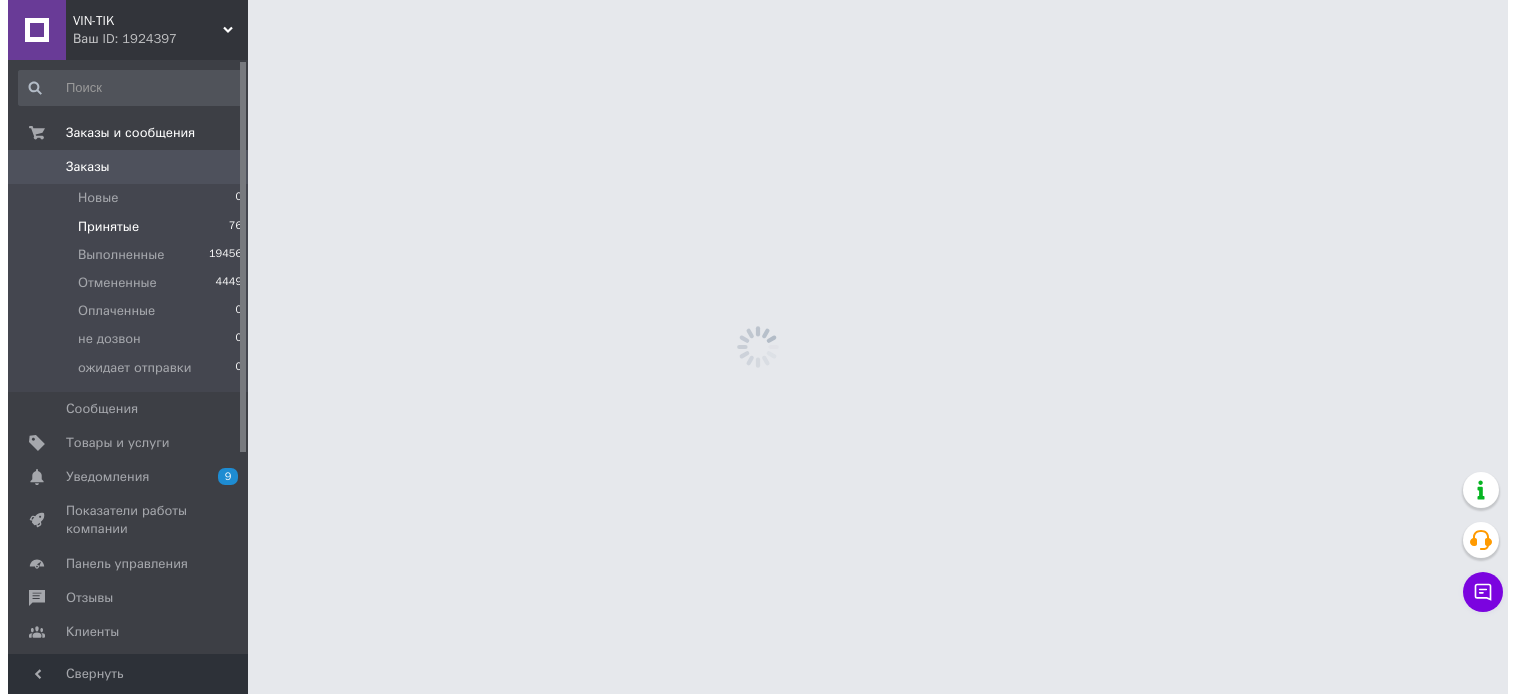 scroll, scrollTop: 0, scrollLeft: 0, axis: both 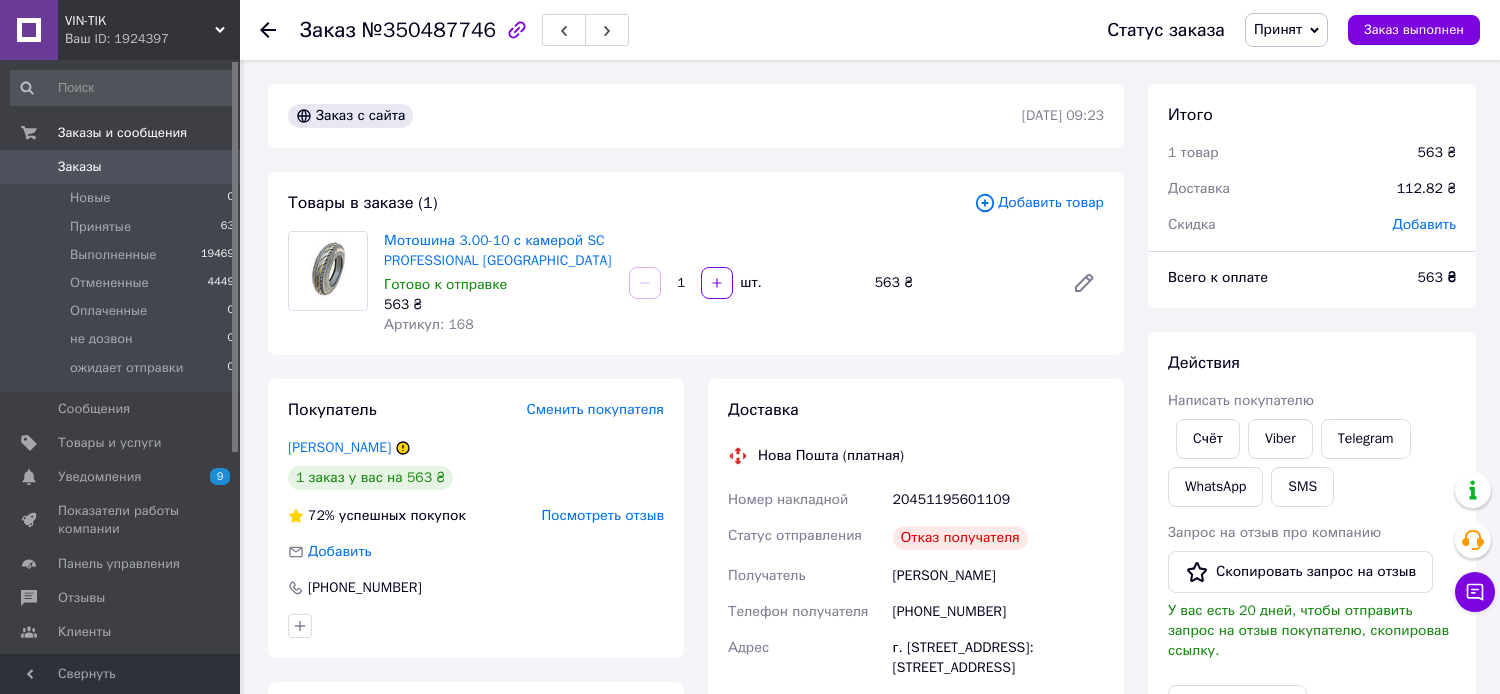 click on "Принят" at bounding box center [1278, 29] 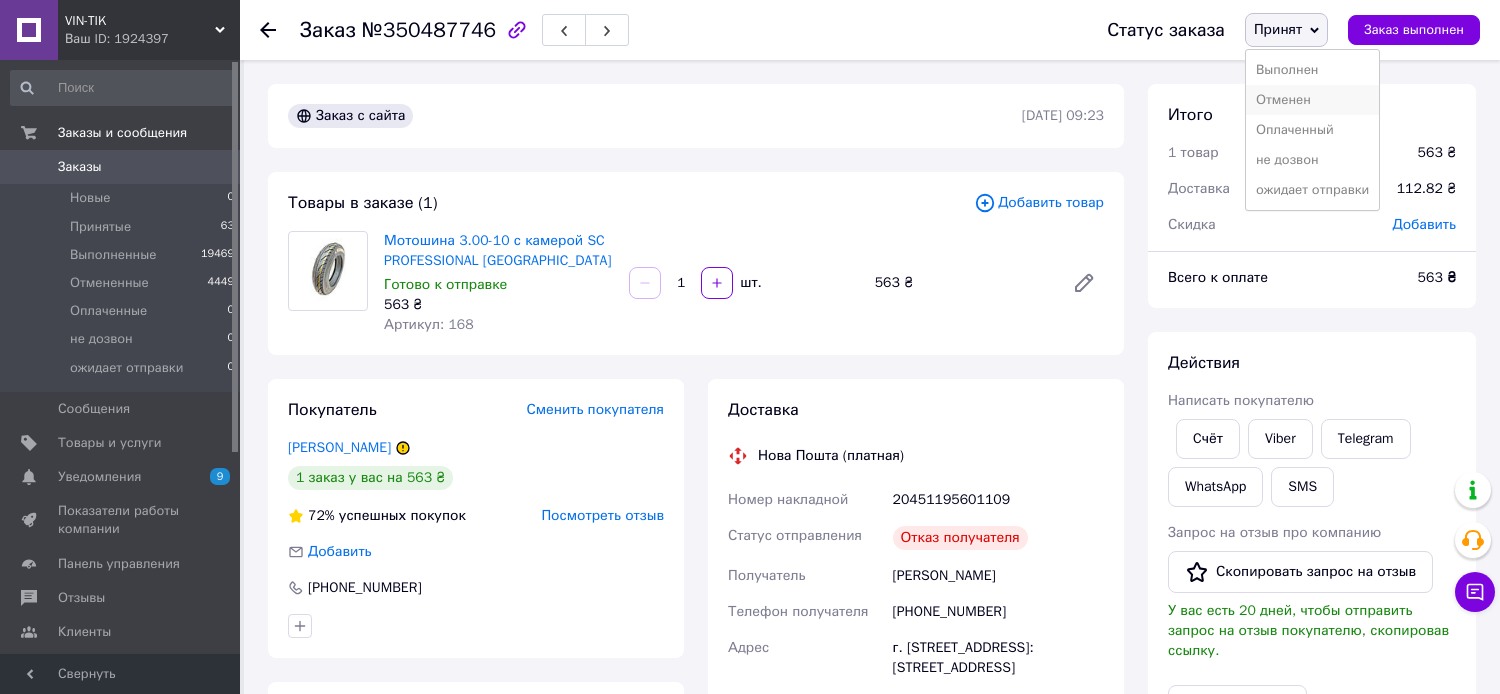 click on "Отменен" at bounding box center [1312, 100] 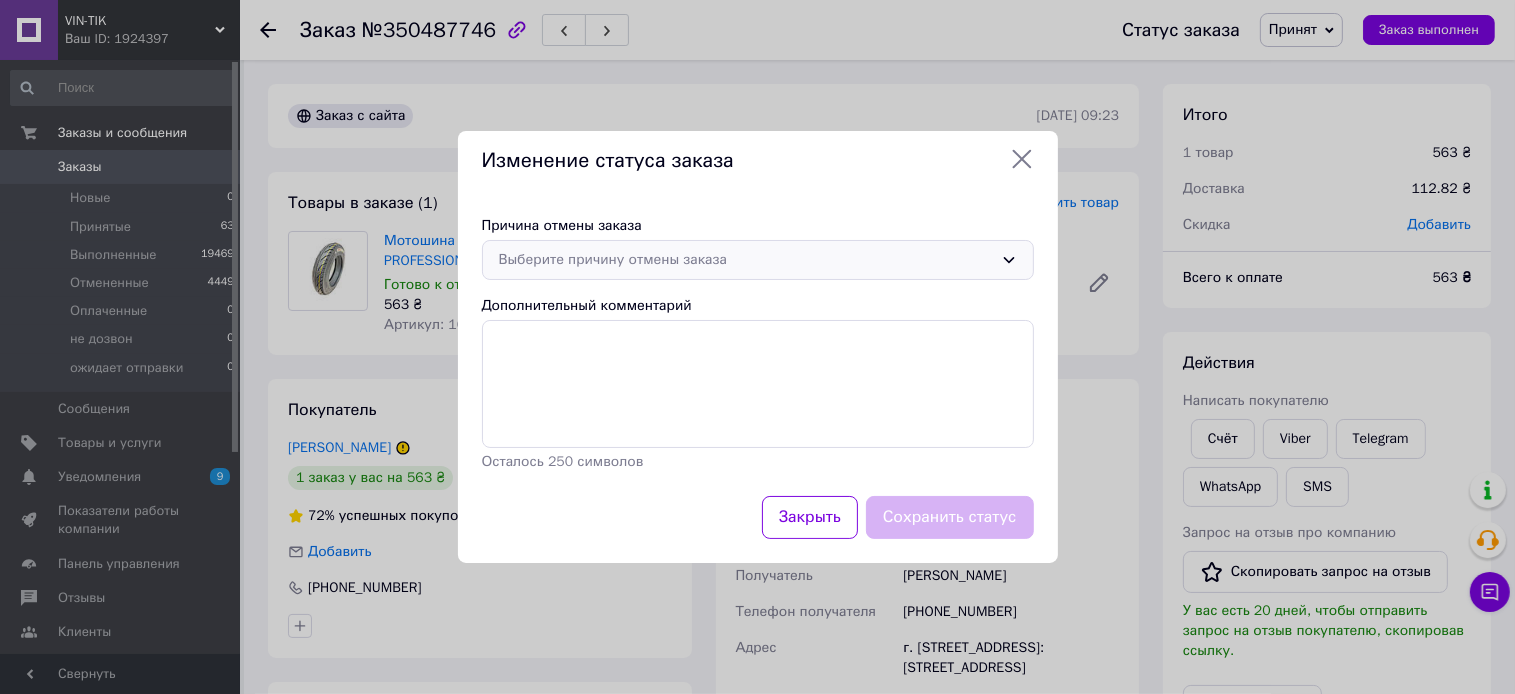 click on "Выберите причину отмены заказа" at bounding box center [746, 260] 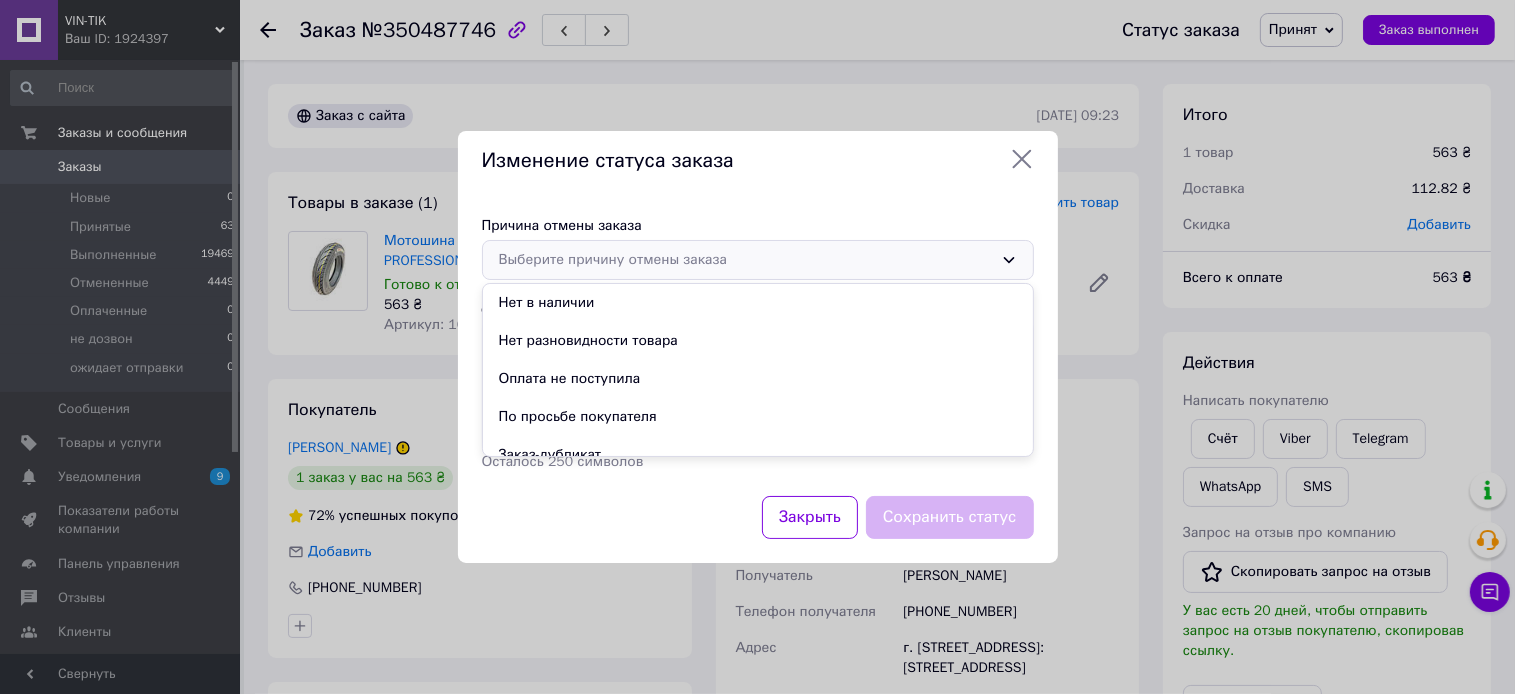 click on "Оплата не поступила" at bounding box center (758, 379) 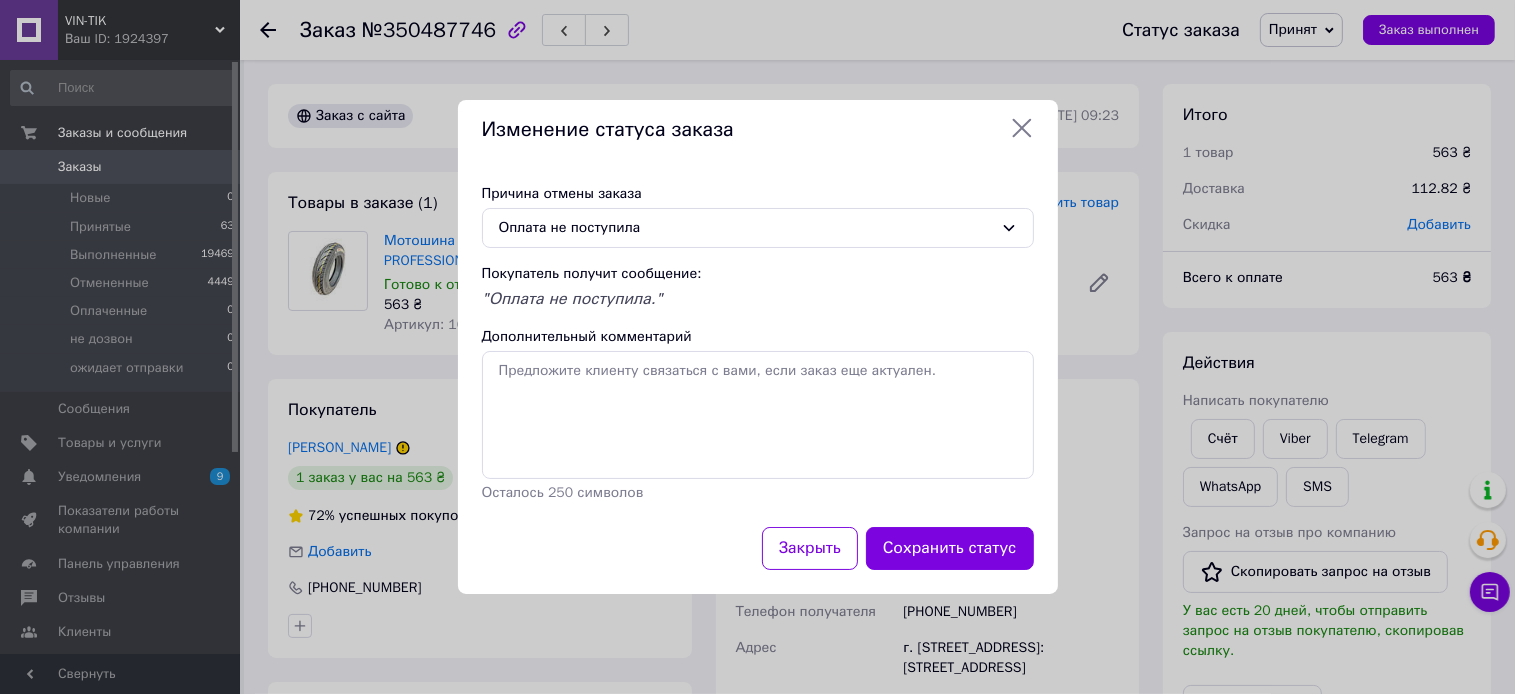 click on "Сохранить статус" at bounding box center [950, 548] 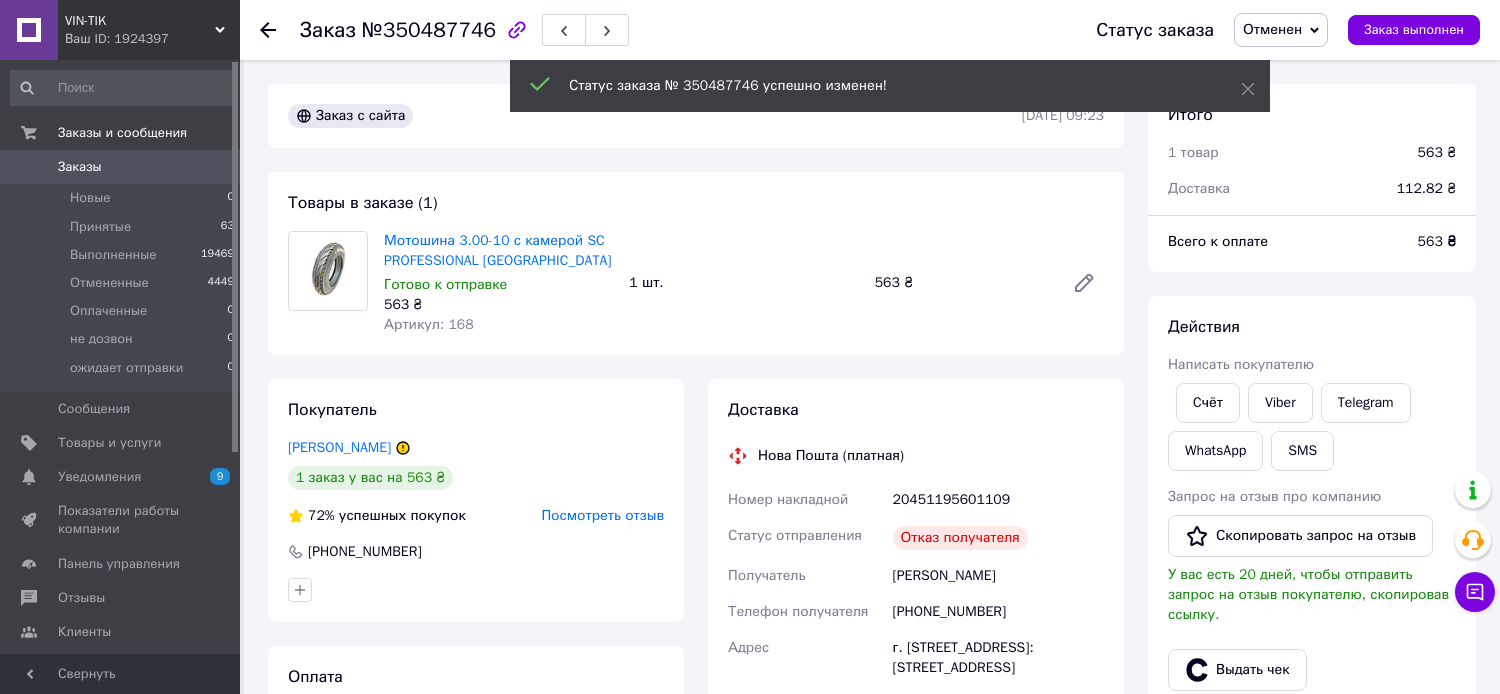 click on "Посмотреть отзыв" at bounding box center [602, 515] 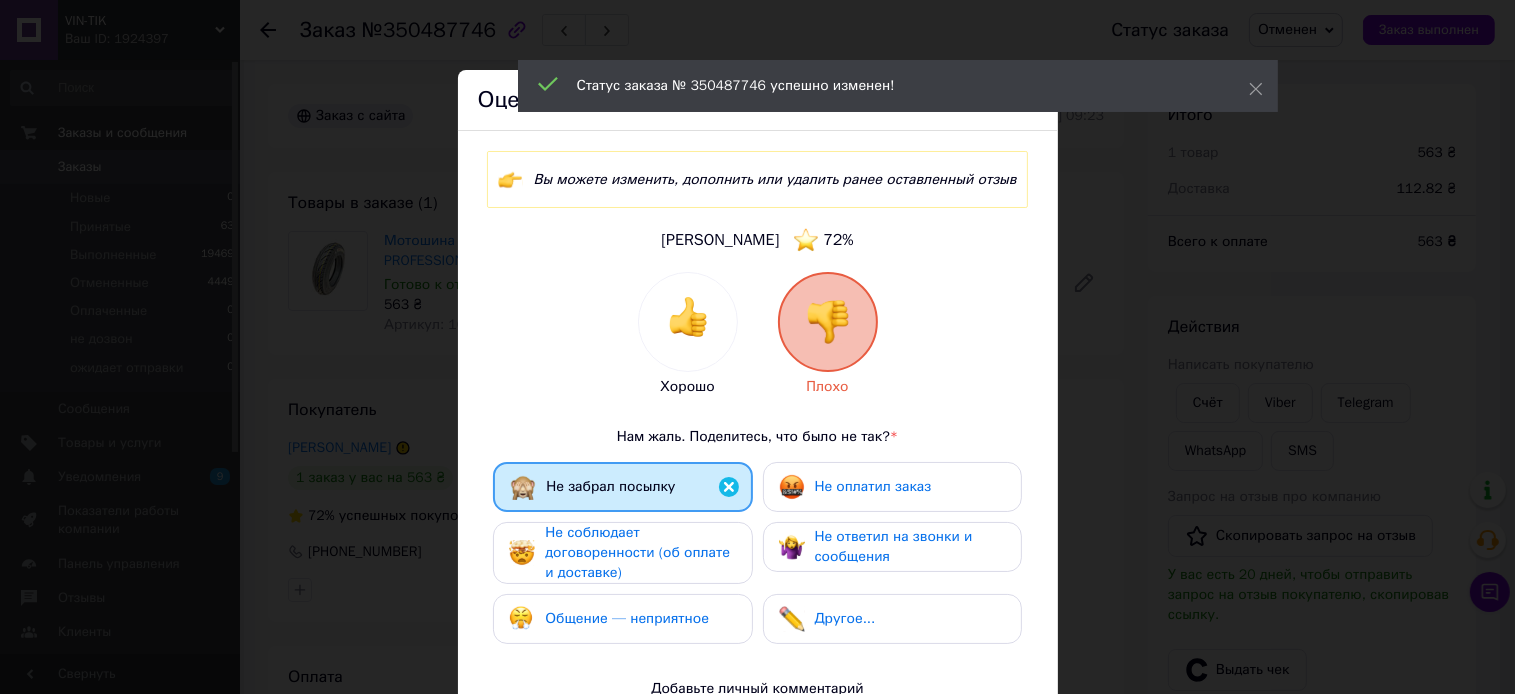 click on "Не оплатил заказ" at bounding box center (873, 486) 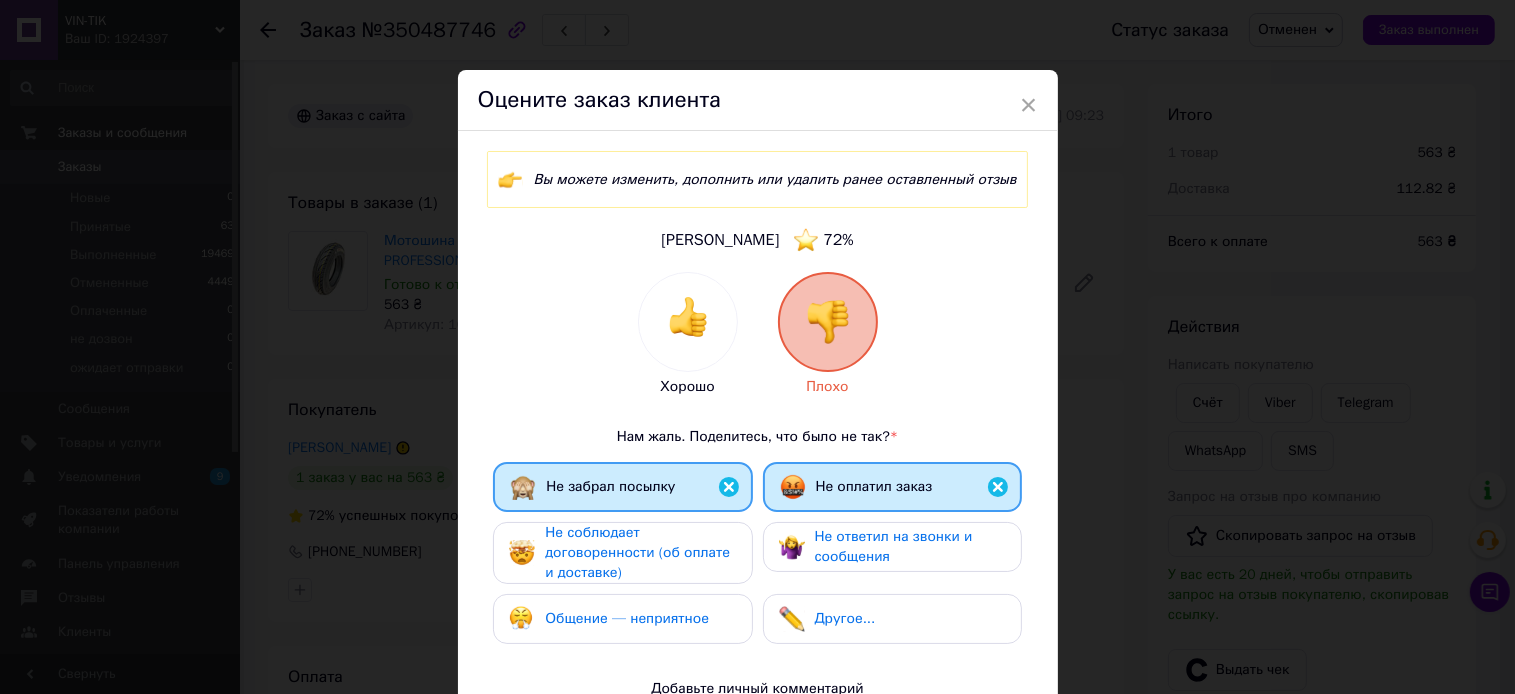 click on "Не соблюдает договоренности (об оплате и доставке)" at bounding box center [640, 553] 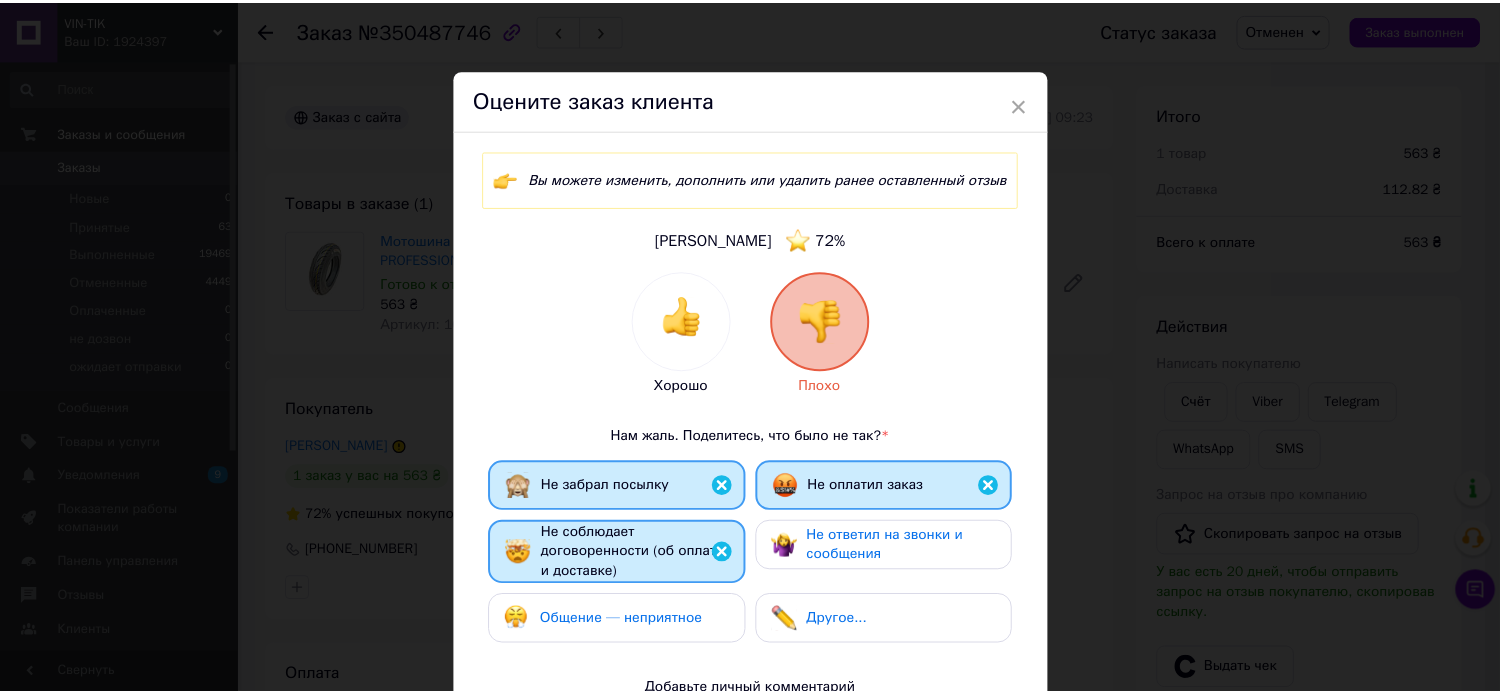 scroll, scrollTop: 300, scrollLeft: 0, axis: vertical 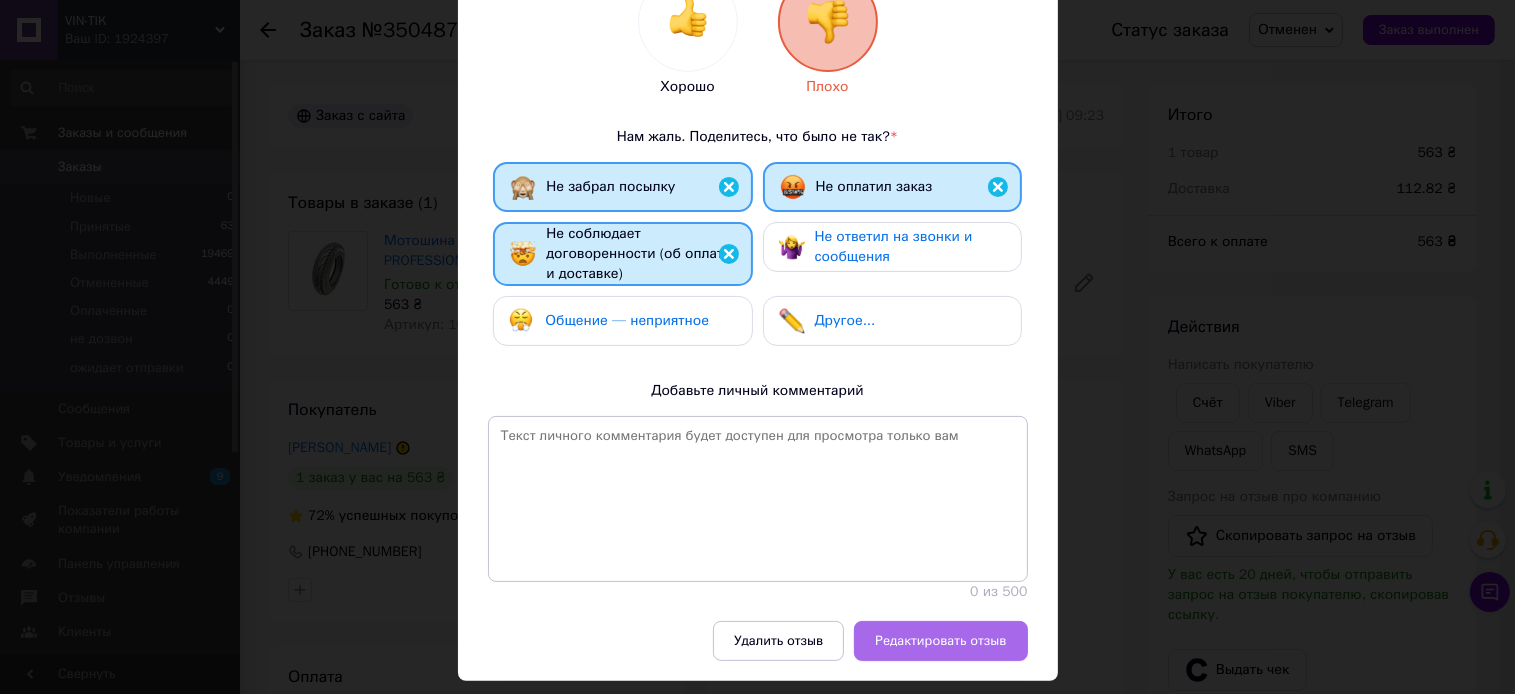 click on "Редактировать отзыв" at bounding box center (940, 641) 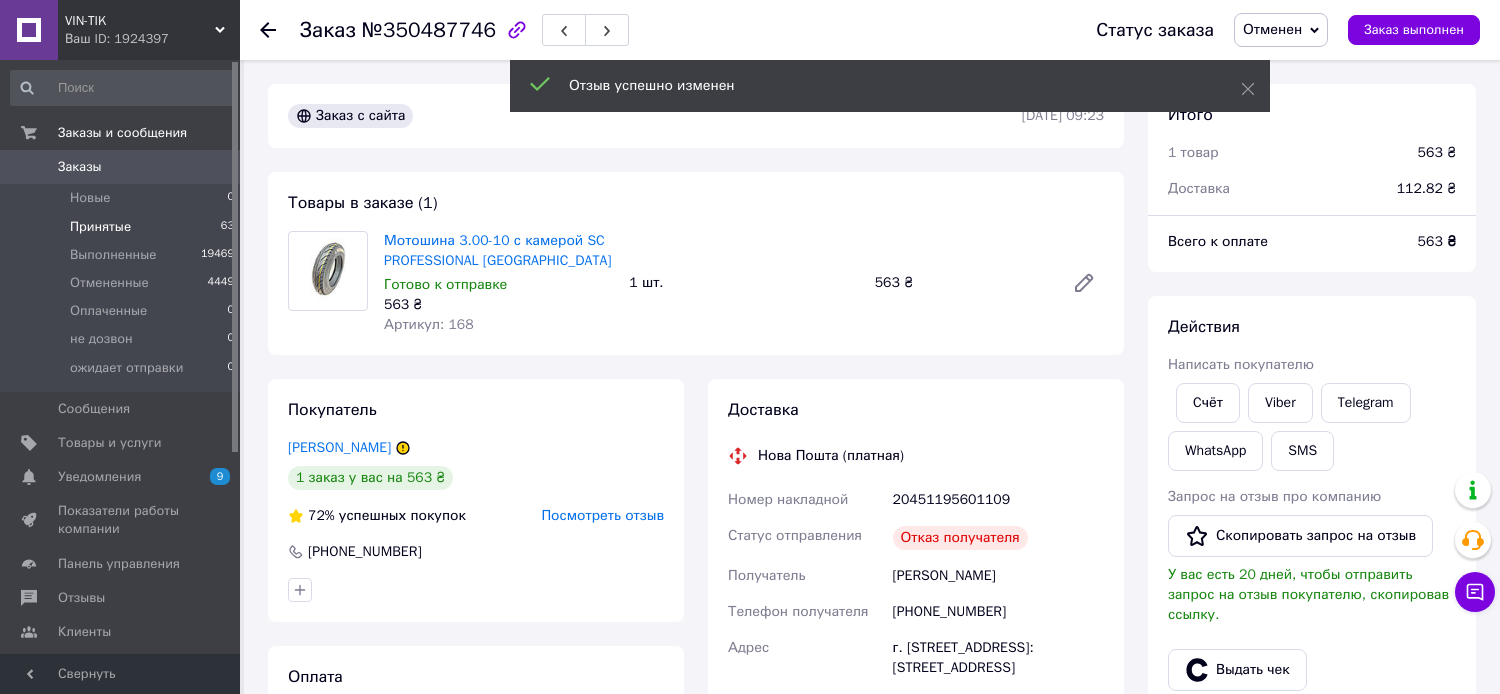 click on "Принятые 63" at bounding box center [123, 227] 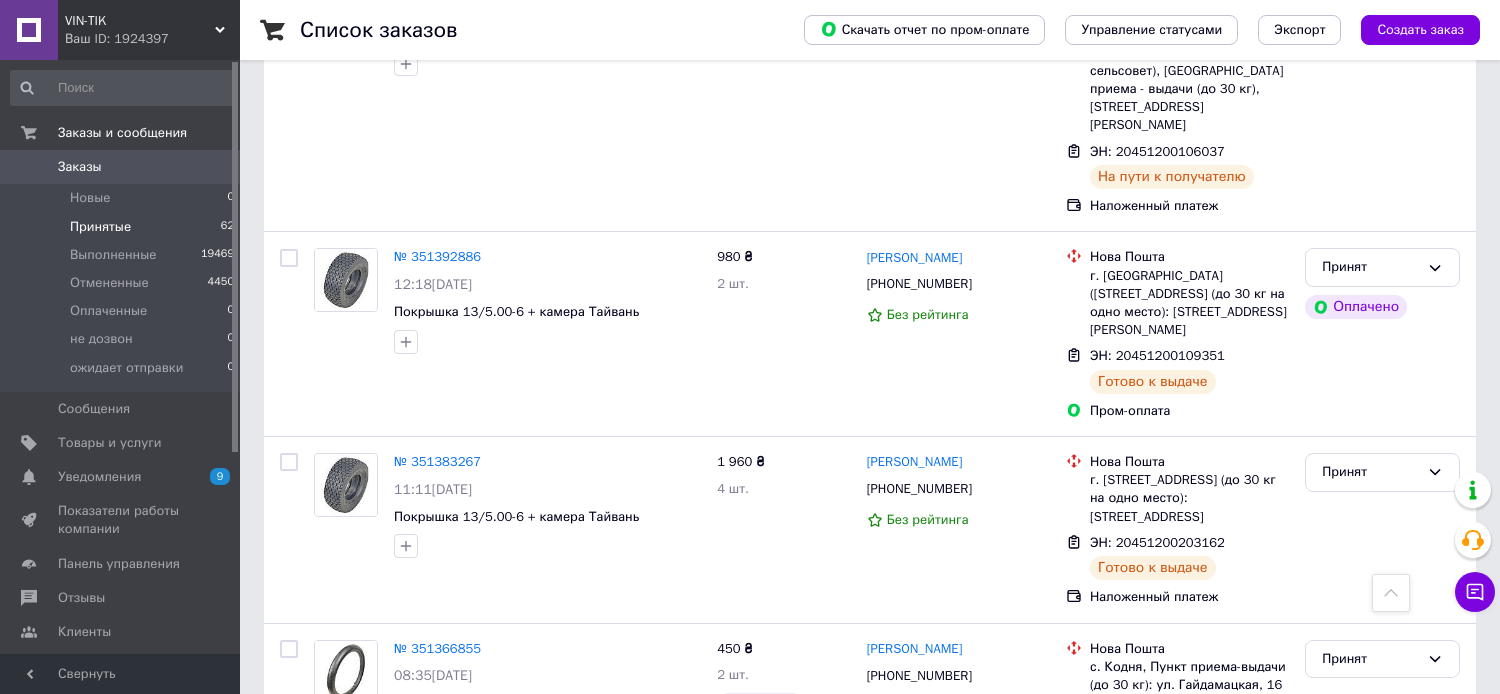 scroll, scrollTop: 8000, scrollLeft: 0, axis: vertical 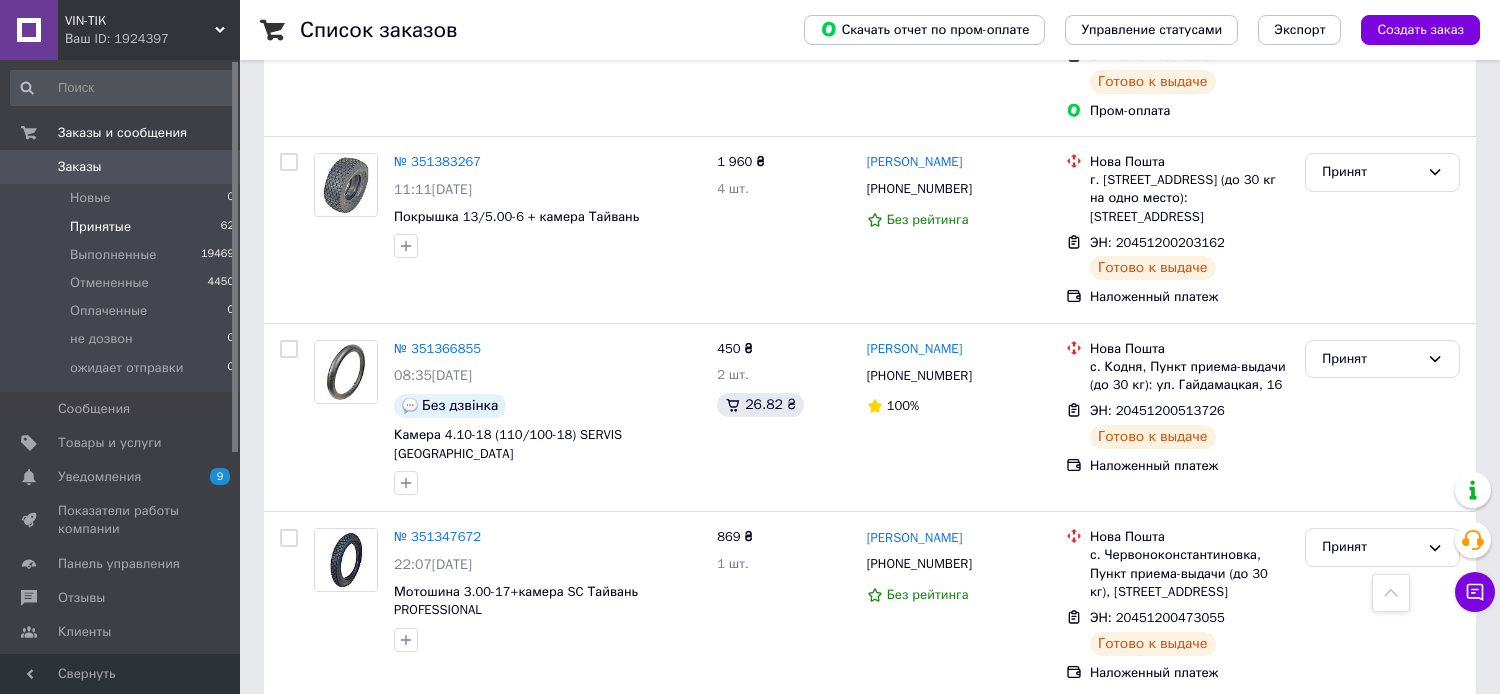 click on "Принят" at bounding box center (1370, 734) 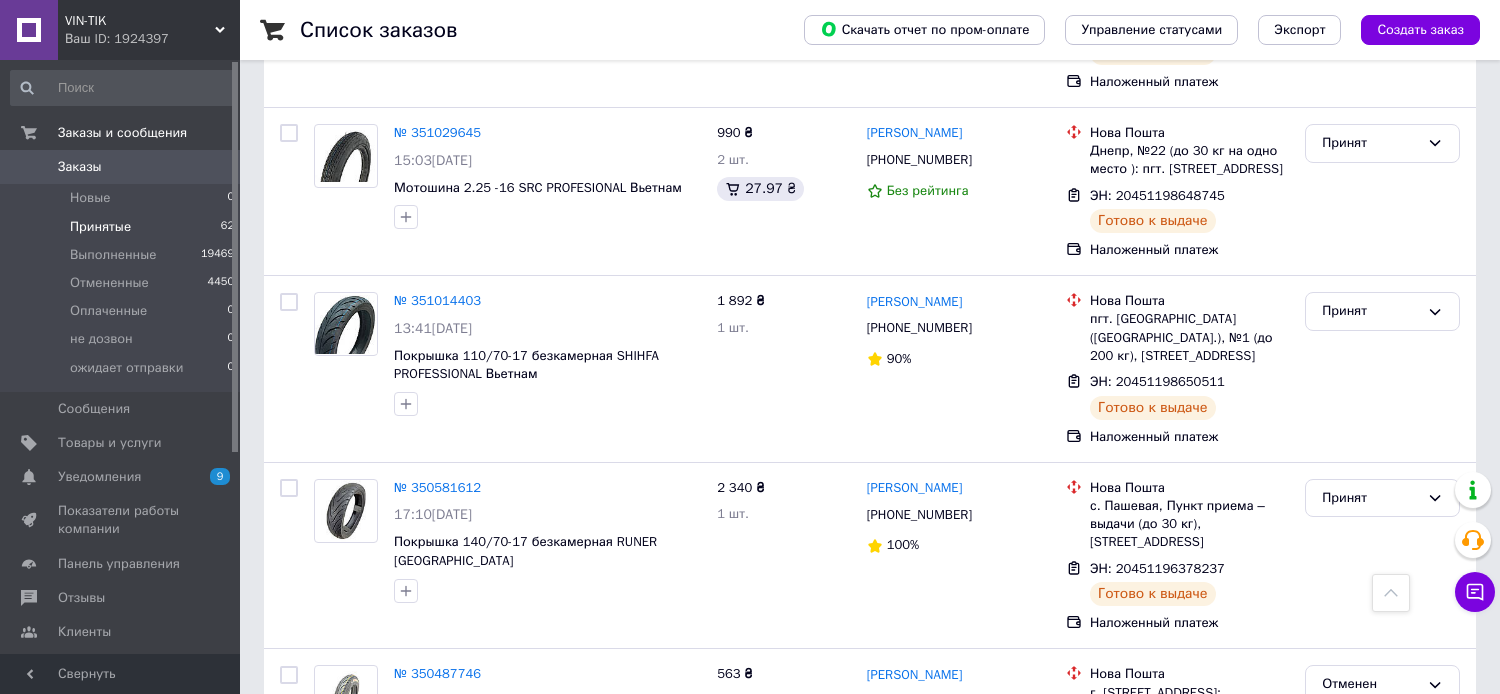scroll, scrollTop: 10980, scrollLeft: 0, axis: vertical 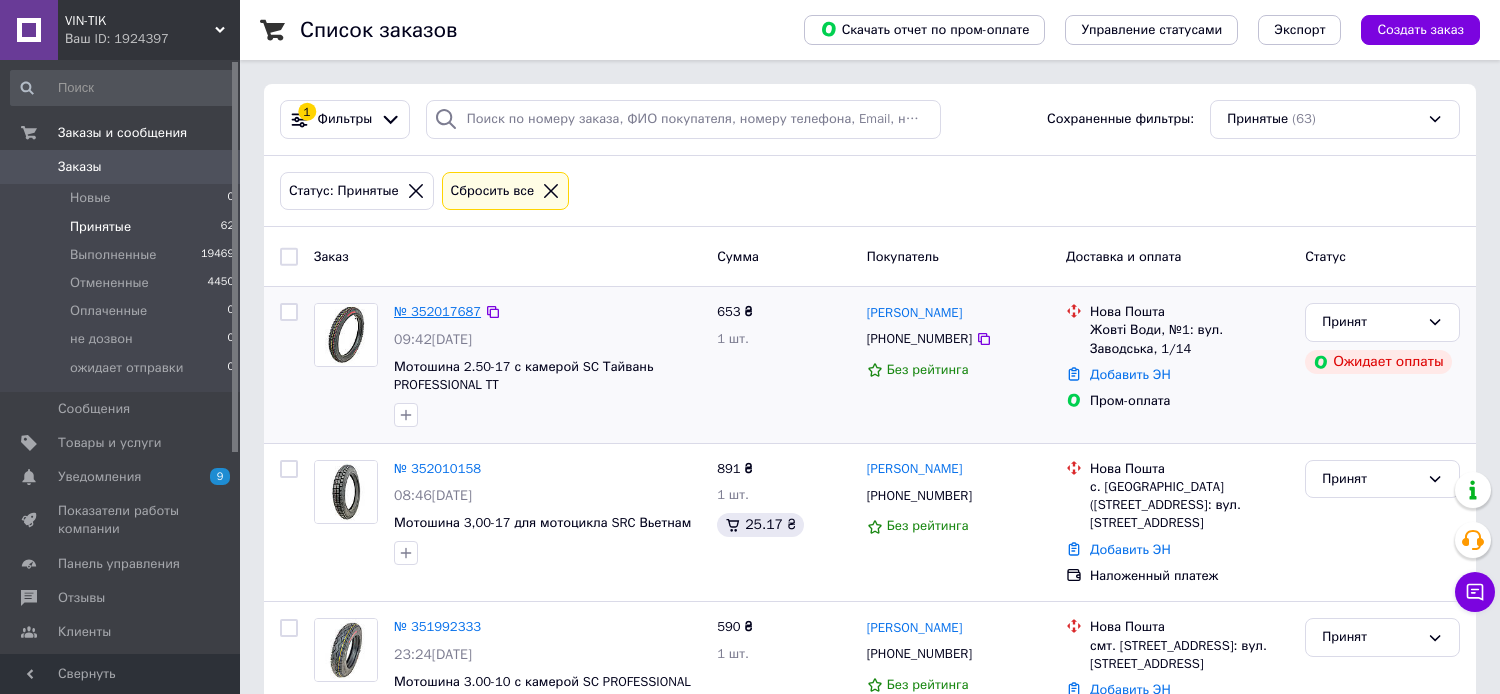 click on "№ 352017687" at bounding box center (437, 311) 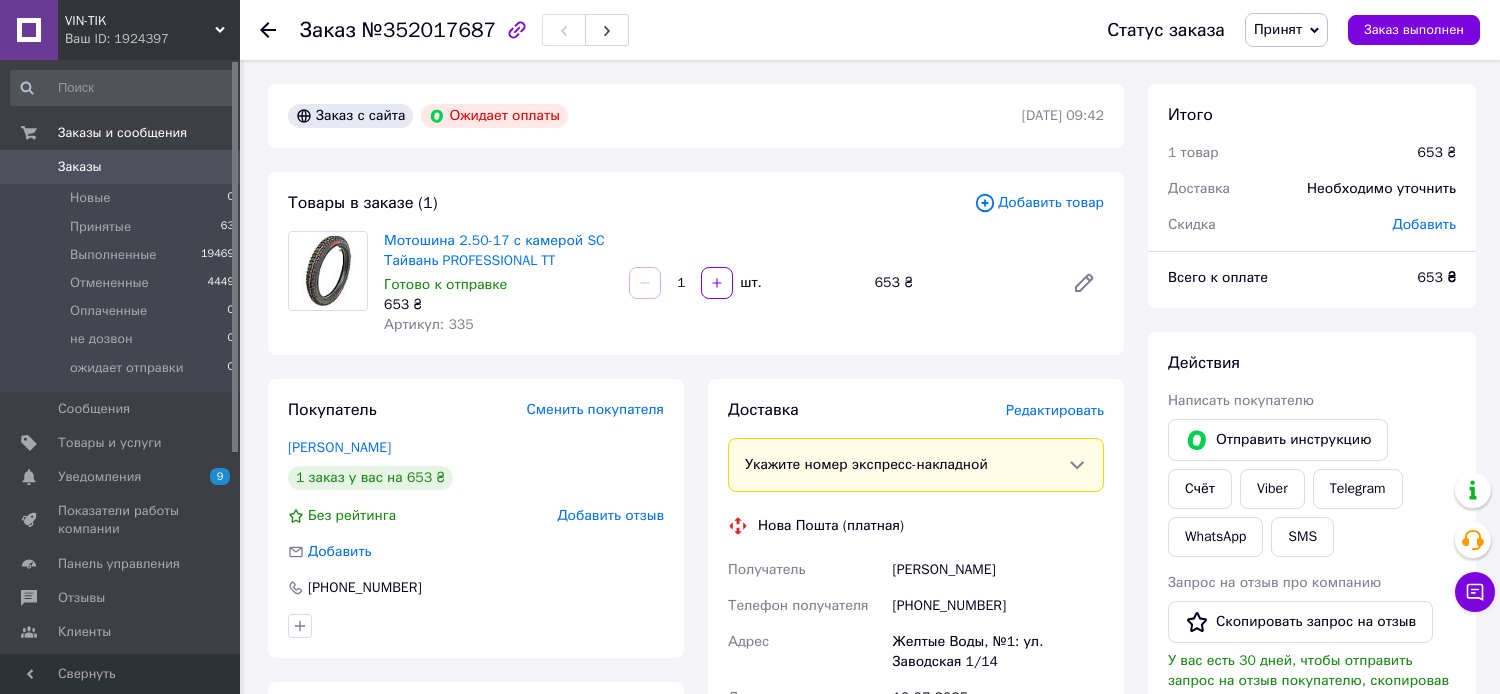 click on "Покупатель Сменить покупателя [PERSON_NAME] 1 заказ у вас на 653 ₴ Без рейтинга   Добавить отзыв Добавить [PHONE_NUMBER]" at bounding box center [476, 518] 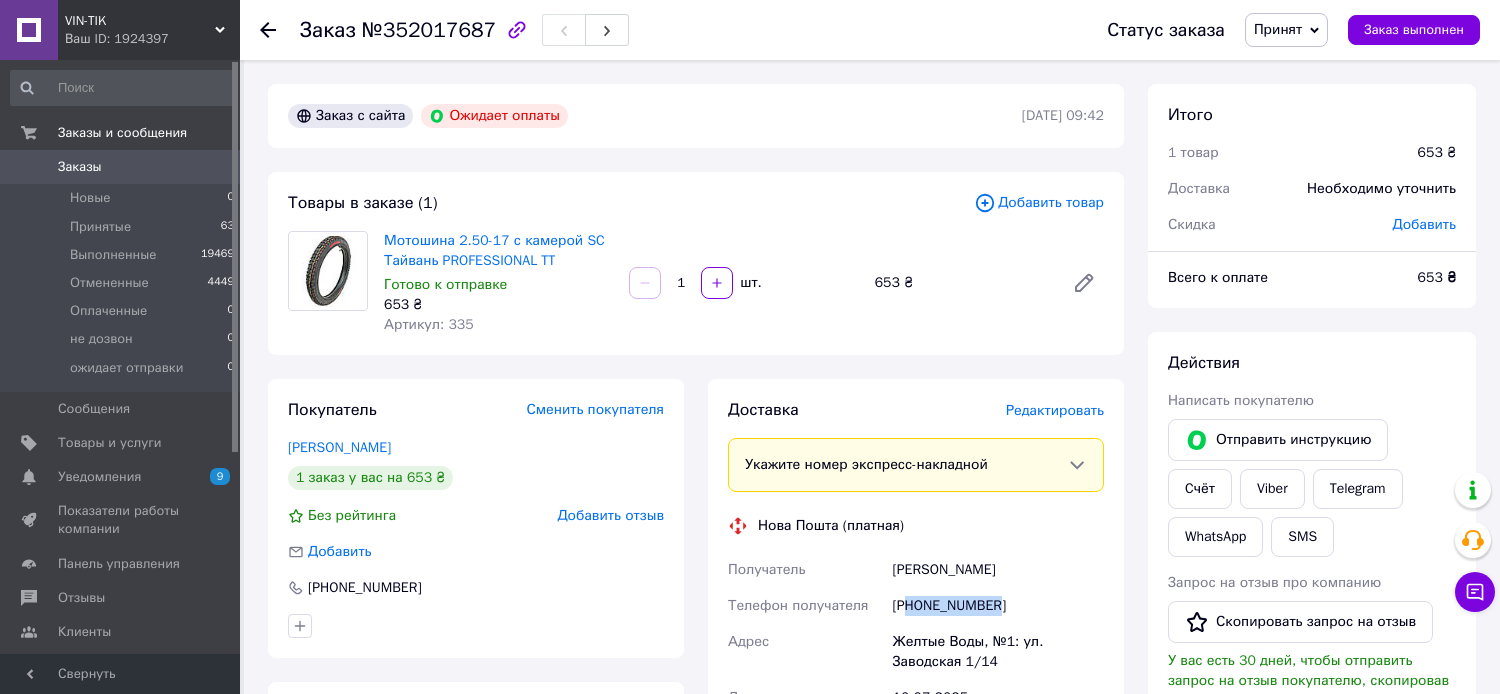 drag, startPoint x: 1025, startPoint y: 605, endPoint x: 908, endPoint y: 614, distance: 117.34564 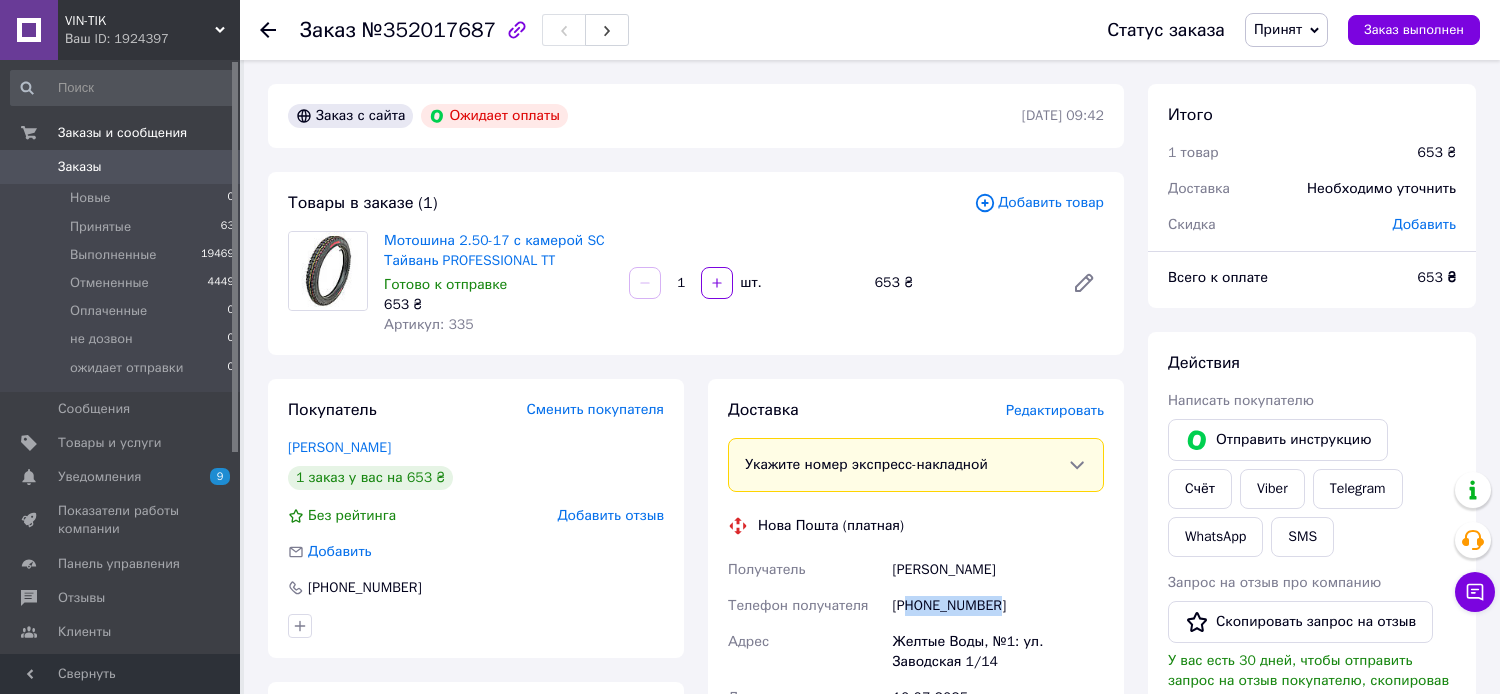 copy on "80968706929" 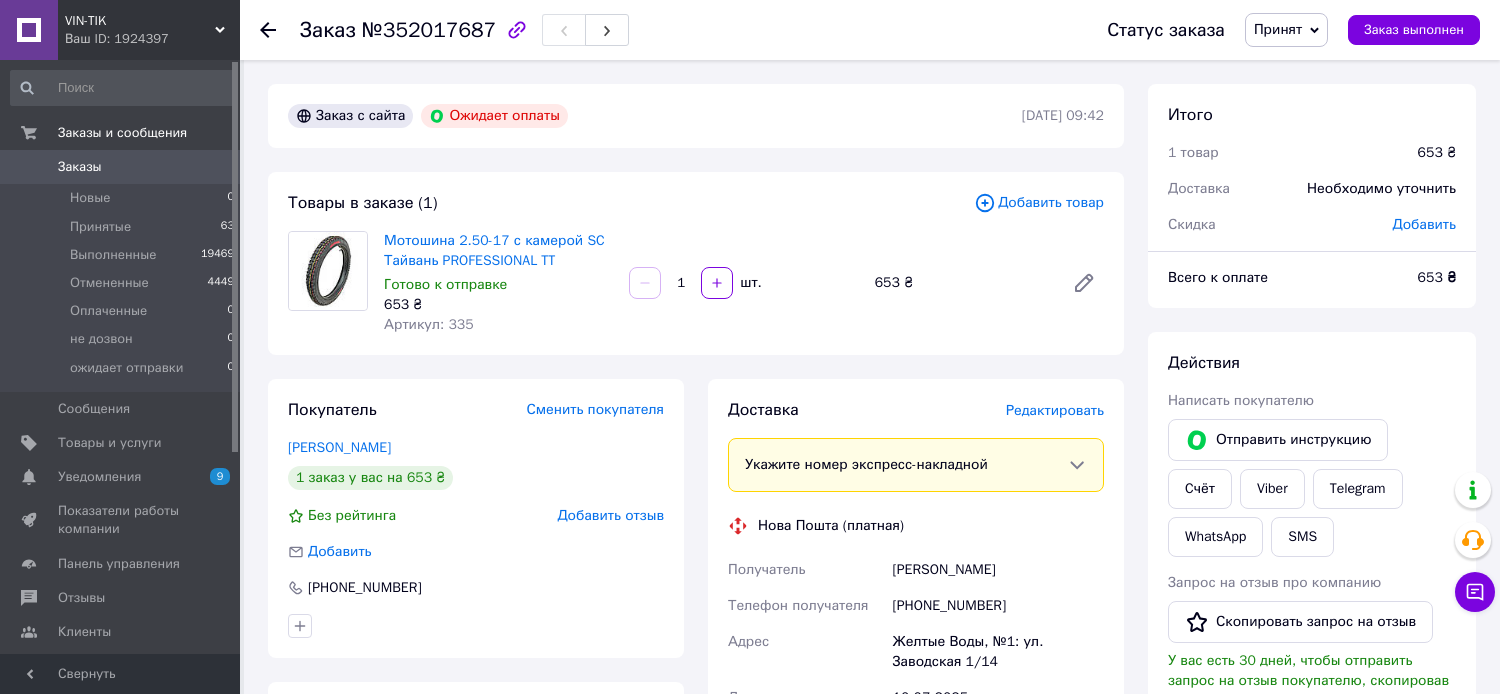 click at bounding box center (476, 626) 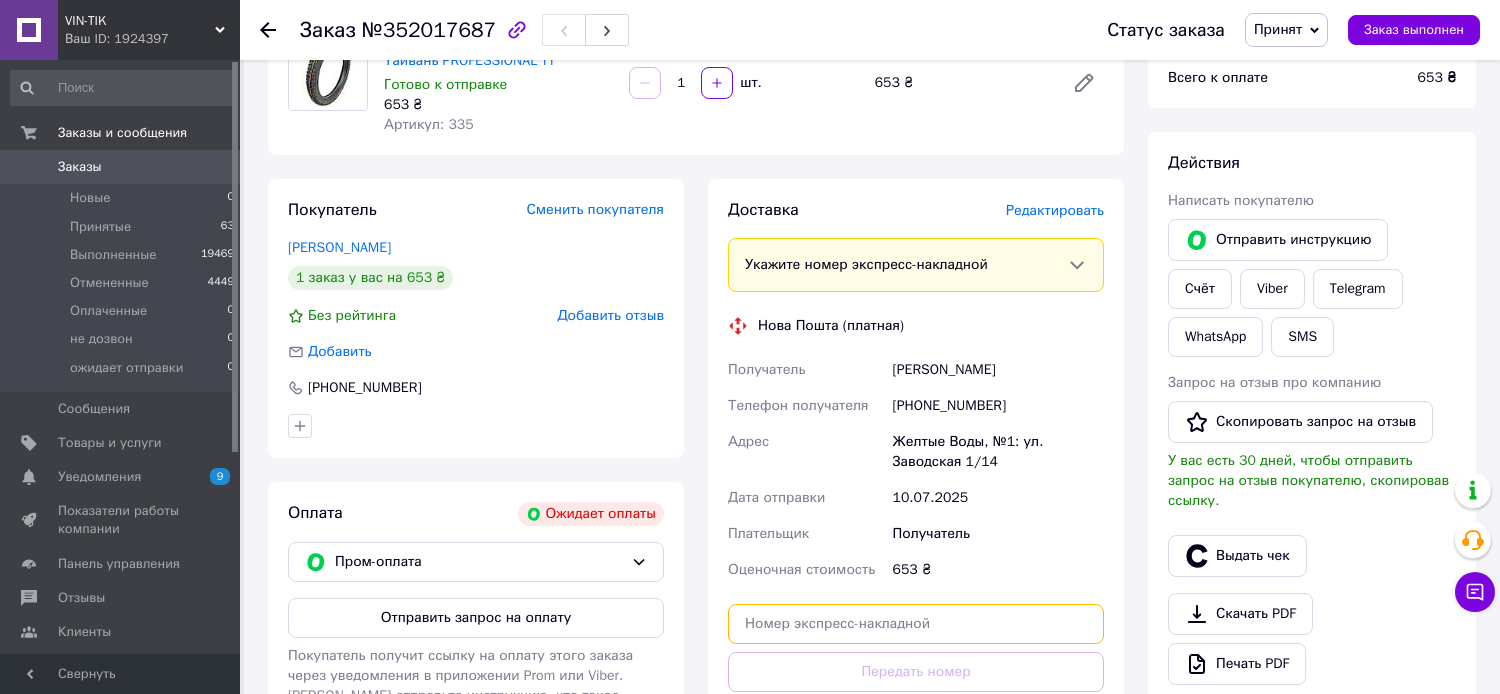 click at bounding box center [916, 624] 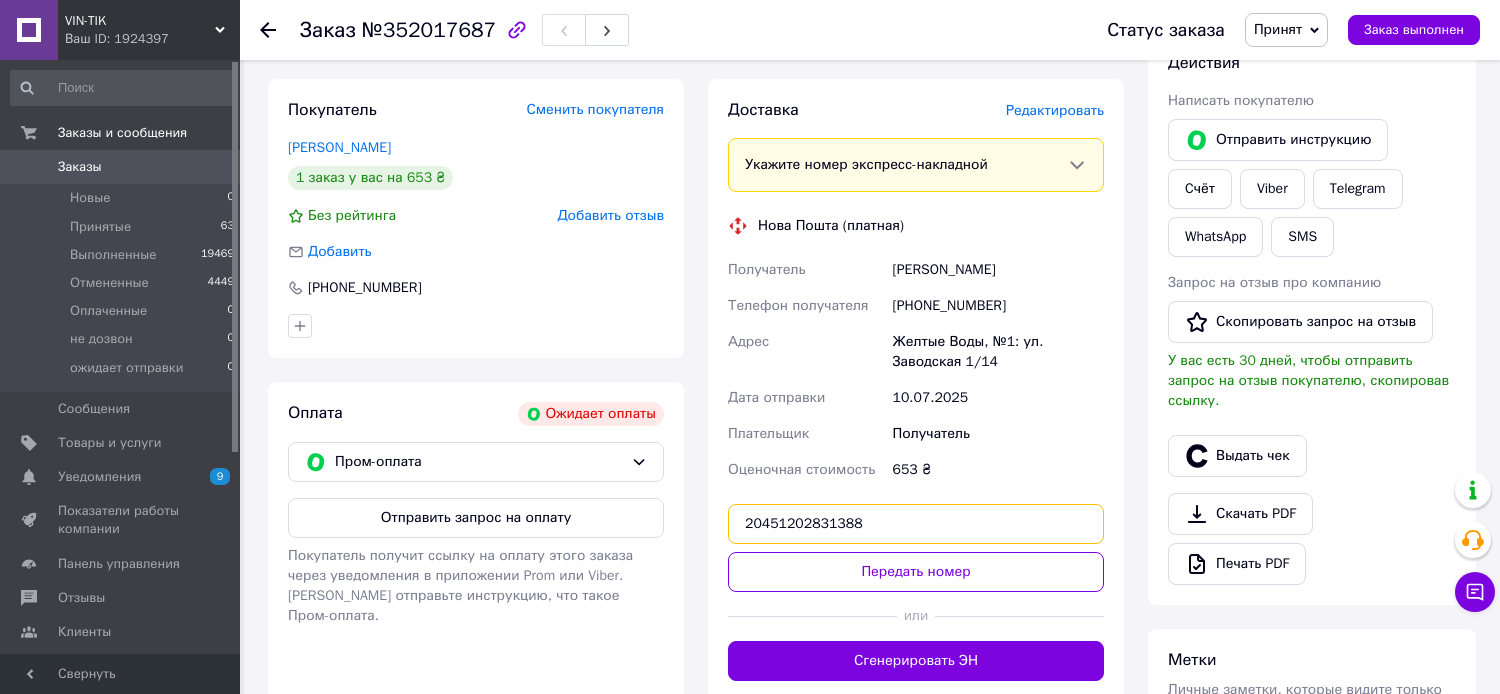 scroll, scrollTop: 400, scrollLeft: 0, axis: vertical 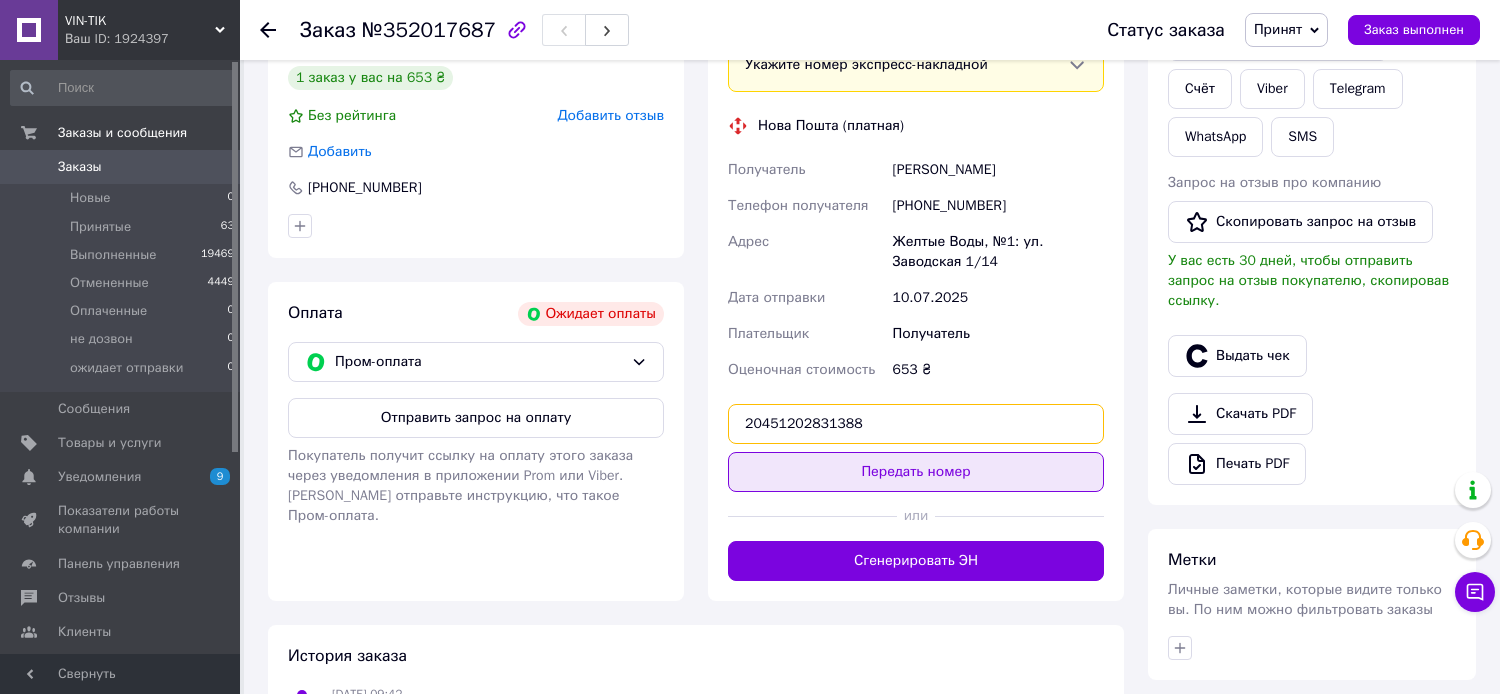 type on "20451202831388" 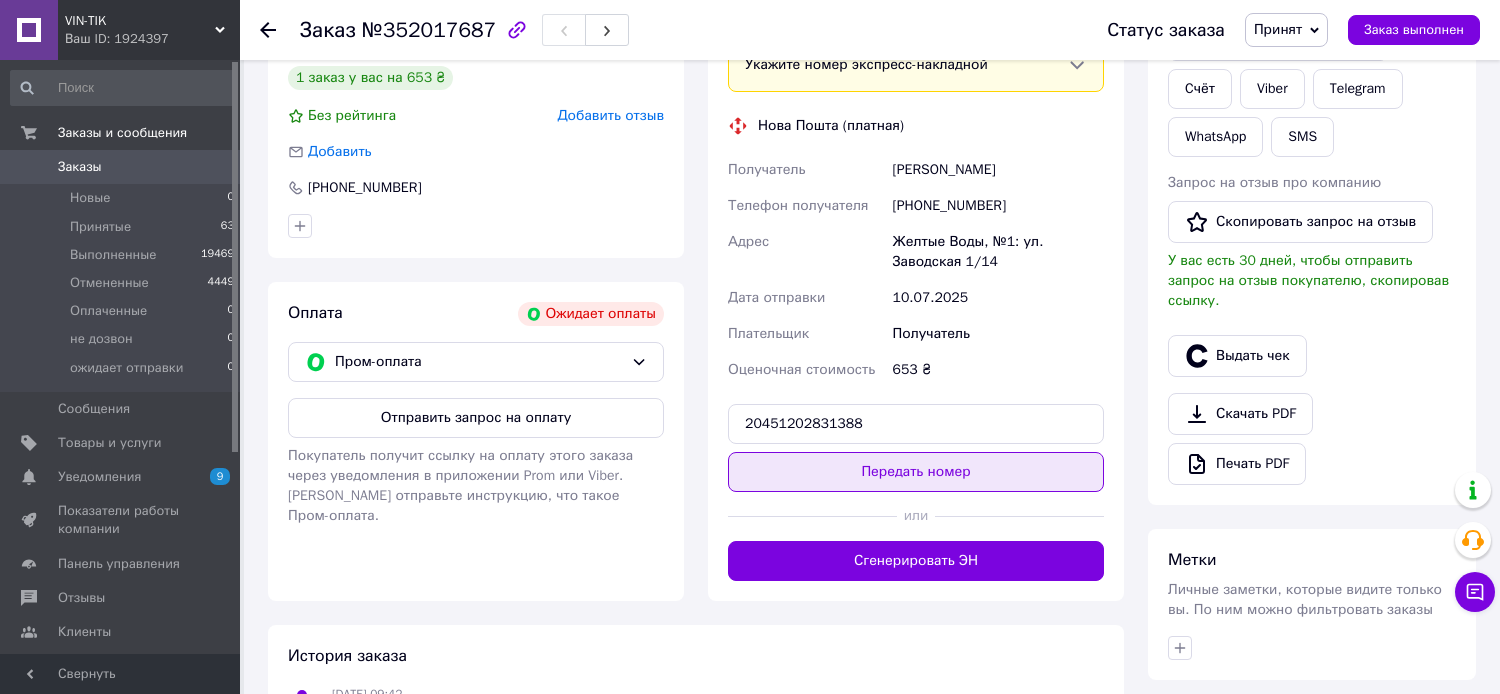 click on "Передать номер" at bounding box center (916, 472) 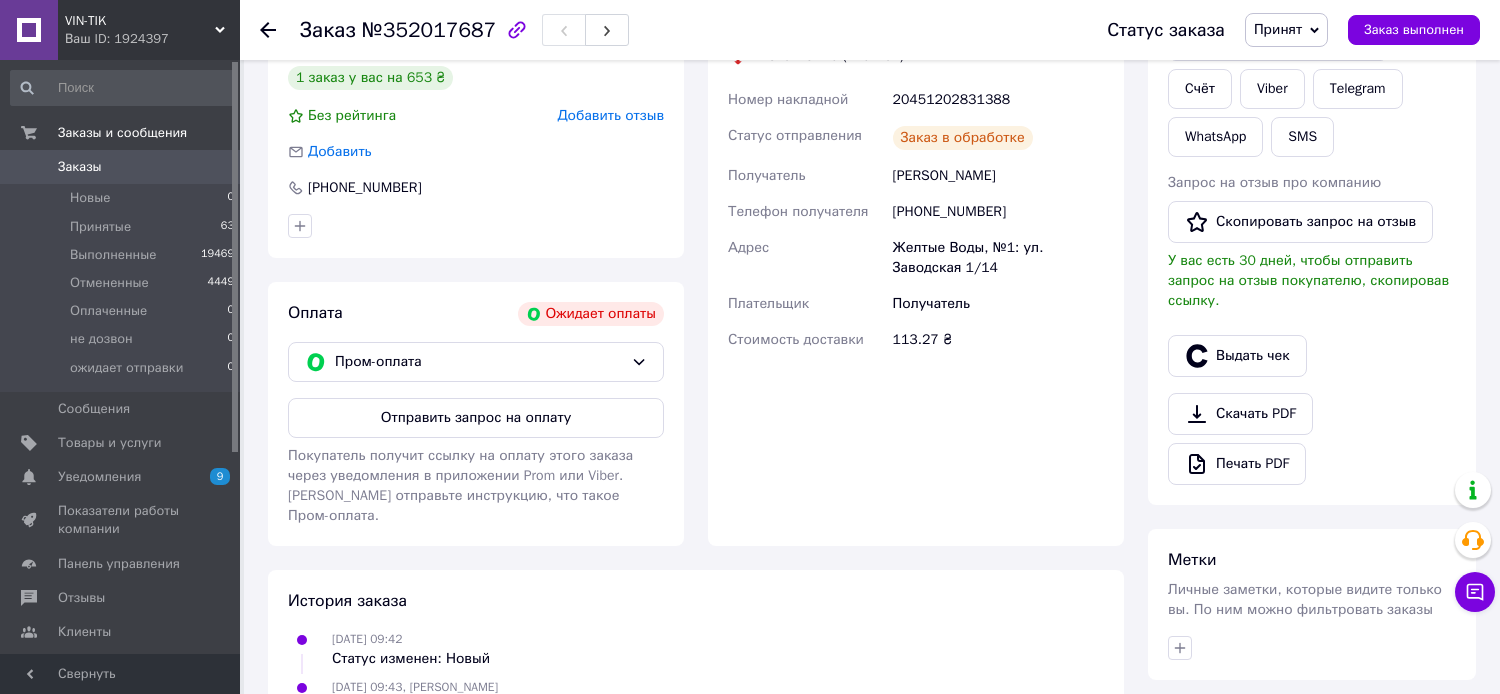 scroll, scrollTop: 100, scrollLeft: 0, axis: vertical 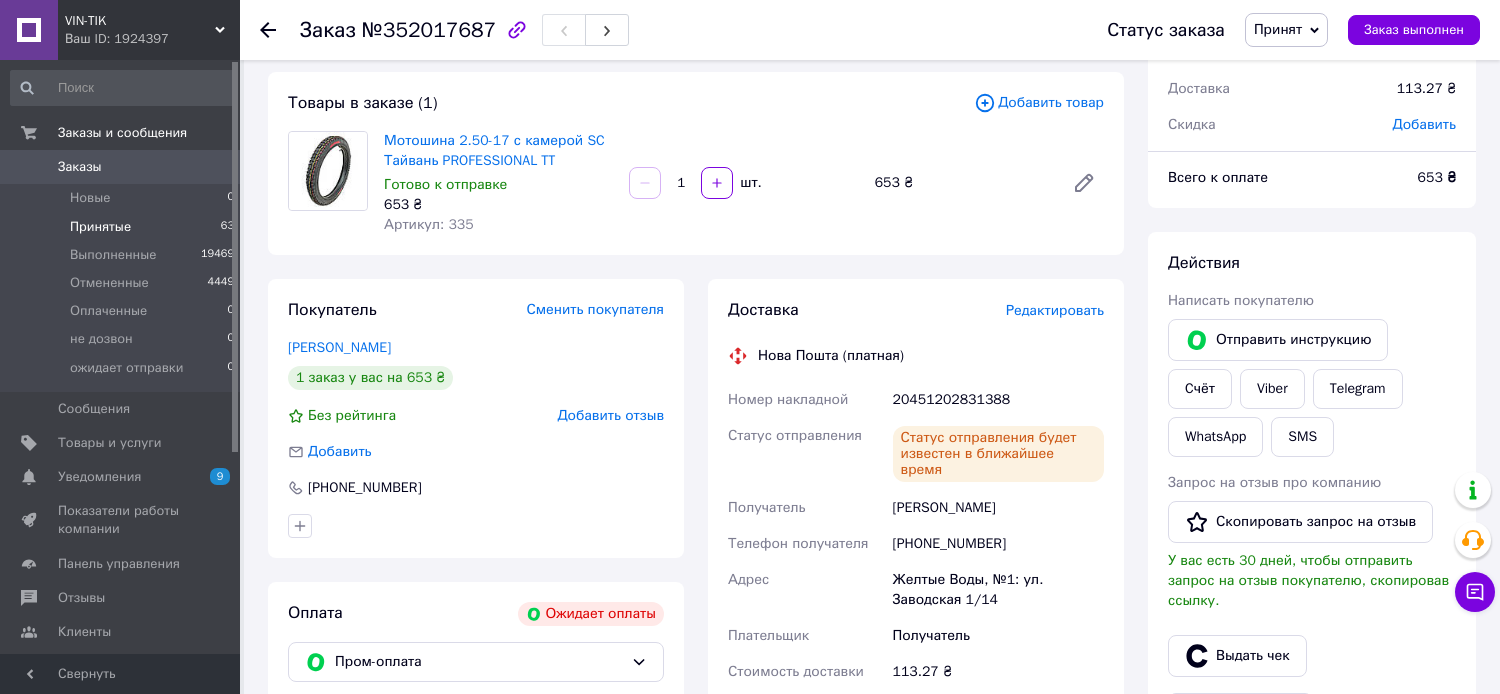 click on "63" at bounding box center [227, 227] 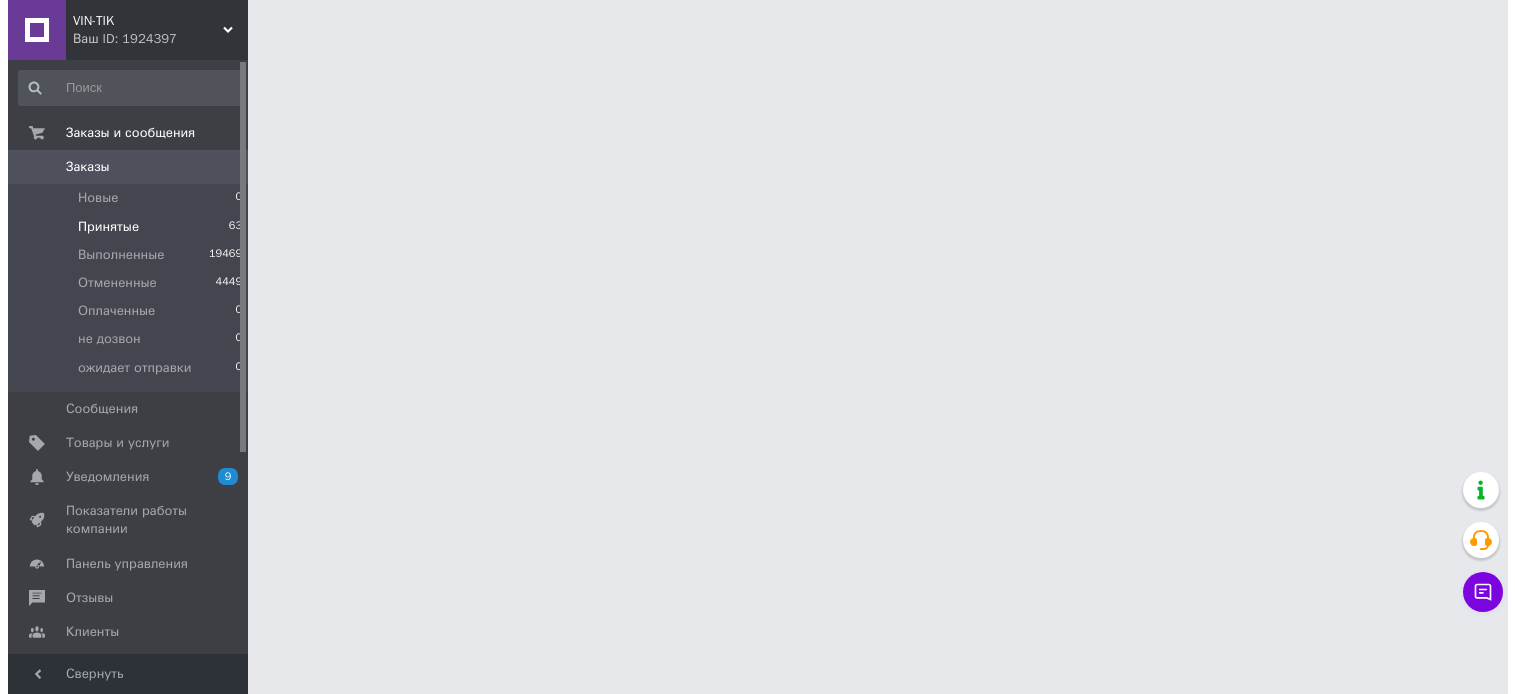 scroll, scrollTop: 0, scrollLeft: 0, axis: both 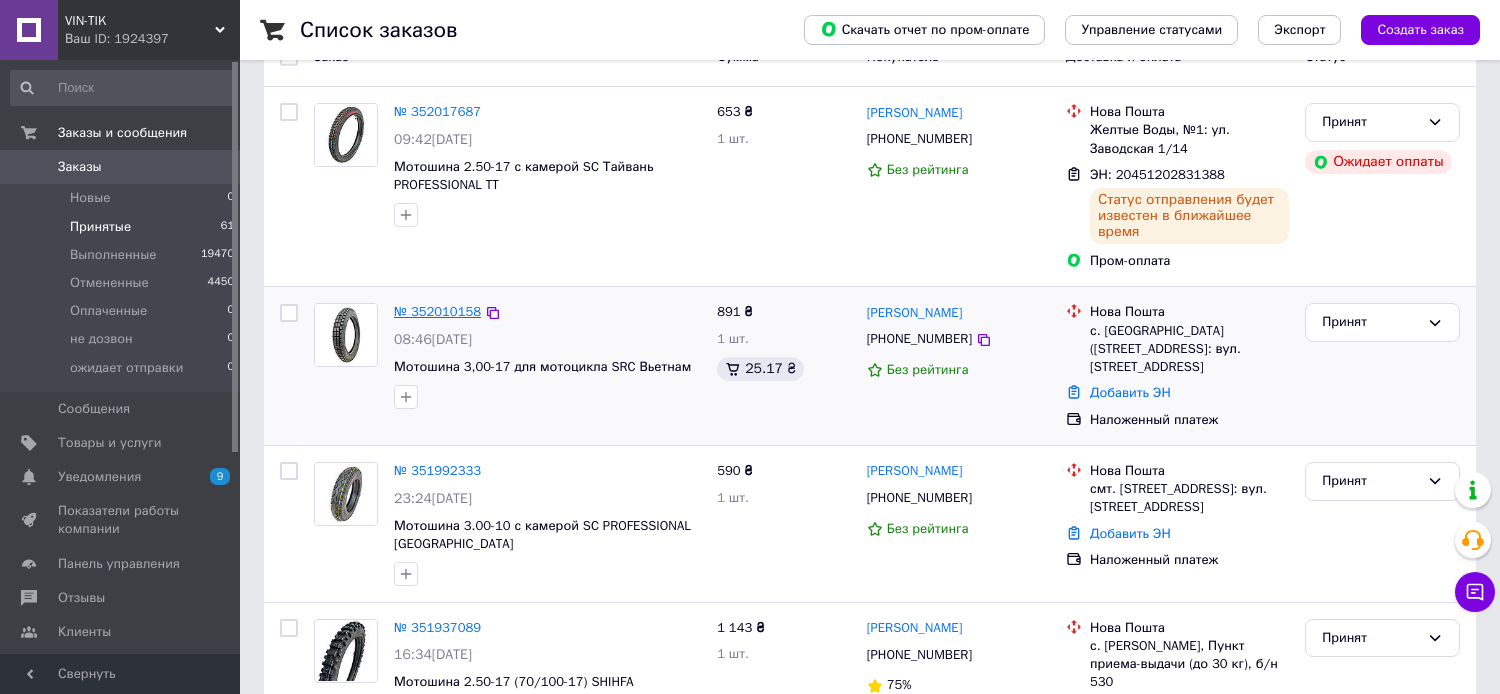 click on "№ 352010158" at bounding box center [437, 311] 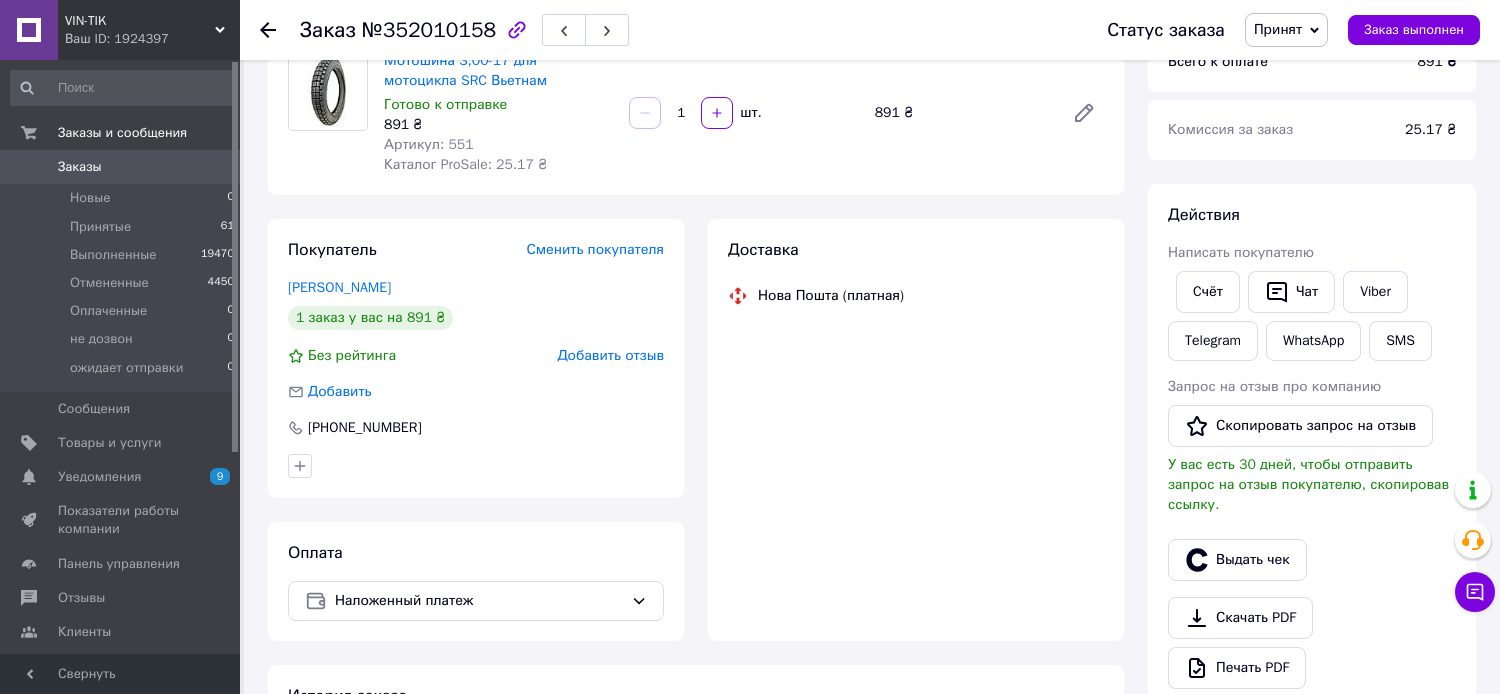 scroll, scrollTop: 200, scrollLeft: 0, axis: vertical 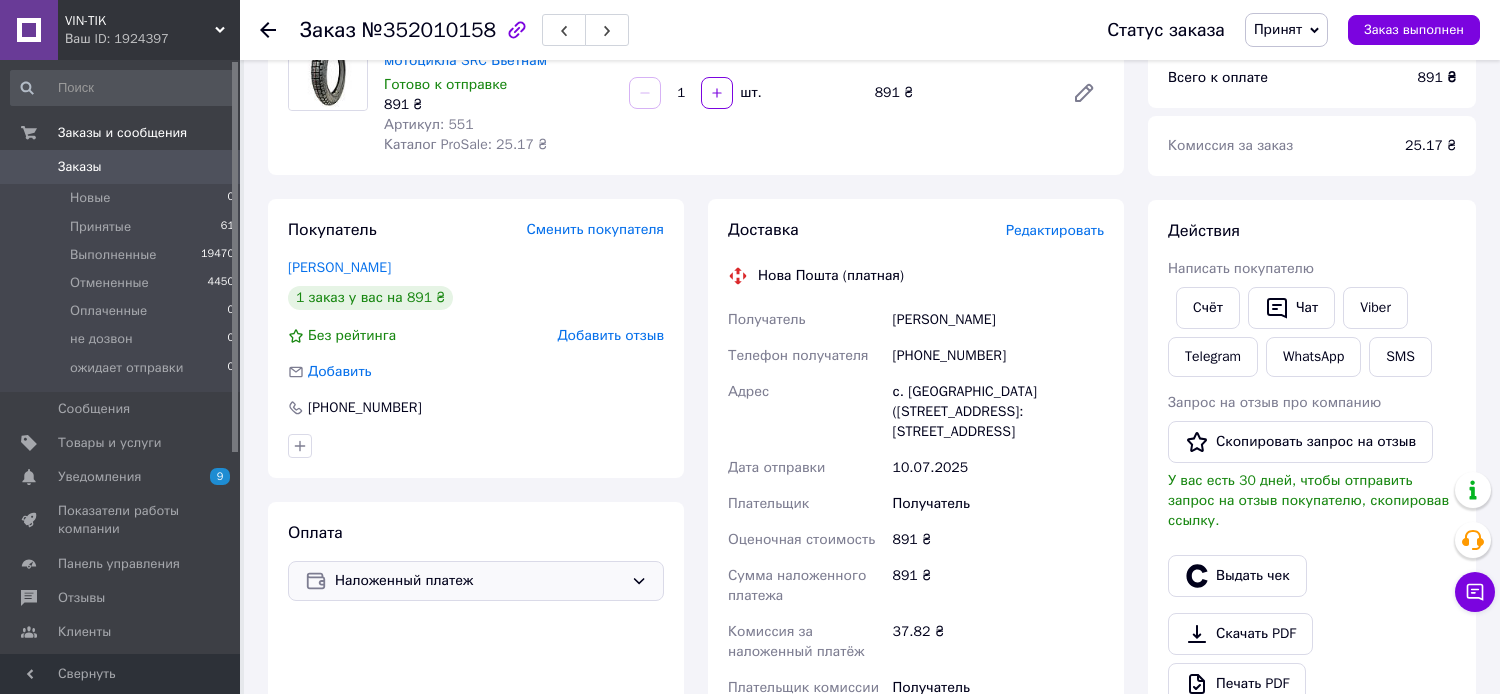 drag, startPoint x: 338, startPoint y: 617, endPoint x: 375, endPoint y: 585, distance: 48.9183 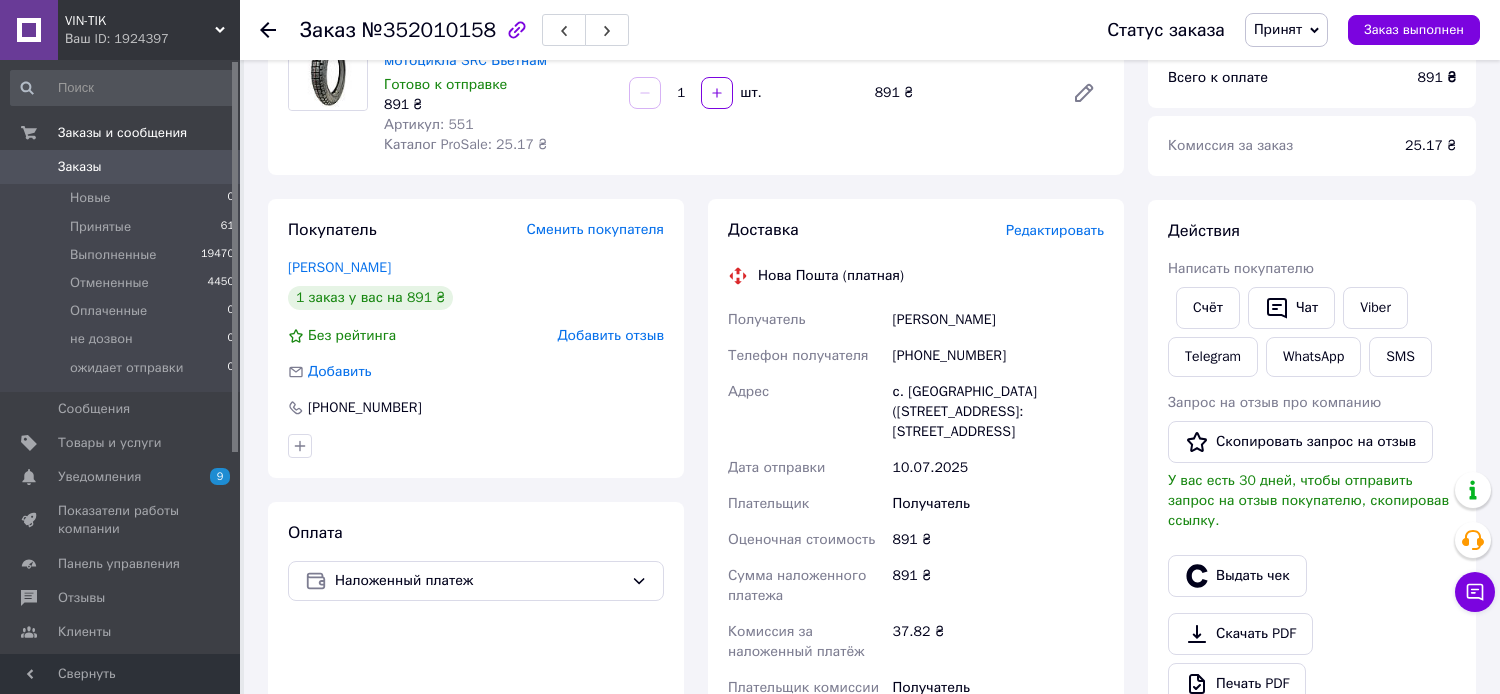 scroll, scrollTop: 100, scrollLeft: 0, axis: vertical 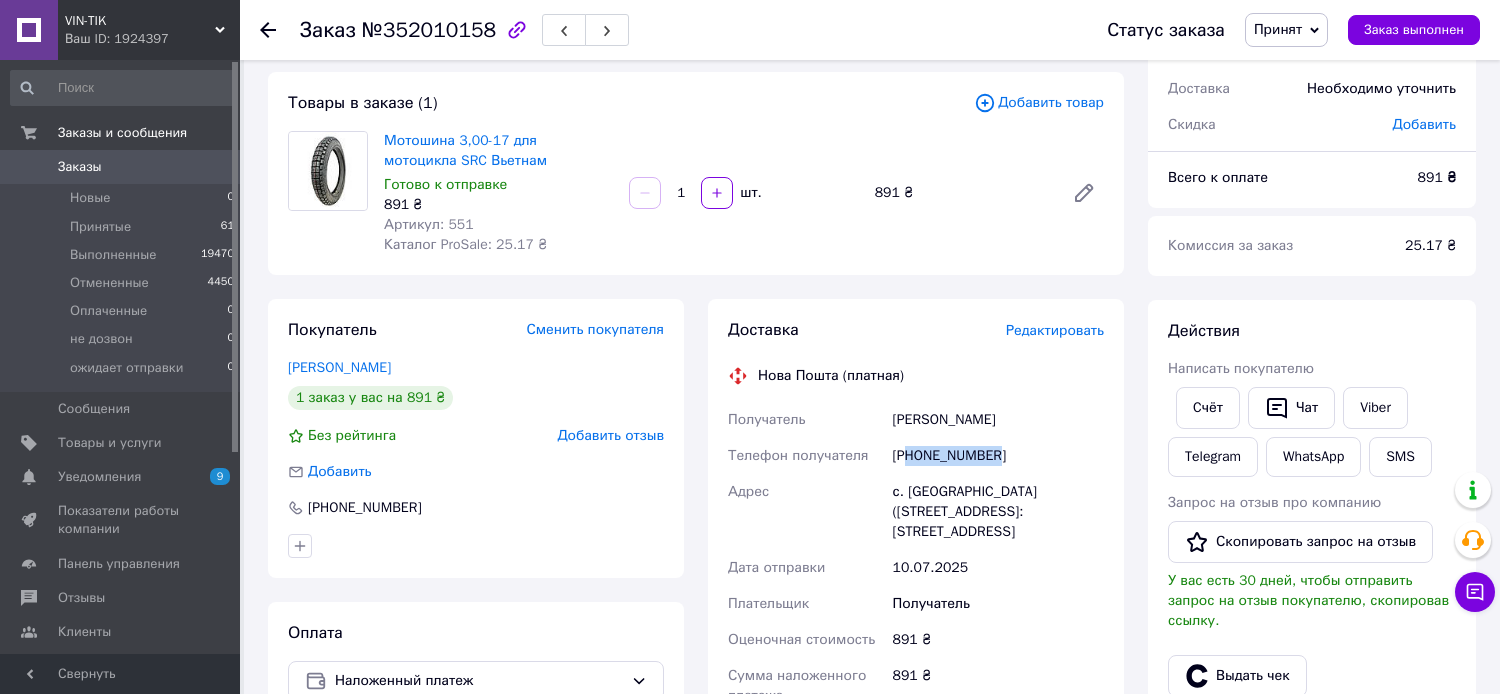 drag, startPoint x: 1008, startPoint y: 453, endPoint x: 911, endPoint y: 458, distance: 97.128784 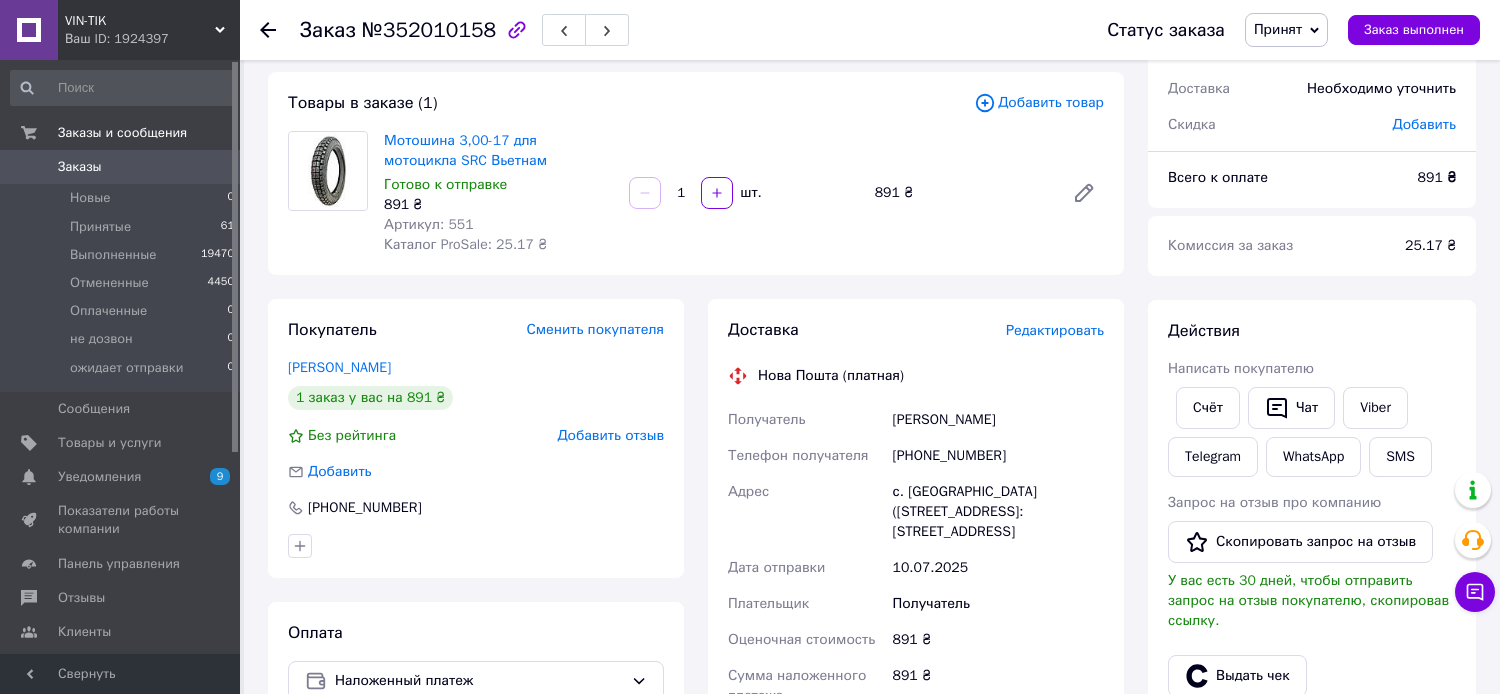 click on "Товары в заказе (1) Добавить товар Мотошина 3,00-17 для мотоцикла SRC Вьетнам Готово к отправке 891 ₴ Артикул: 551 Каталог ProSale: 25.17 ₴  1   шт. 891 ₴" at bounding box center (696, 173) 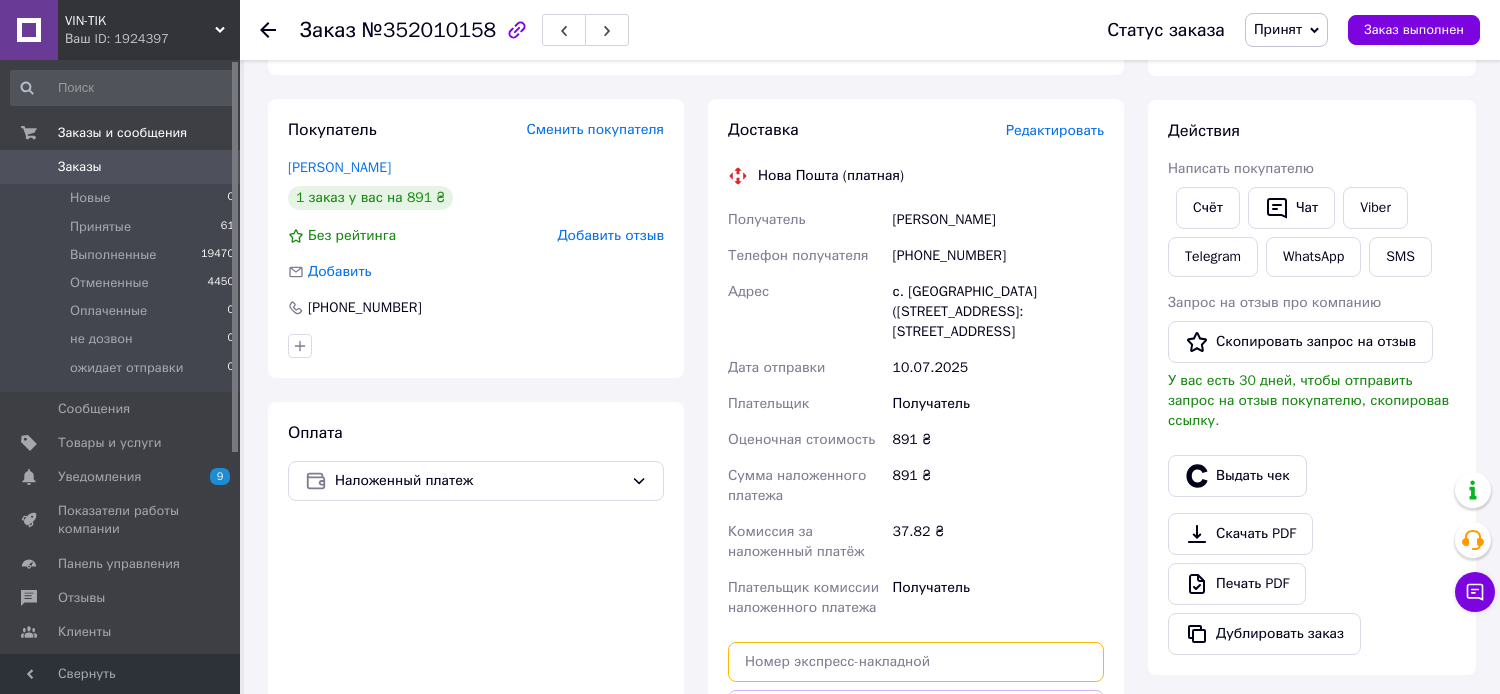 click at bounding box center [916, 662] 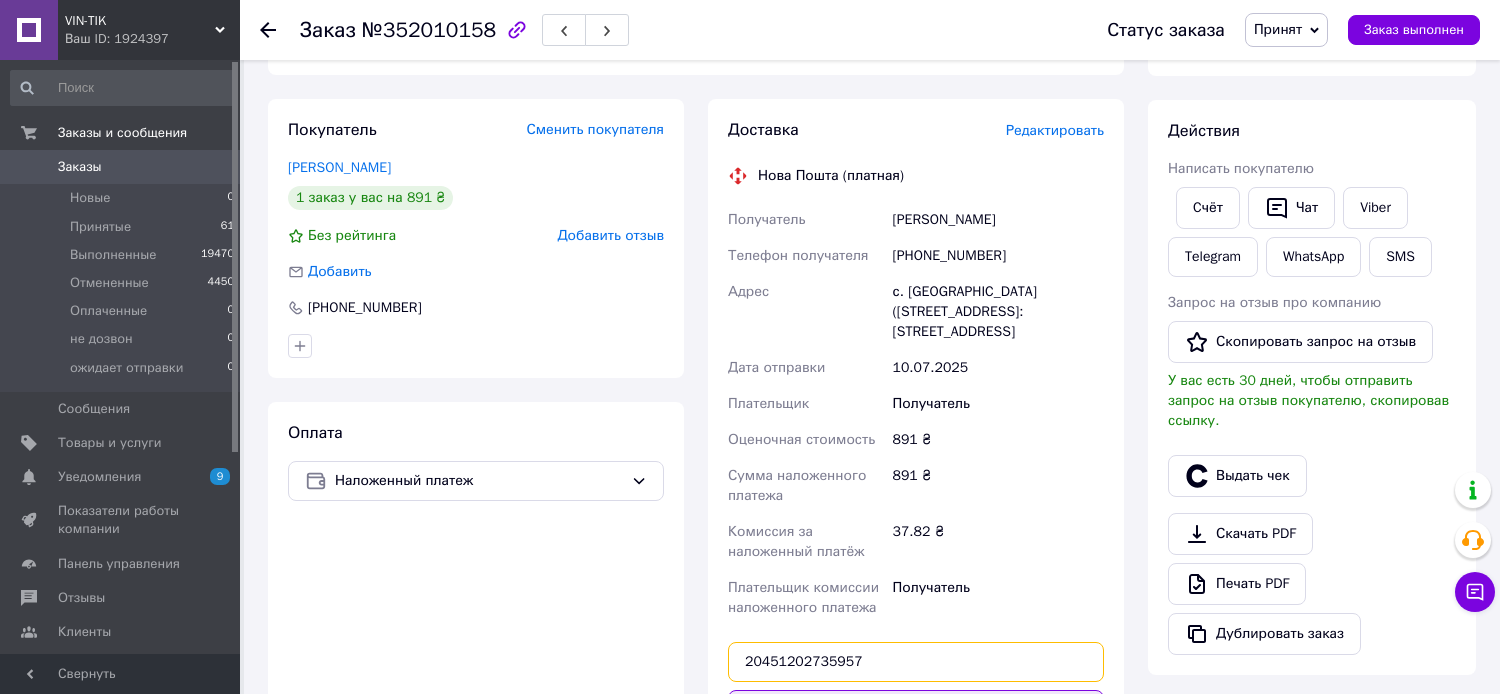 type on "20451202735957" 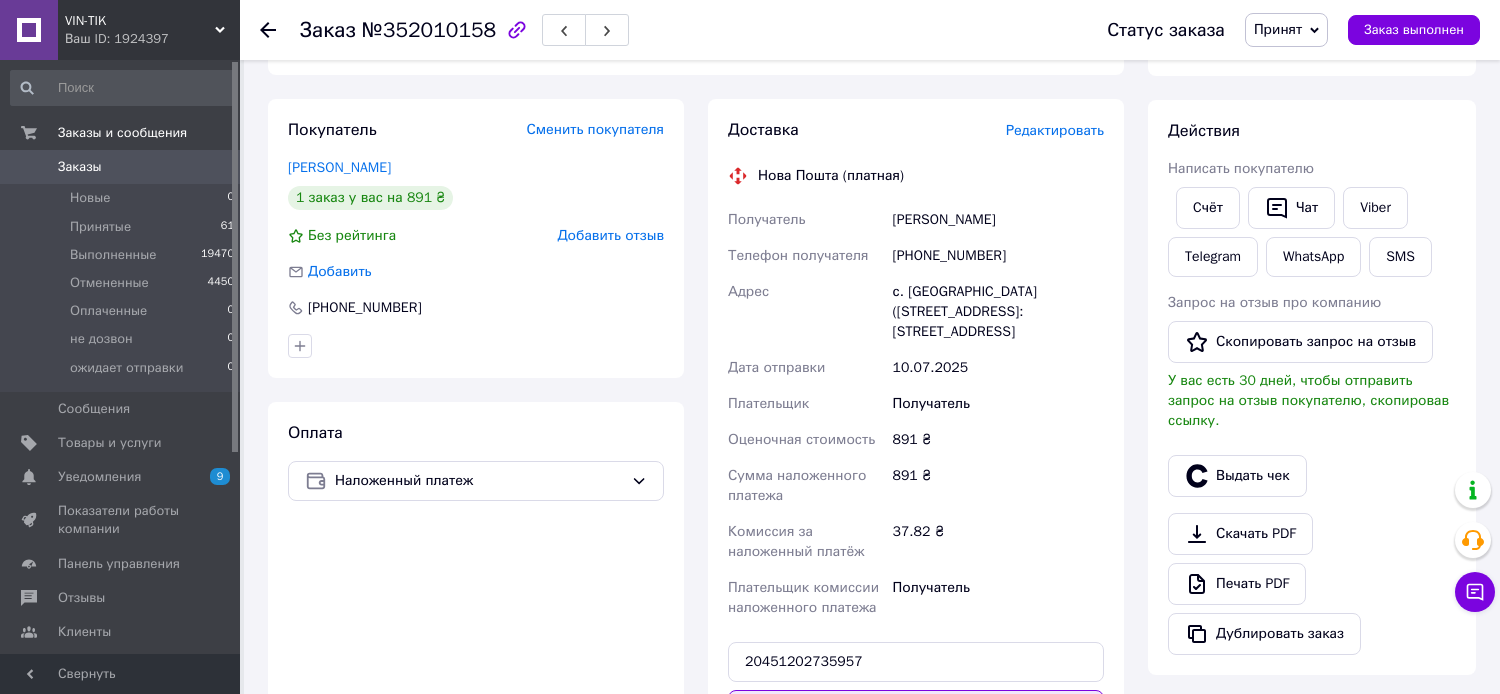 click on "Передать номер" at bounding box center [916, 710] 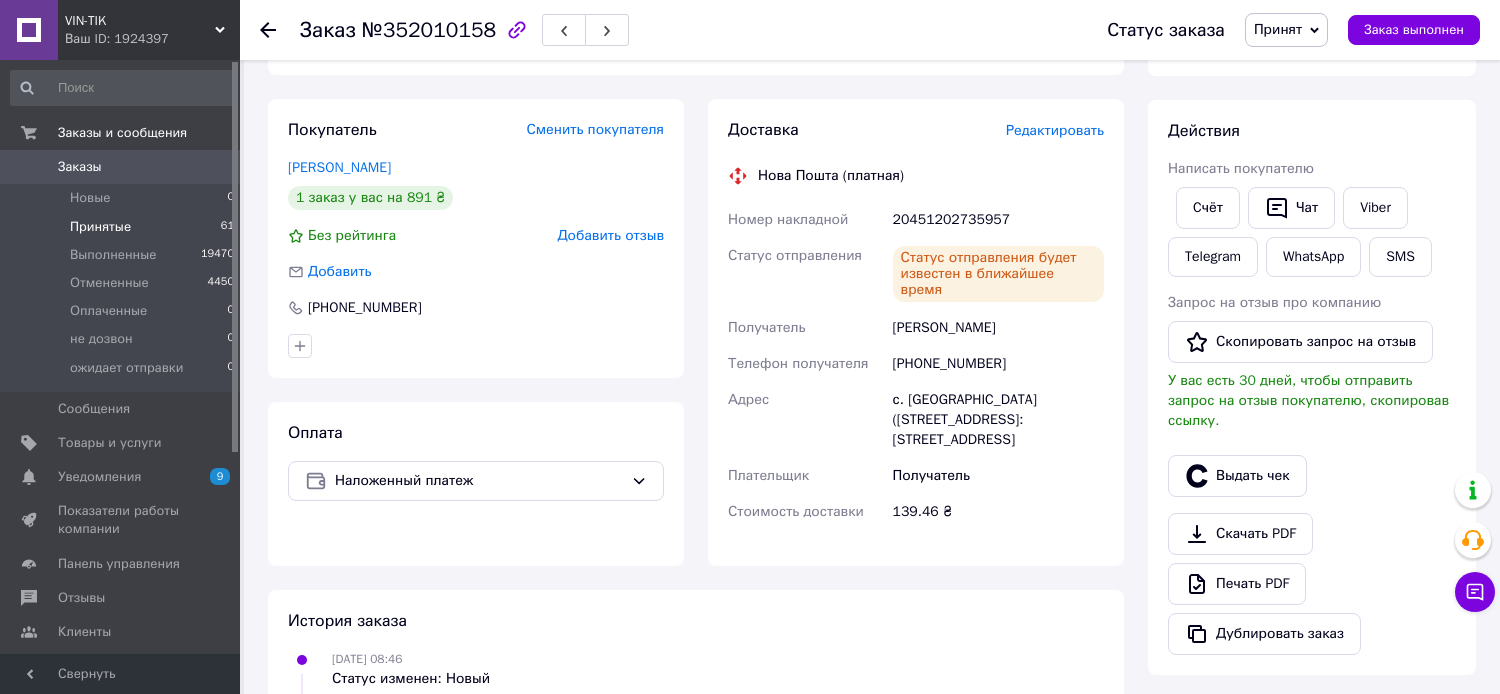 click on "61" at bounding box center [227, 227] 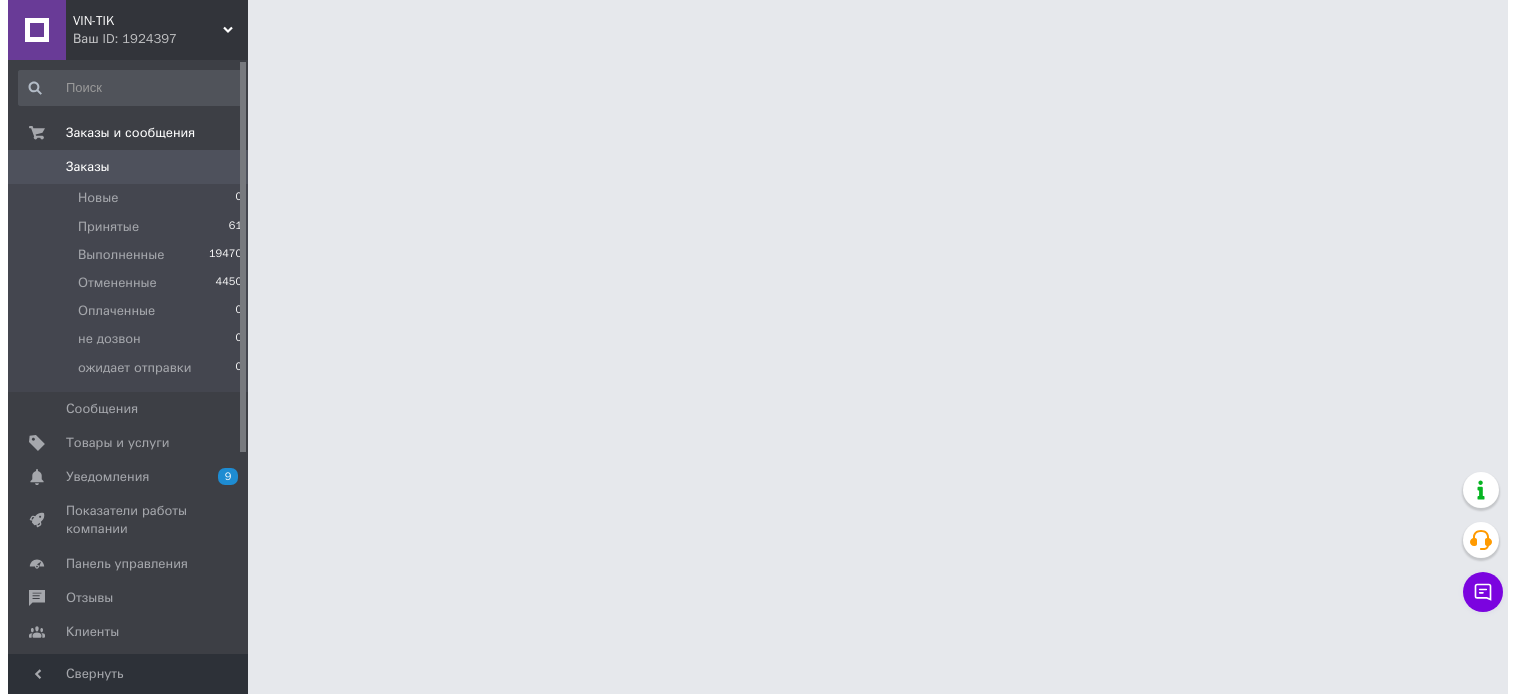 scroll, scrollTop: 0, scrollLeft: 0, axis: both 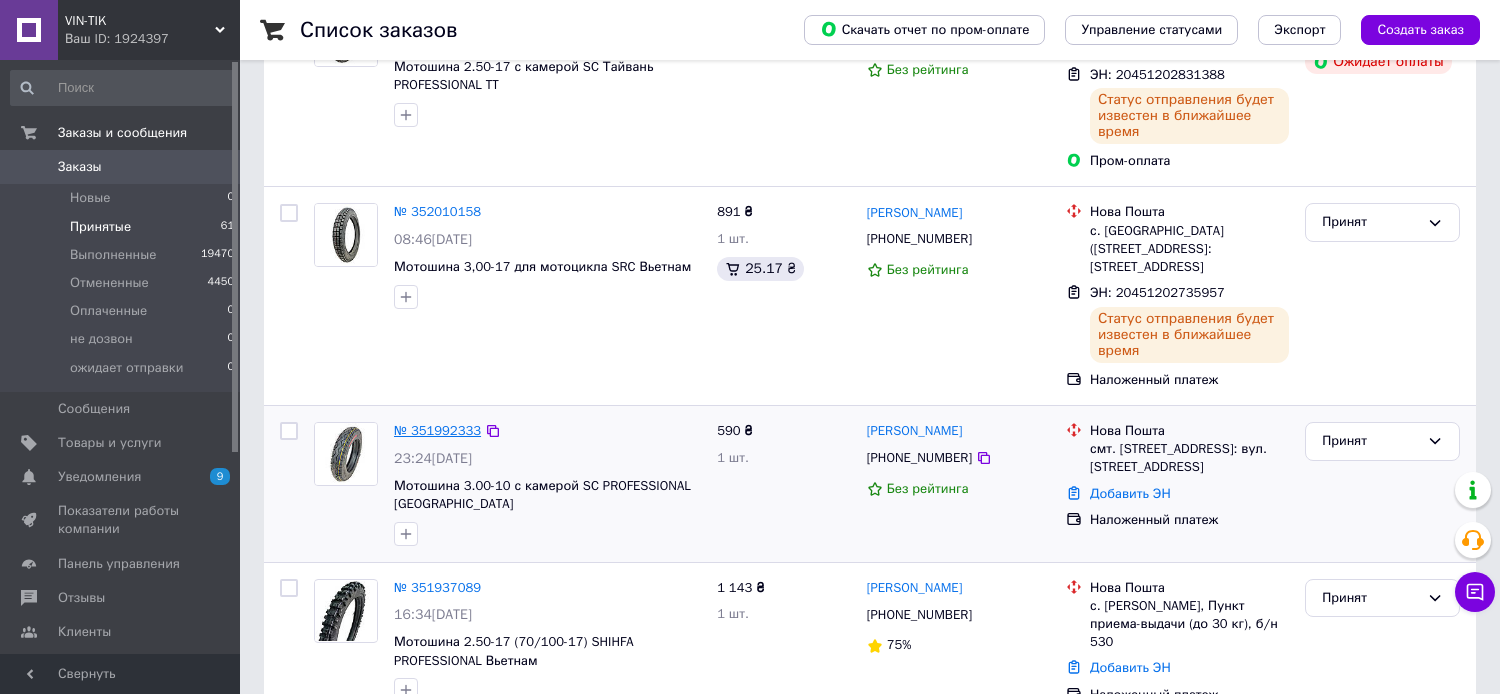 click on "№ 351992333" at bounding box center [437, 430] 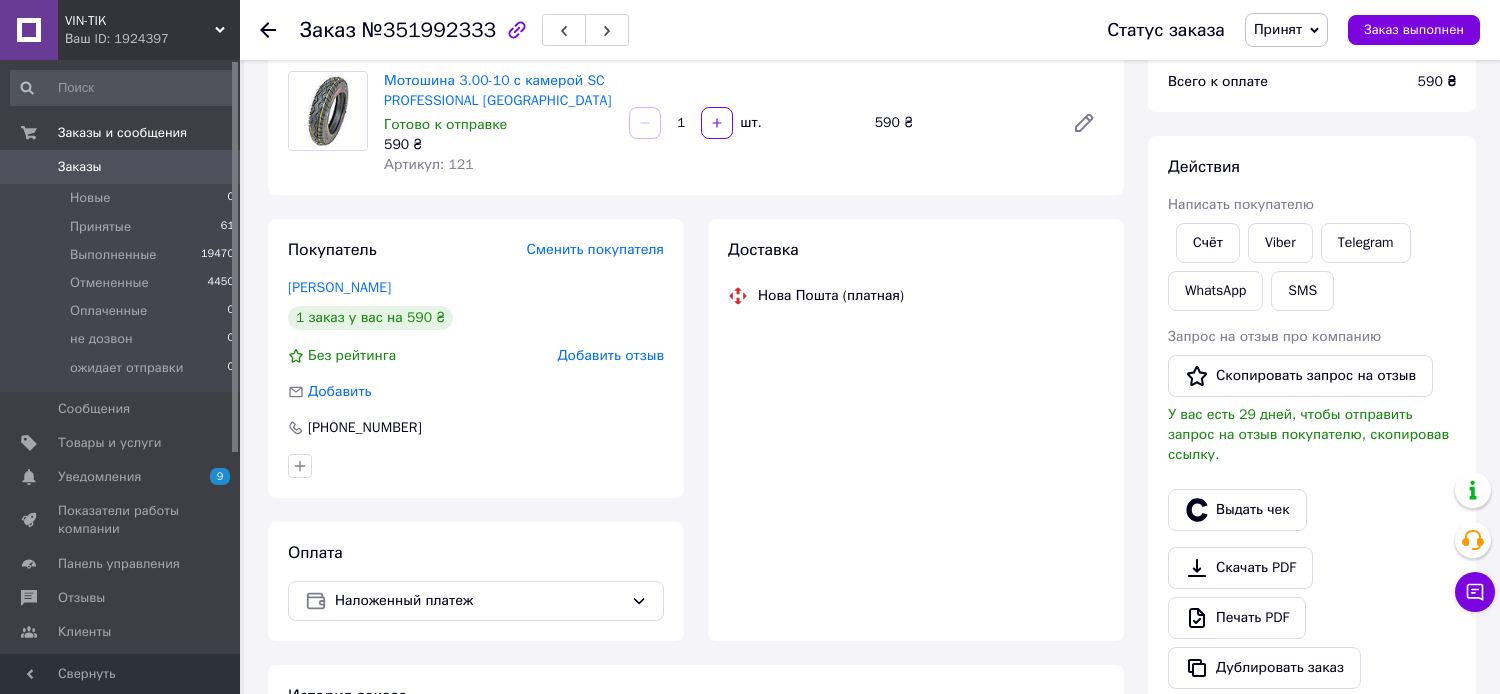 scroll, scrollTop: 300, scrollLeft: 0, axis: vertical 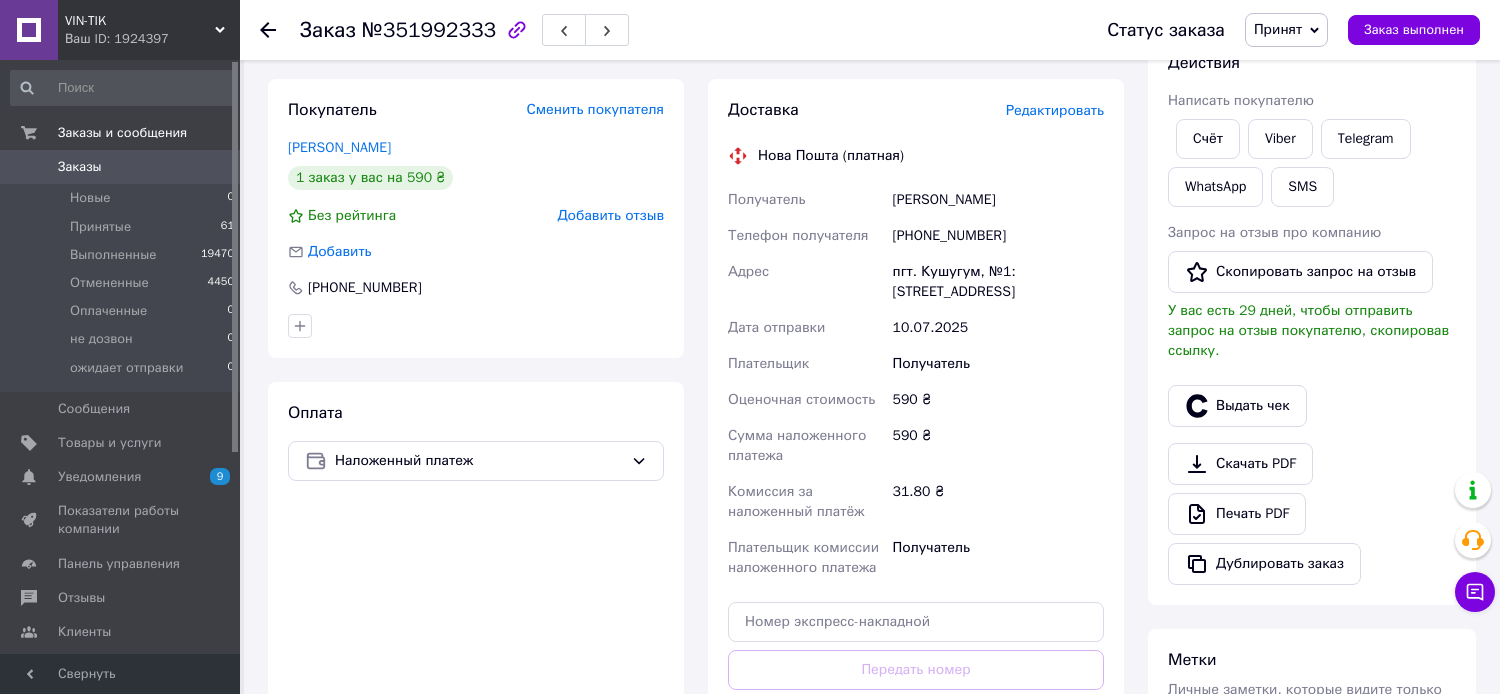 drag, startPoint x: 337, startPoint y: 321, endPoint x: 375, endPoint y: 312, distance: 39.051247 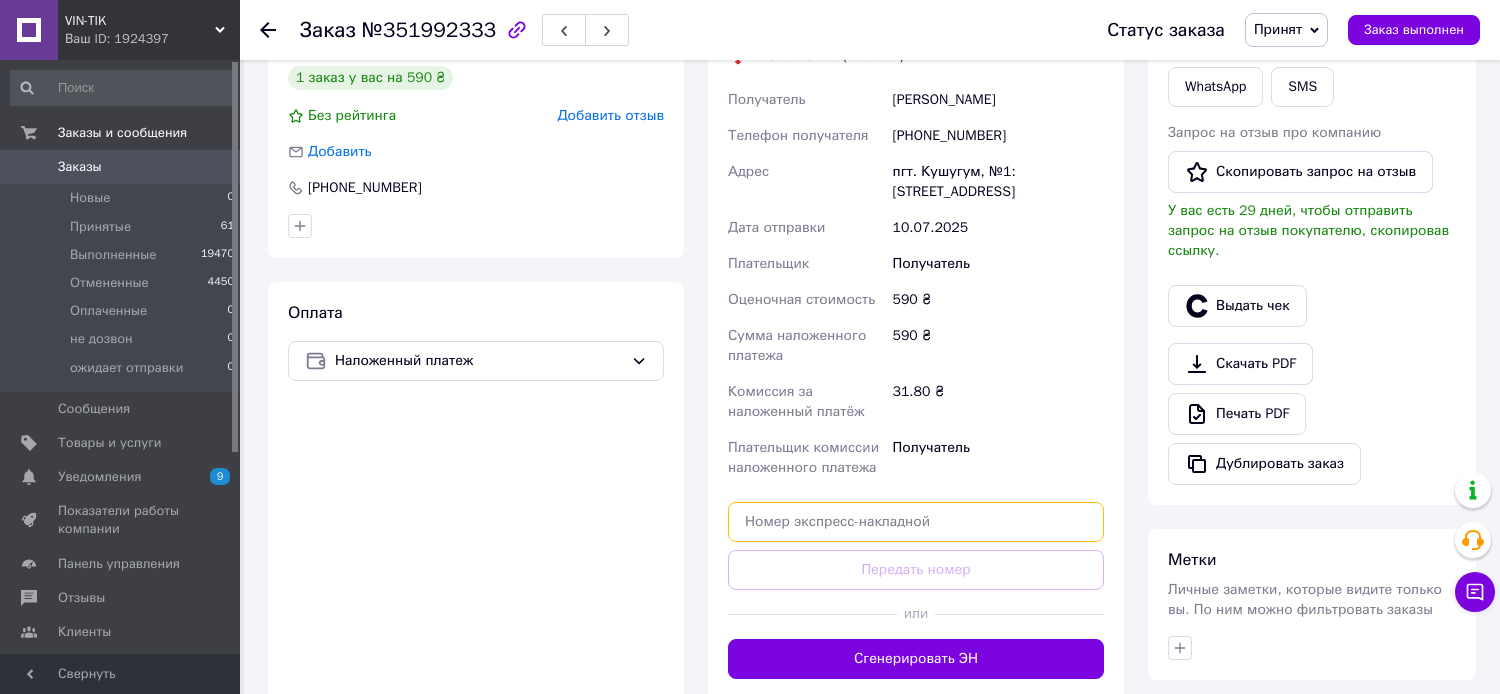 click at bounding box center [916, 522] 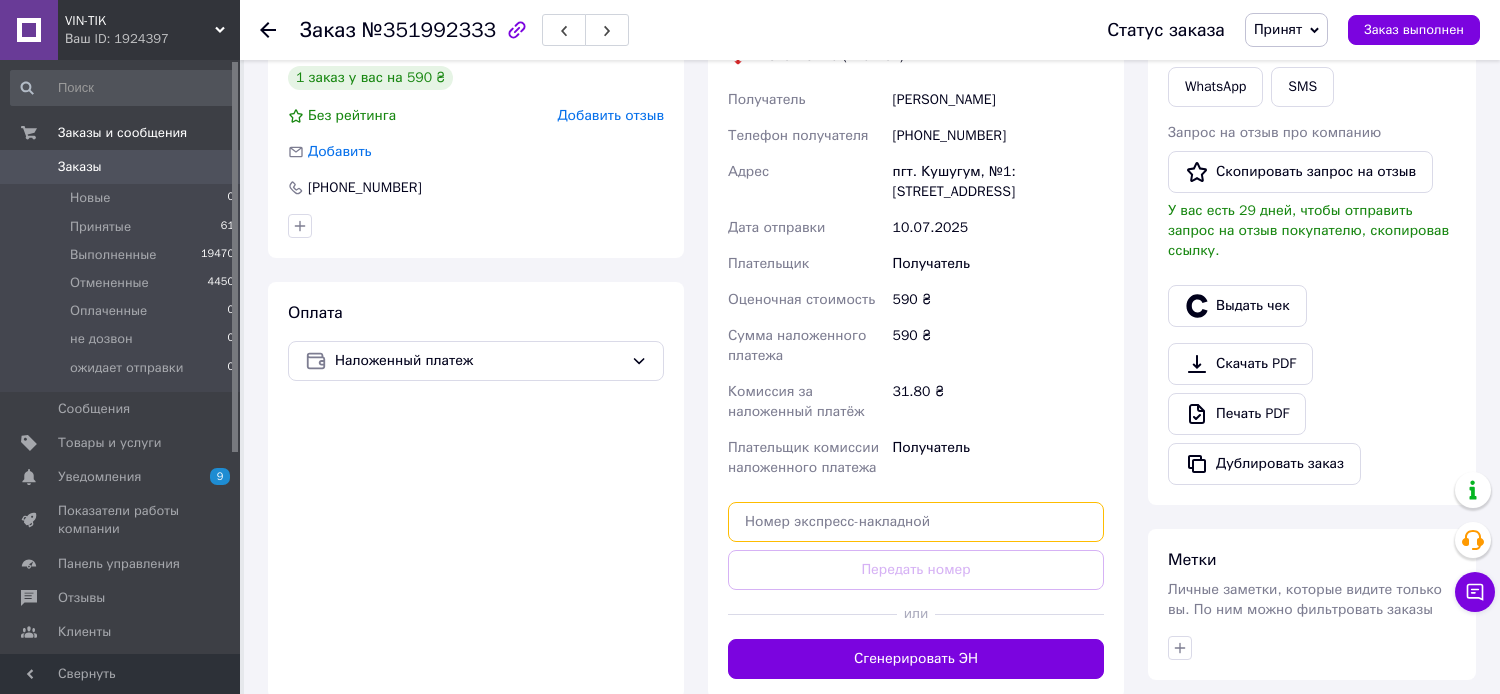 paste on "20451202733933" 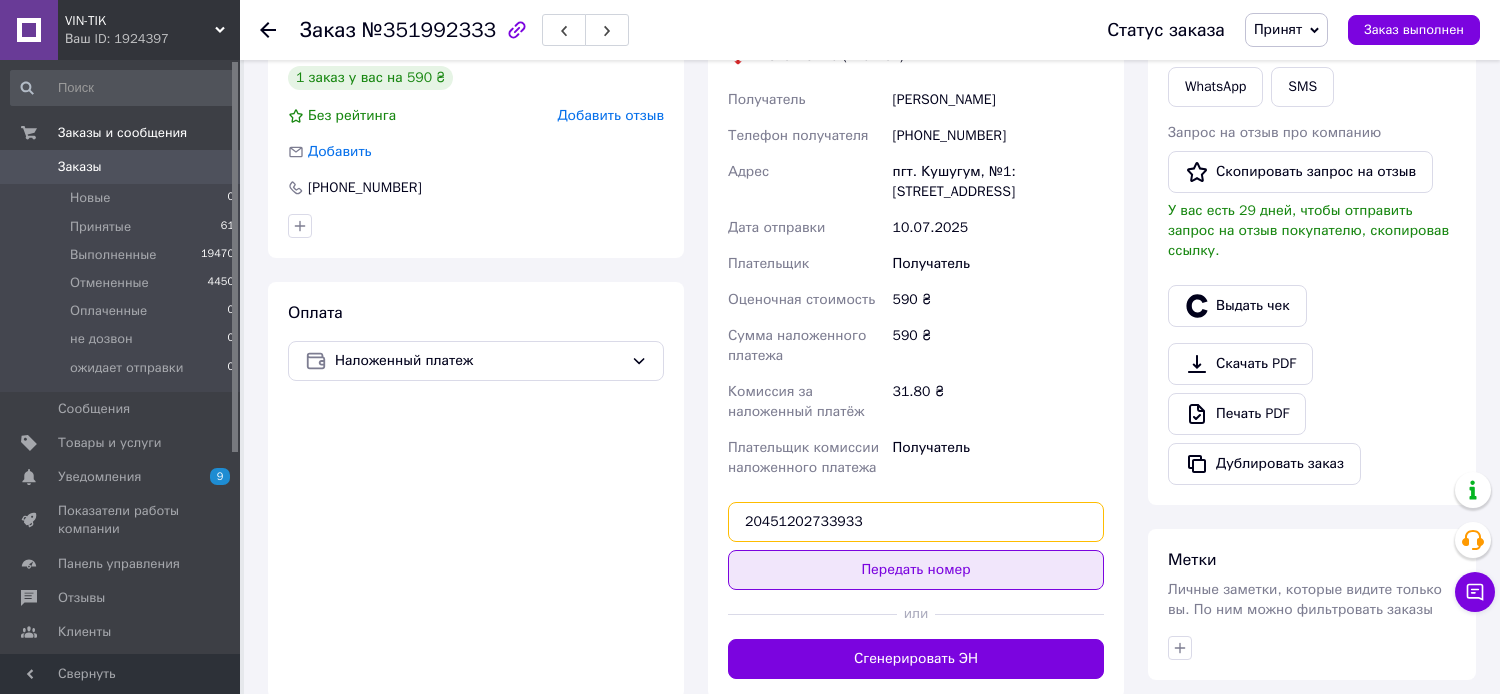 type on "20451202733933" 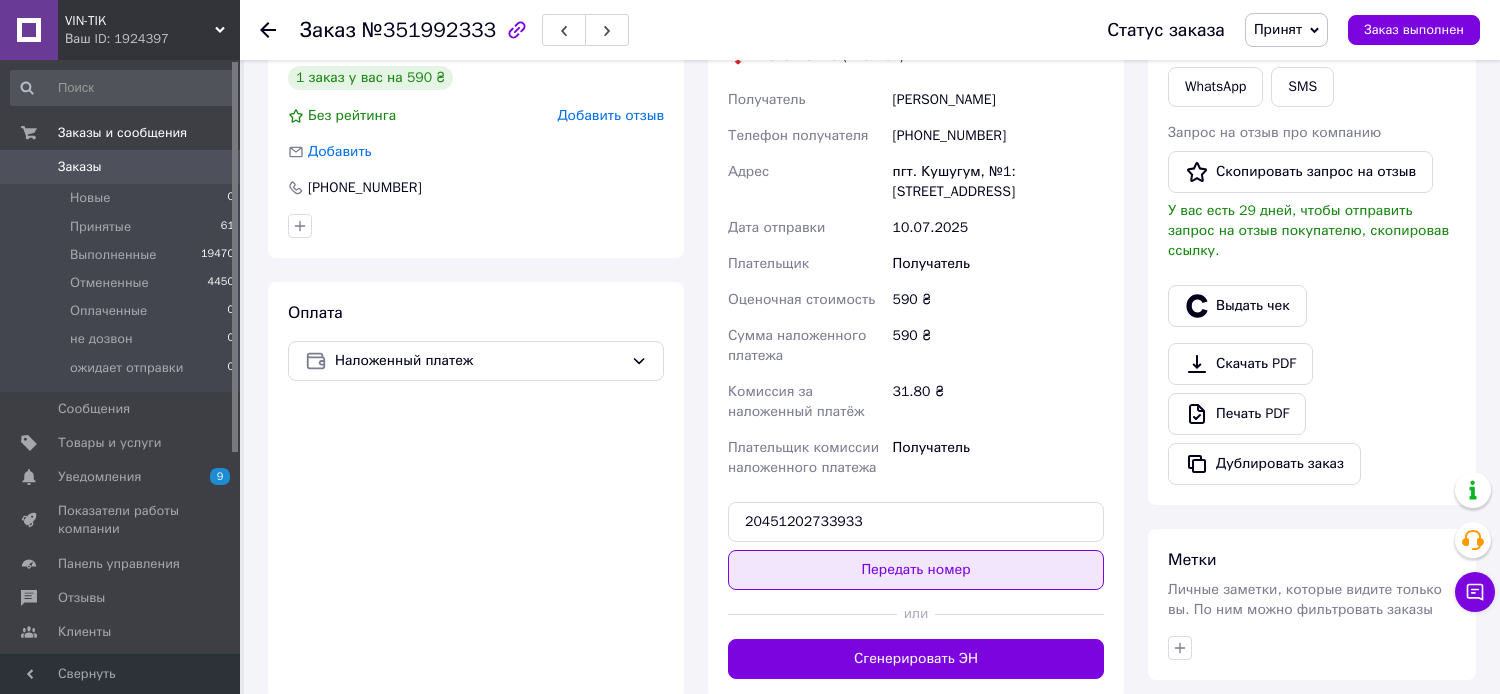 click on "Передать номер" at bounding box center (916, 570) 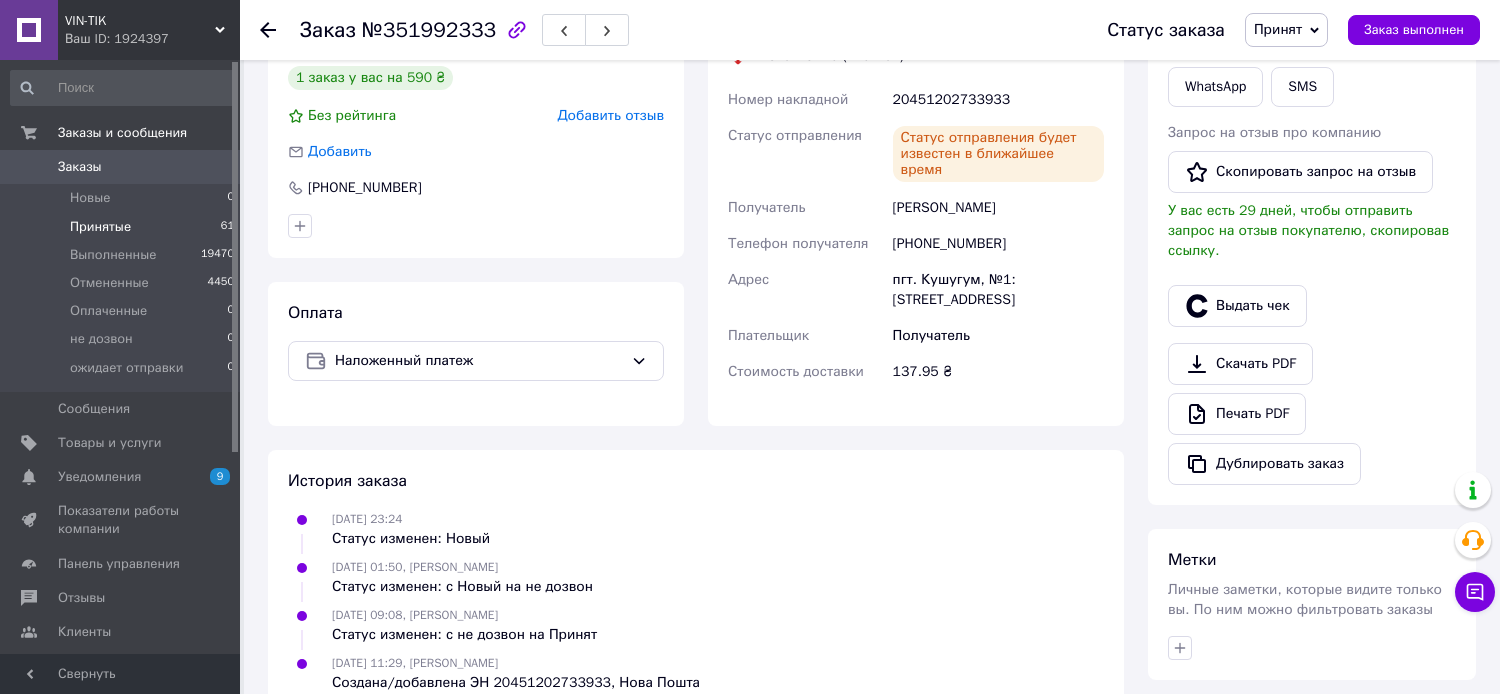 click on "Принятые 61" at bounding box center (123, 227) 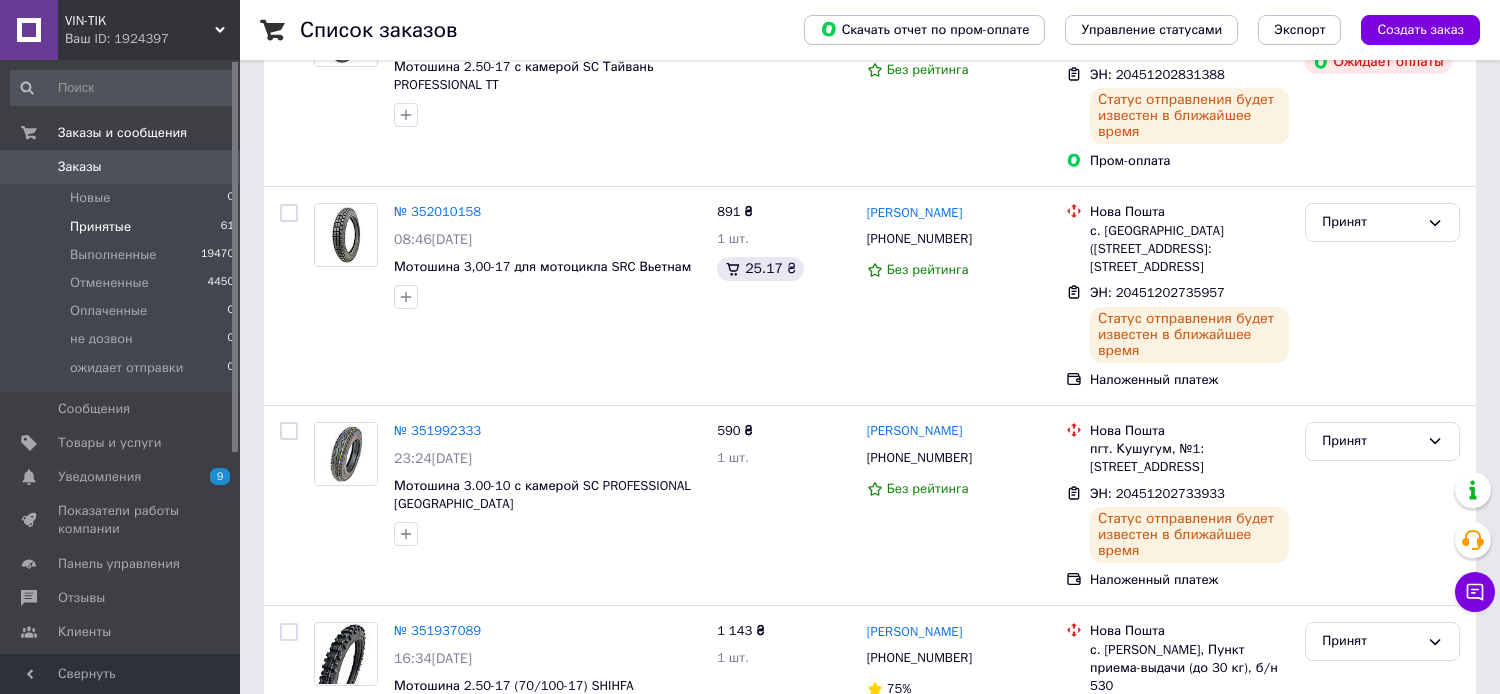 scroll, scrollTop: 500, scrollLeft: 0, axis: vertical 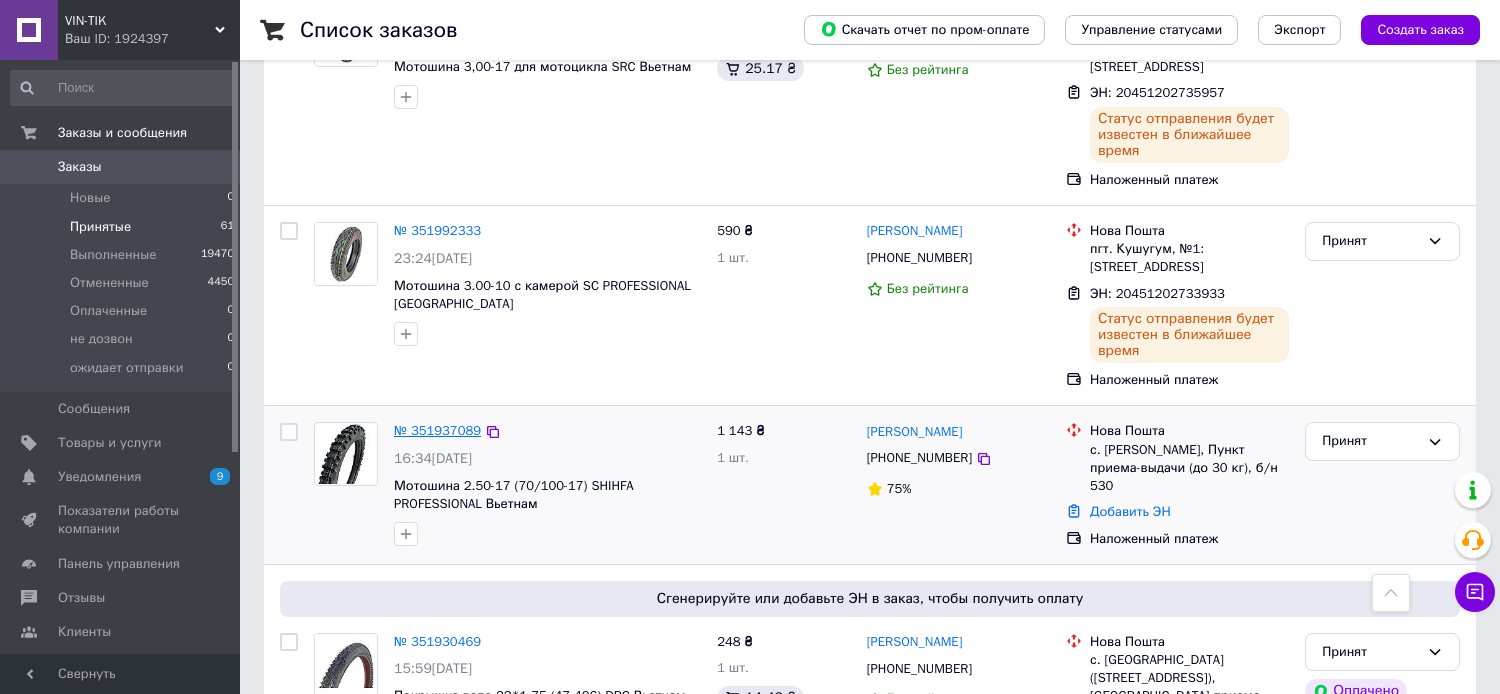 click on "№ 351937089" at bounding box center [437, 430] 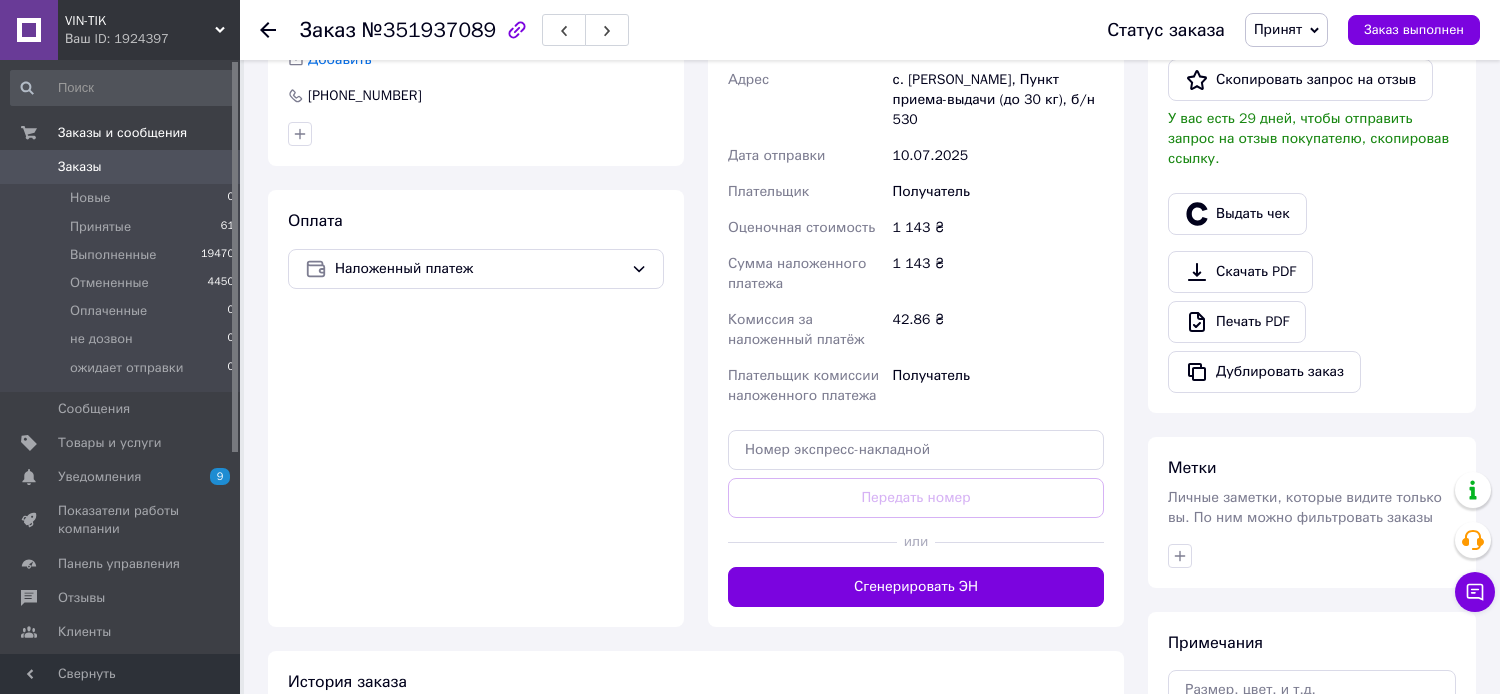 scroll, scrollTop: 500, scrollLeft: 0, axis: vertical 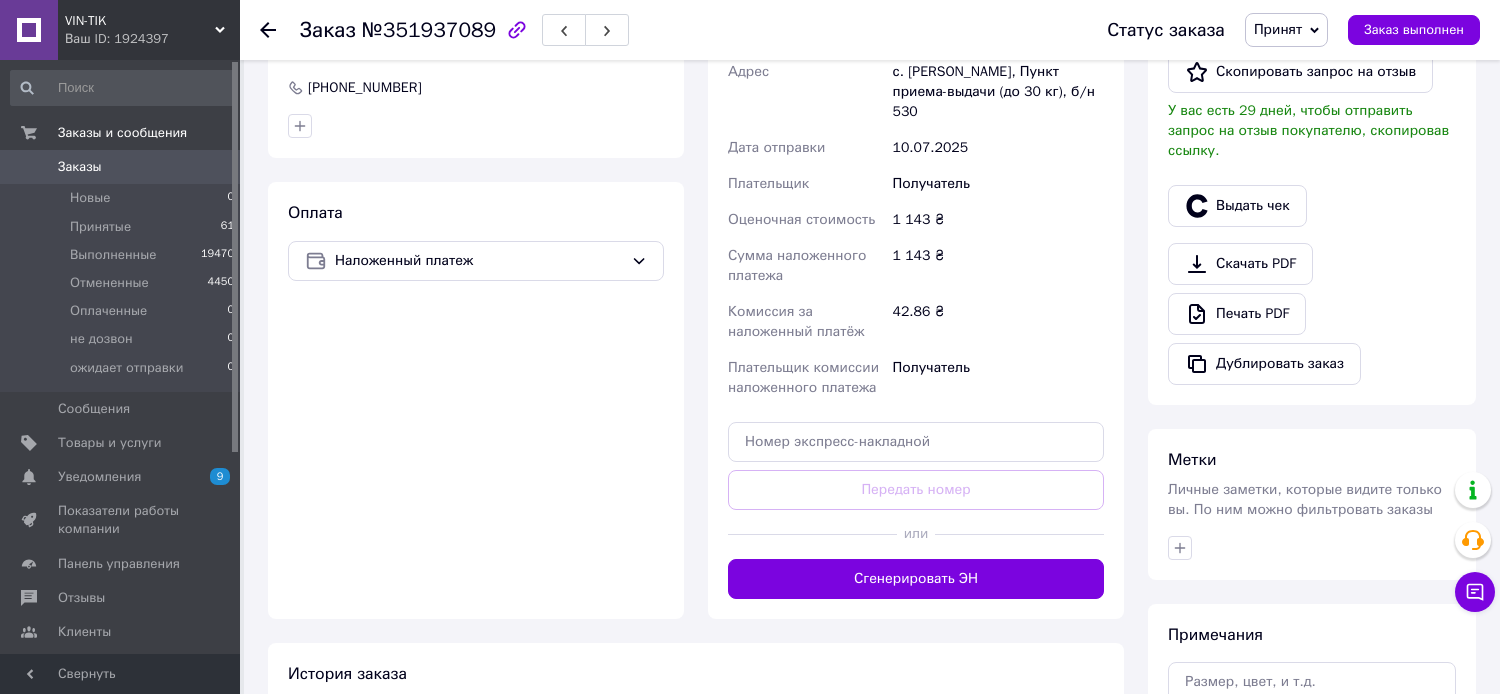 click on "Оплата Наложенный платеж" at bounding box center [476, 400] 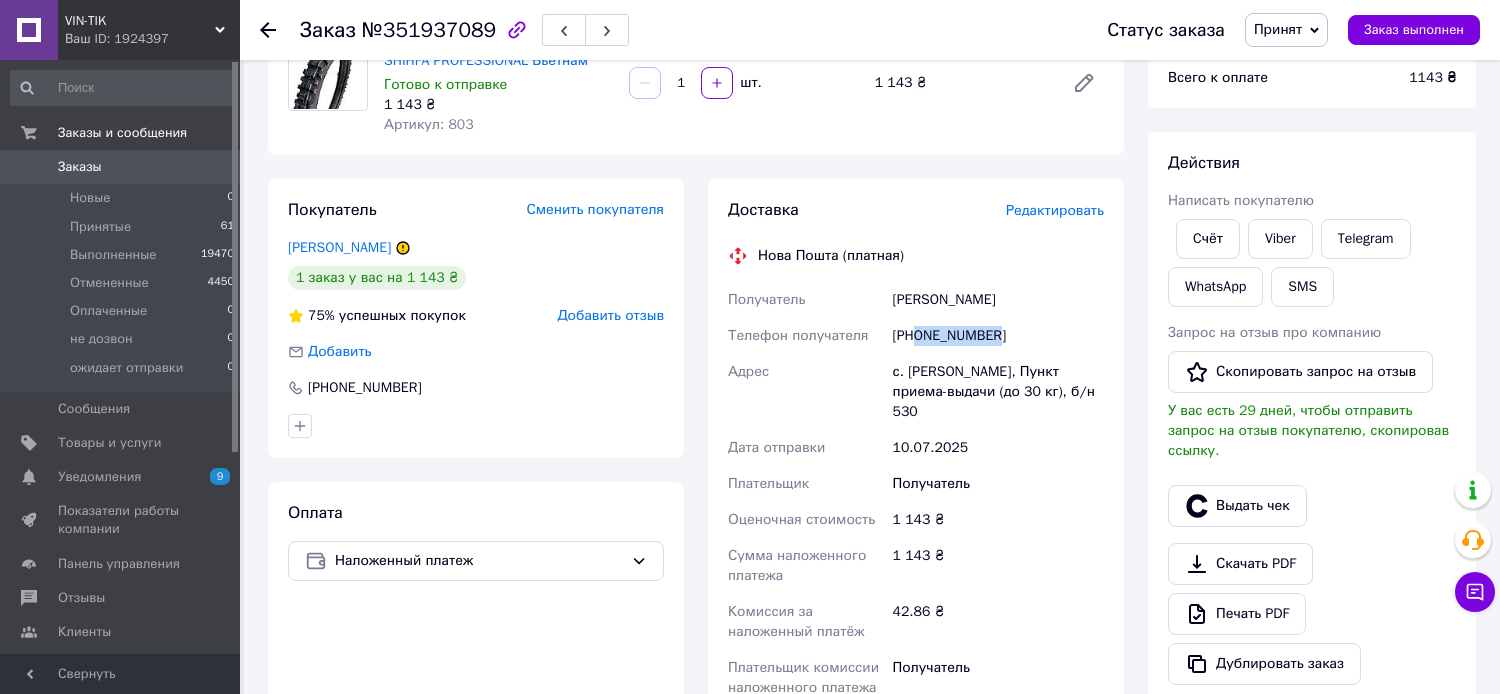 drag, startPoint x: 1011, startPoint y: 335, endPoint x: 913, endPoint y: 335, distance: 98 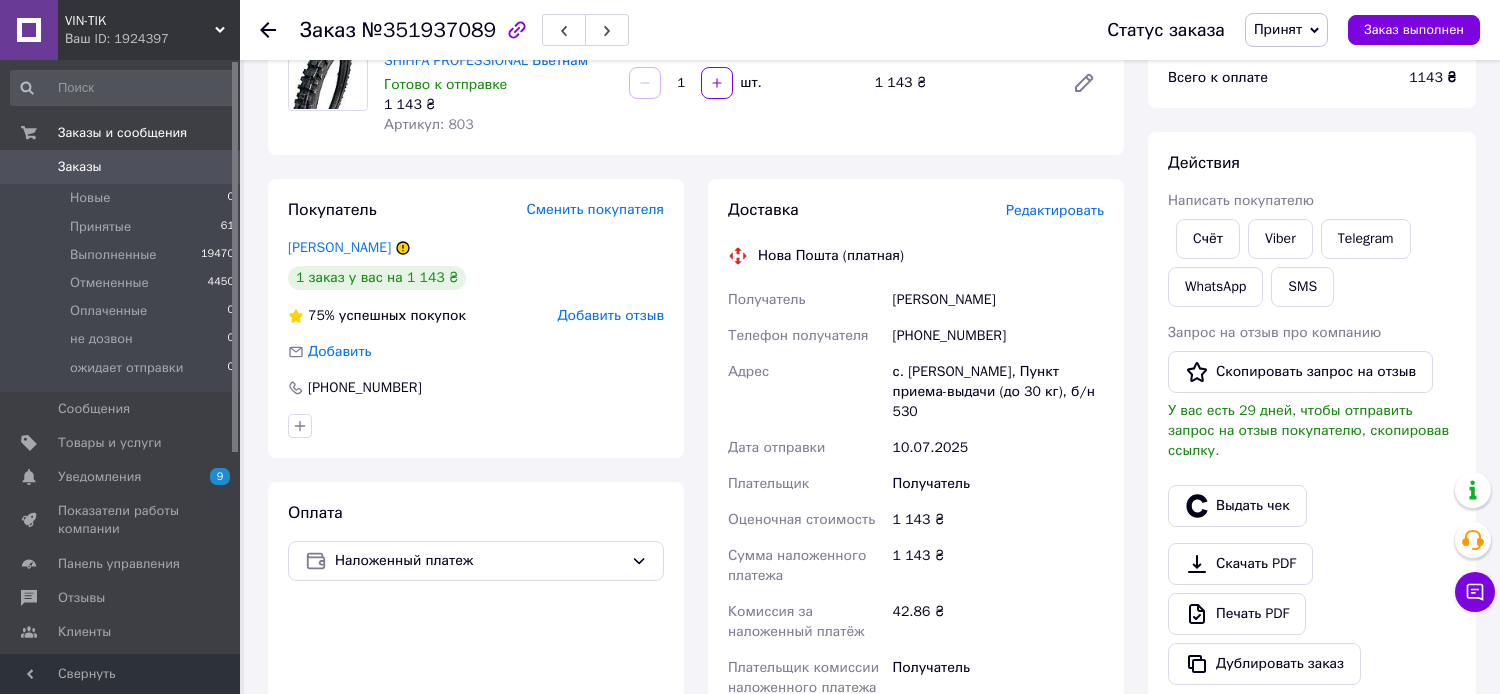 drag, startPoint x: 910, startPoint y: 335, endPoint x: 826, endPoint y: 383, distance: 96.74709 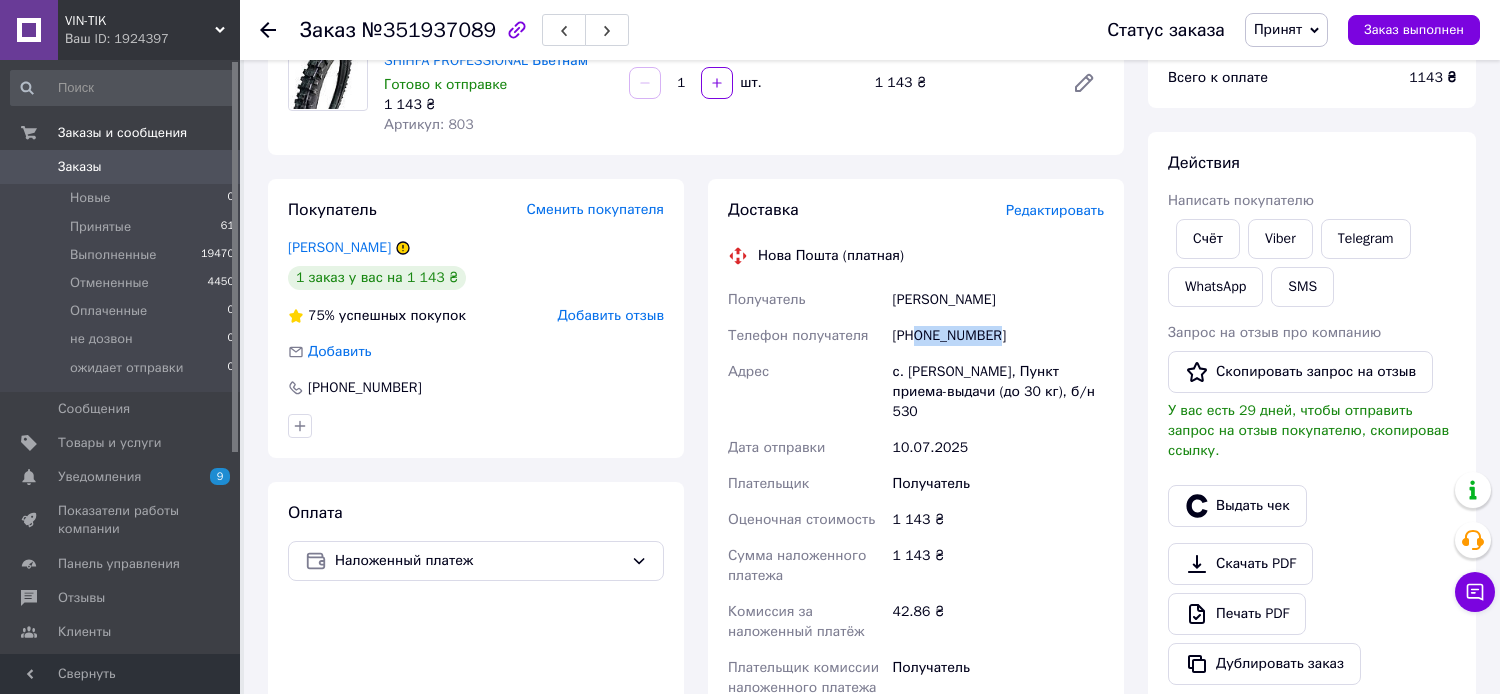 drag, startPoint x: 918, startPoint y: 334, endPoint x: 1004, endPoint y: 324, distance: 86.579445 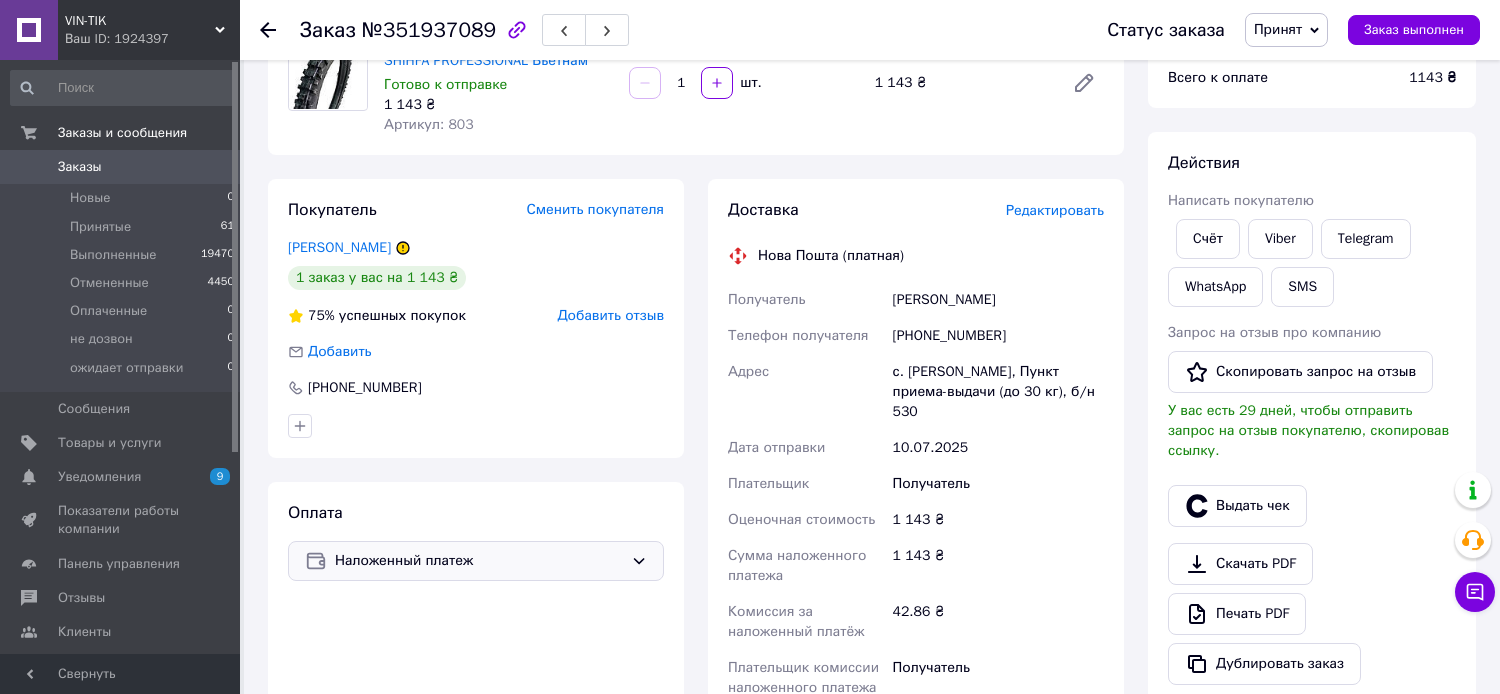 drag, startPoint x: 376, startPoint y: 605, endPoint x: 498, endPoint y: 574, distance: 125.87692 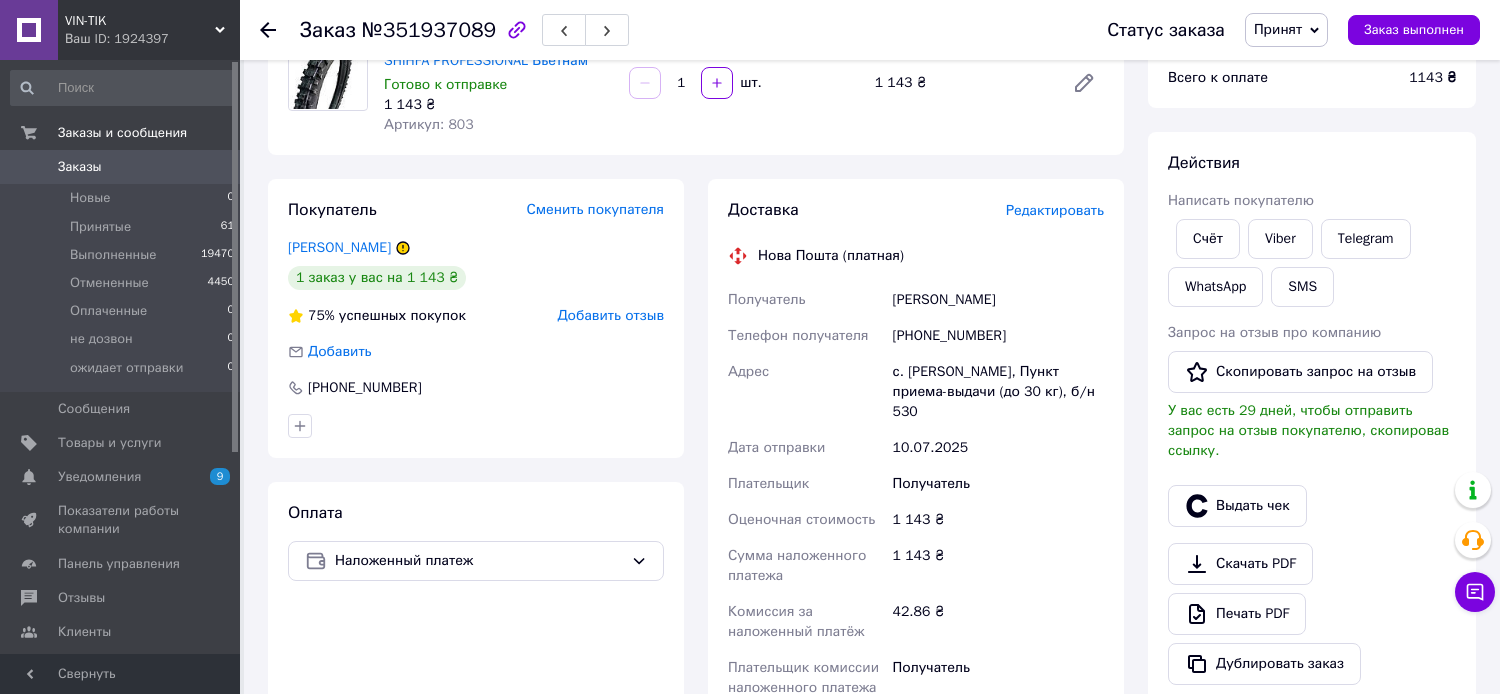 scroll, scrollTop: 500, scrollLeft: 0, axis: vertical 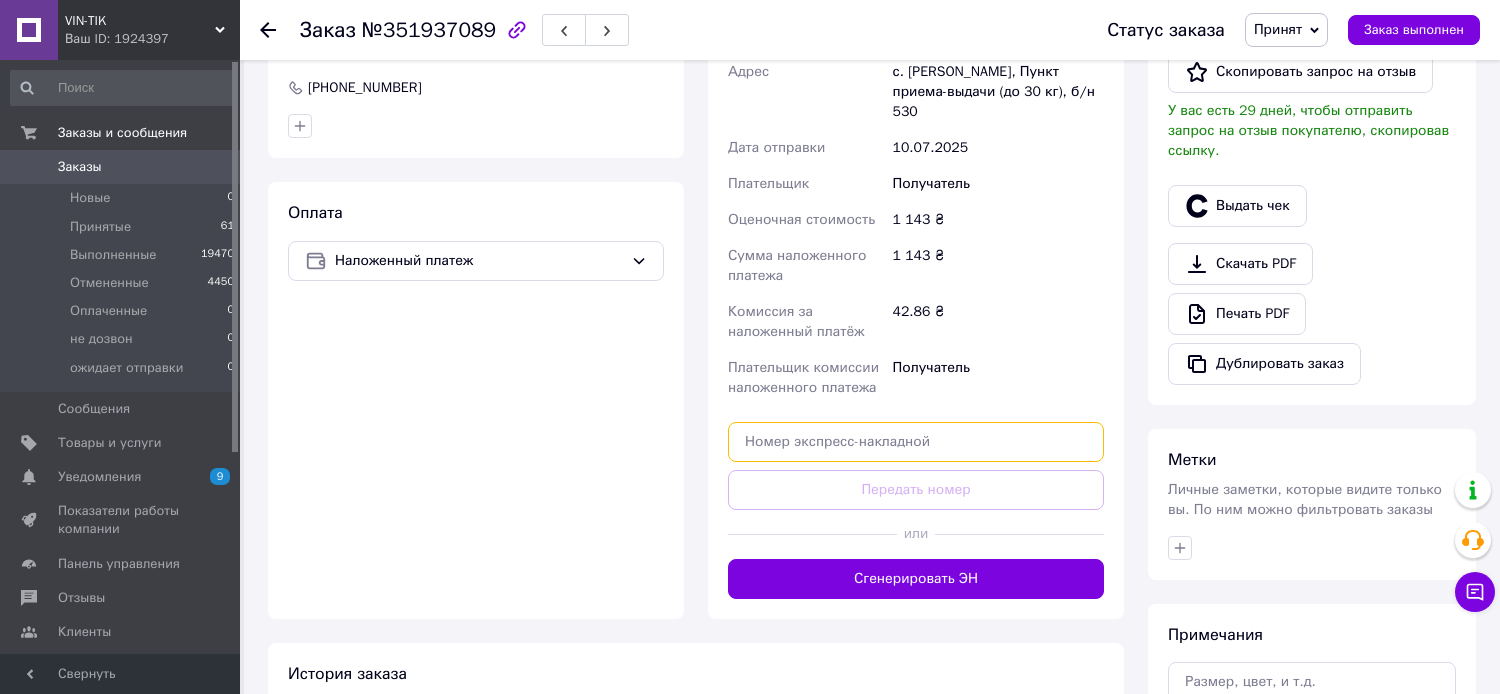 click at bounding box center (916, 442) 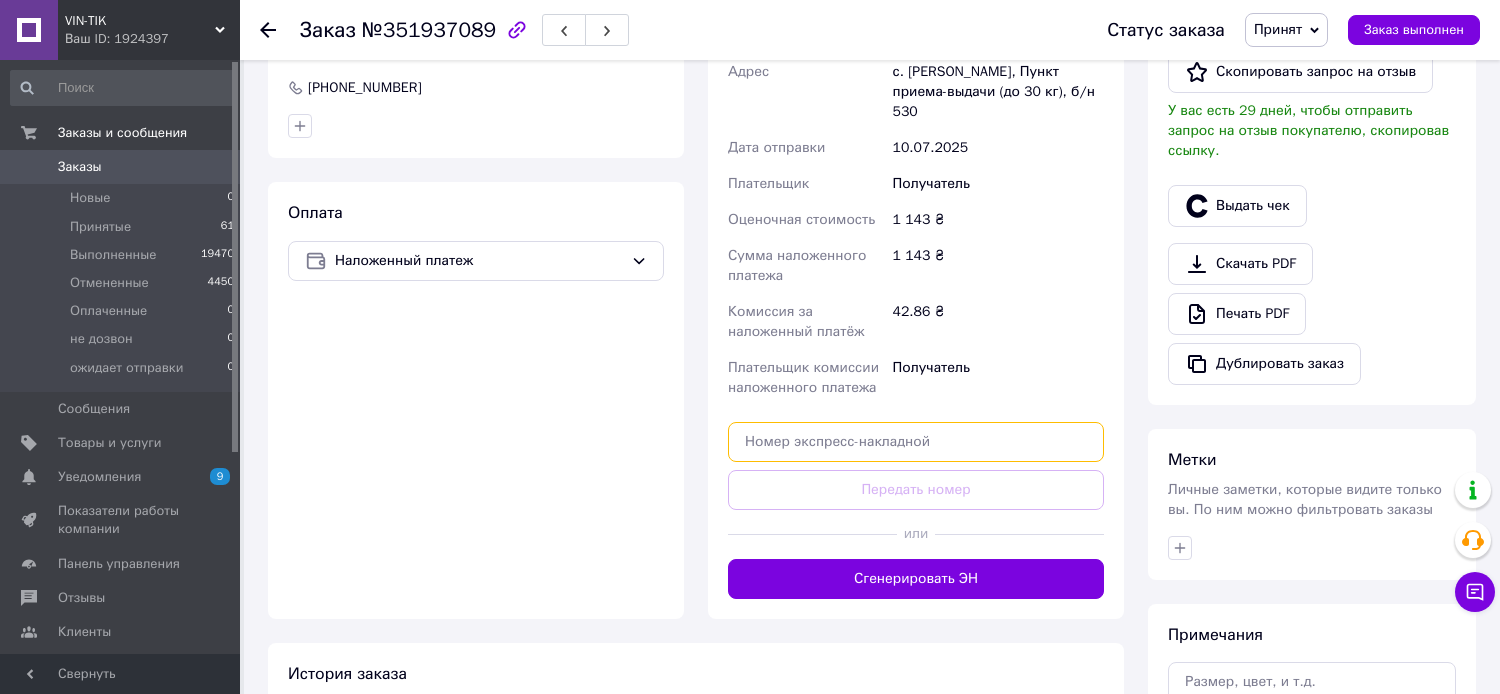 paste on "20451202859921" 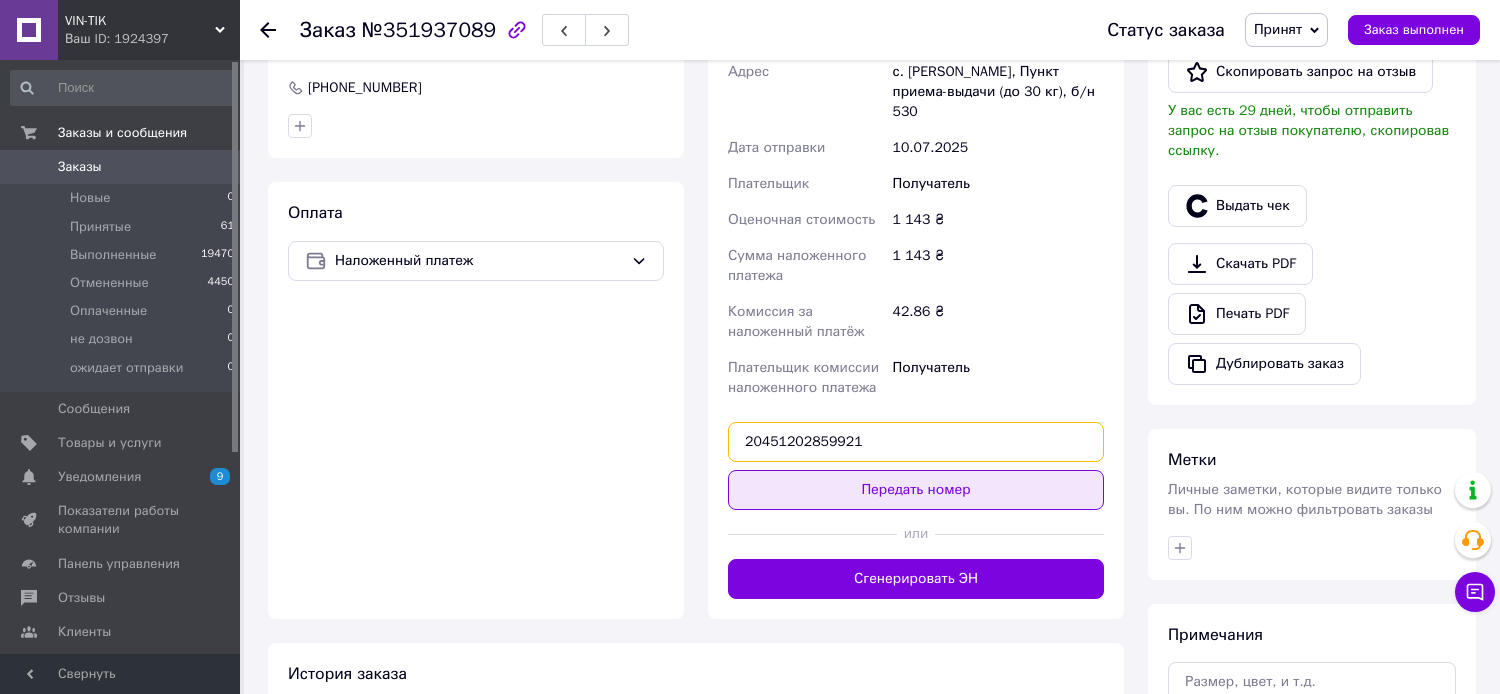 type on "20451202859921" 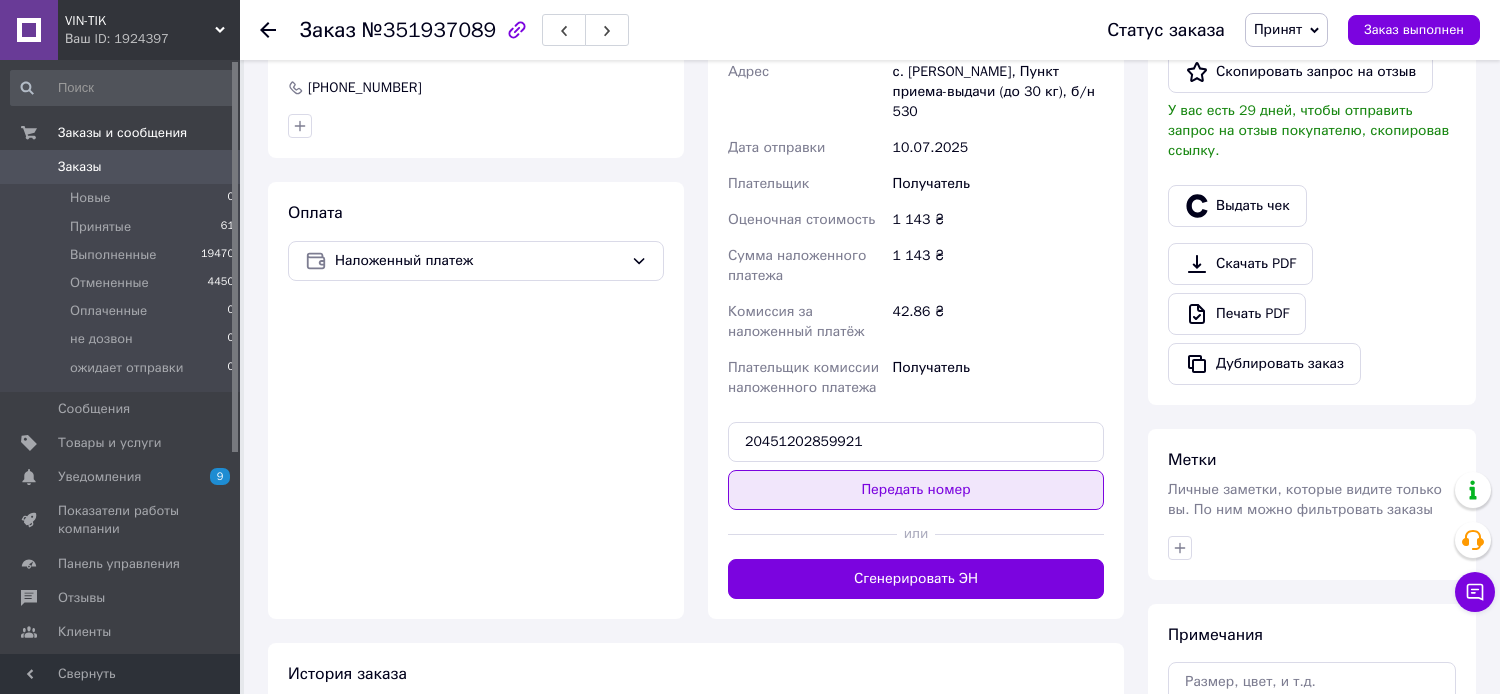 click on "Передать номер" at bounding box center [916, 490] 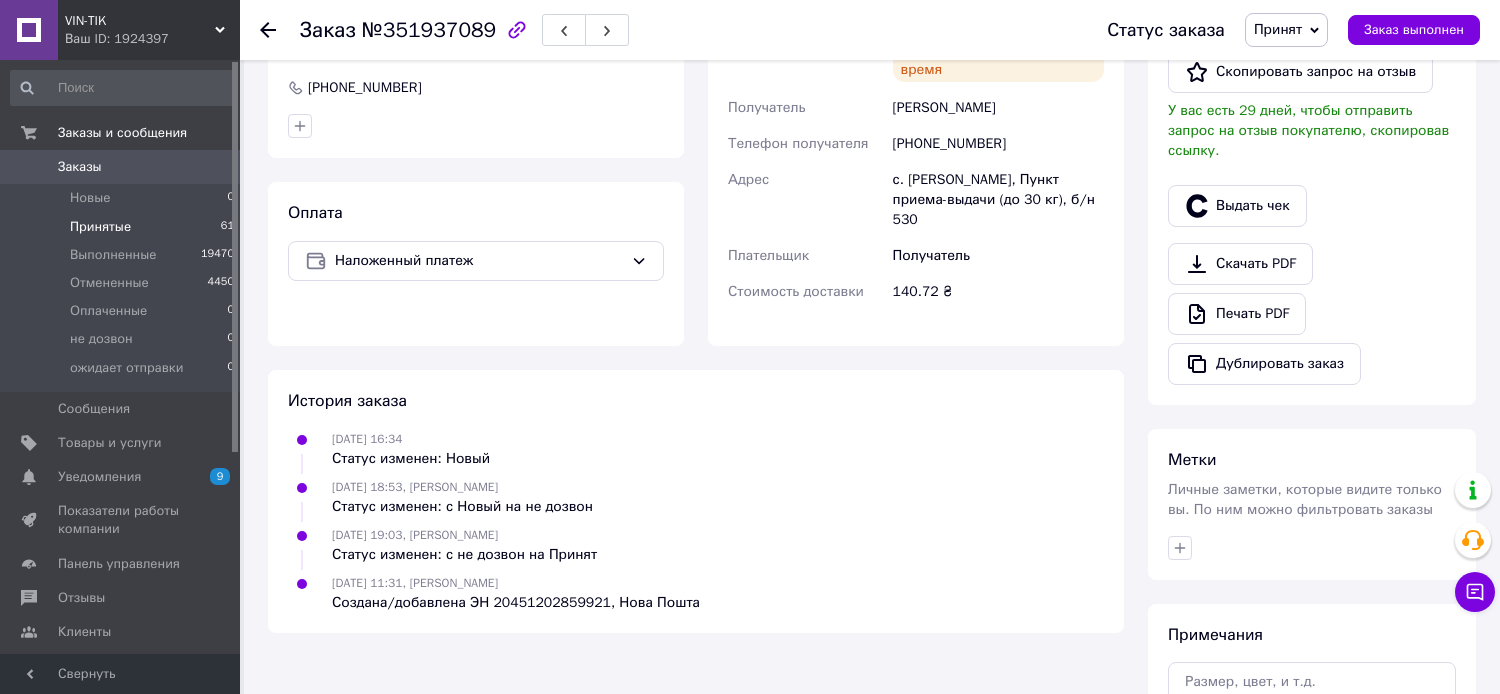 click on "Принятые 61" at bounding box center (123, 227) 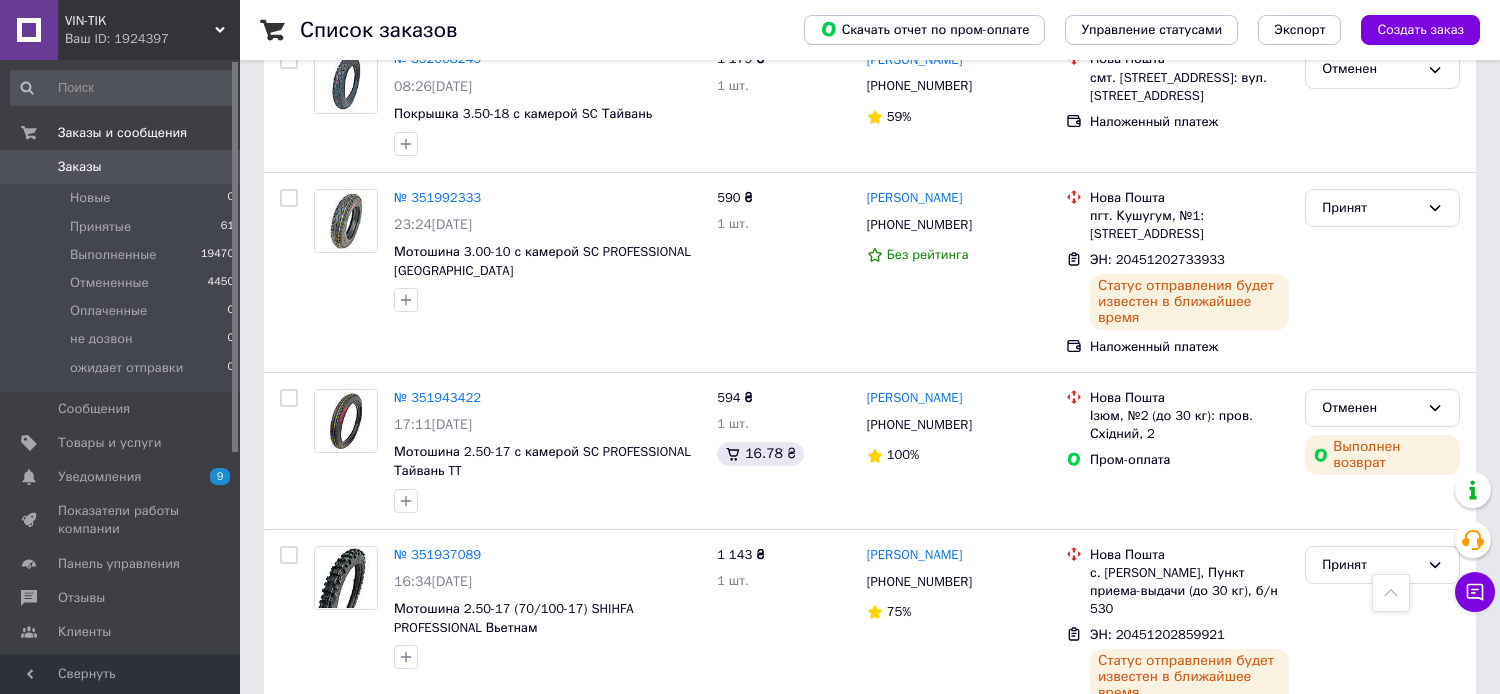 scroll, scrollTop: 400, scrollLeft: 0, axis: vertical 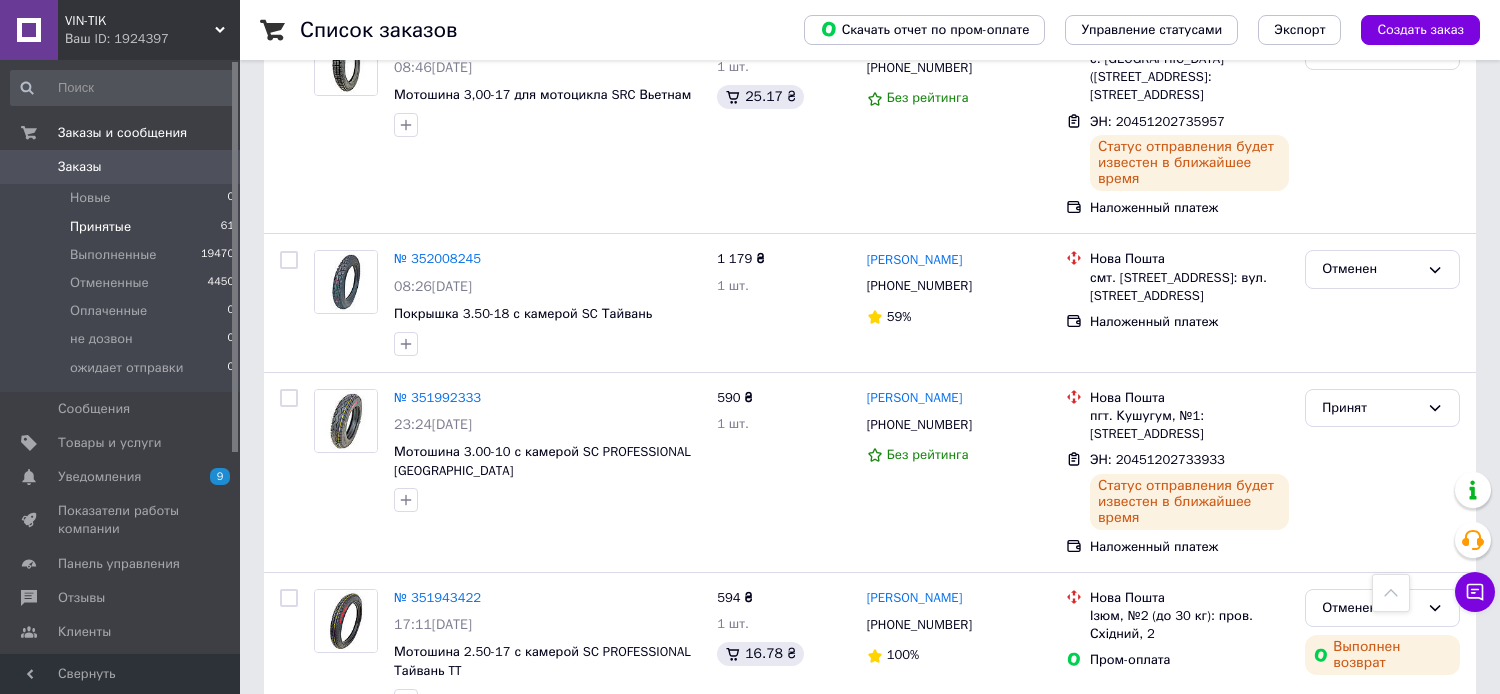 click on "Принятые 61" at bounding box center [123, 227] 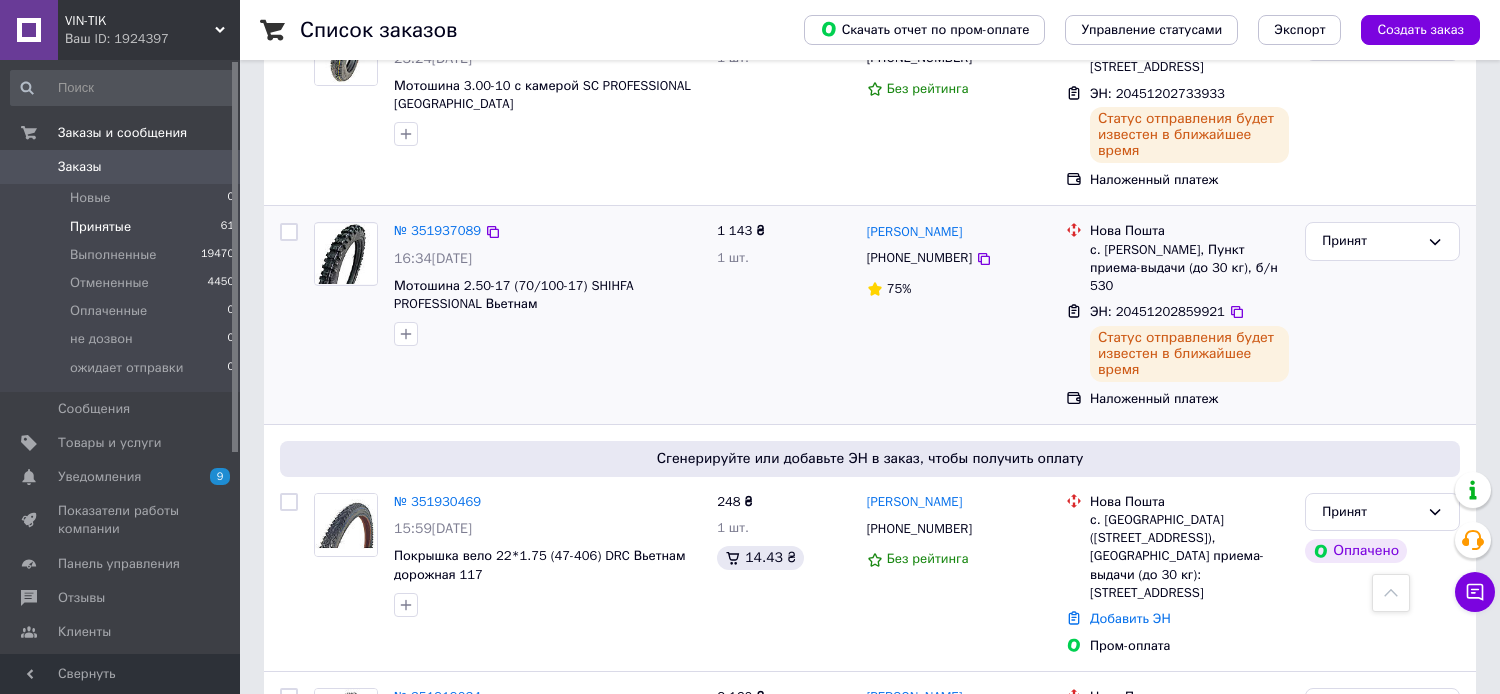 scroll, scrollTop: 900, scrollLeft: 0, axis: vertical 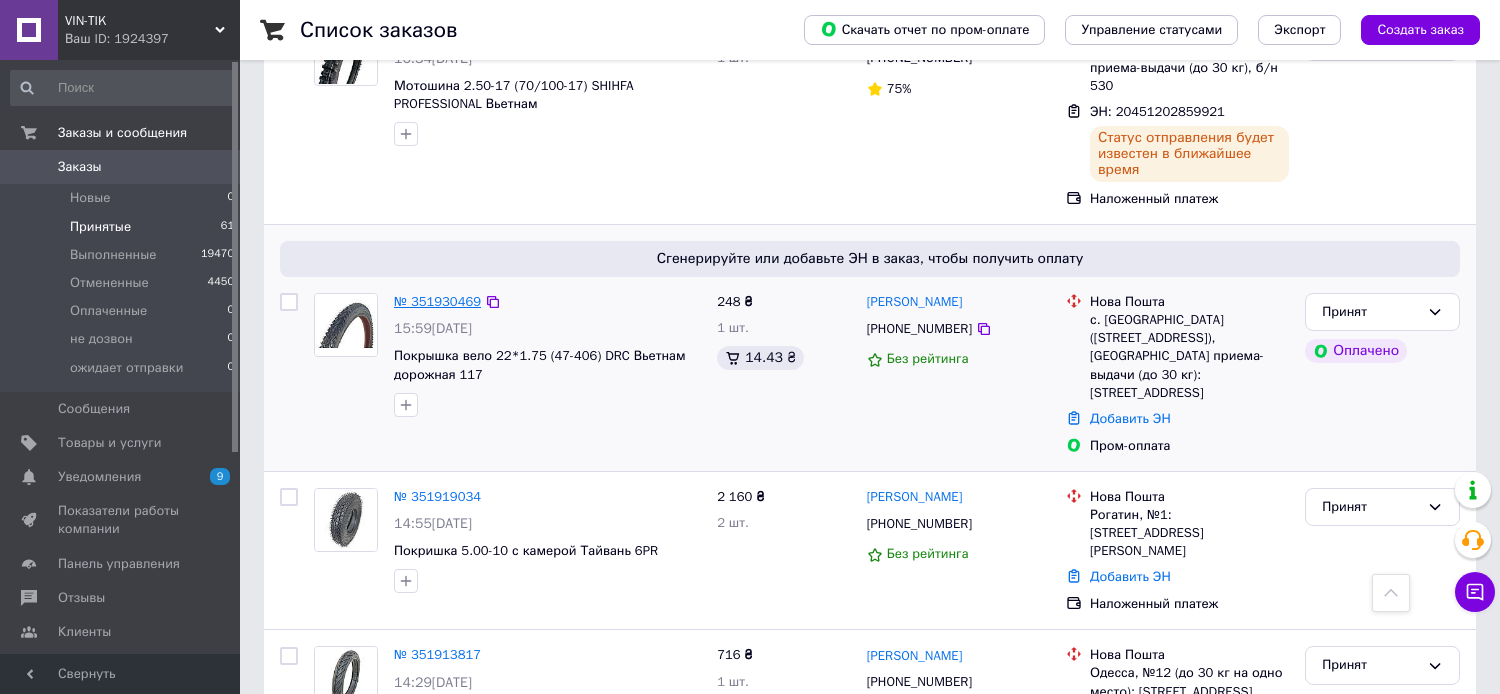 click on "№ 351930469" at bounding box center (437, 301) 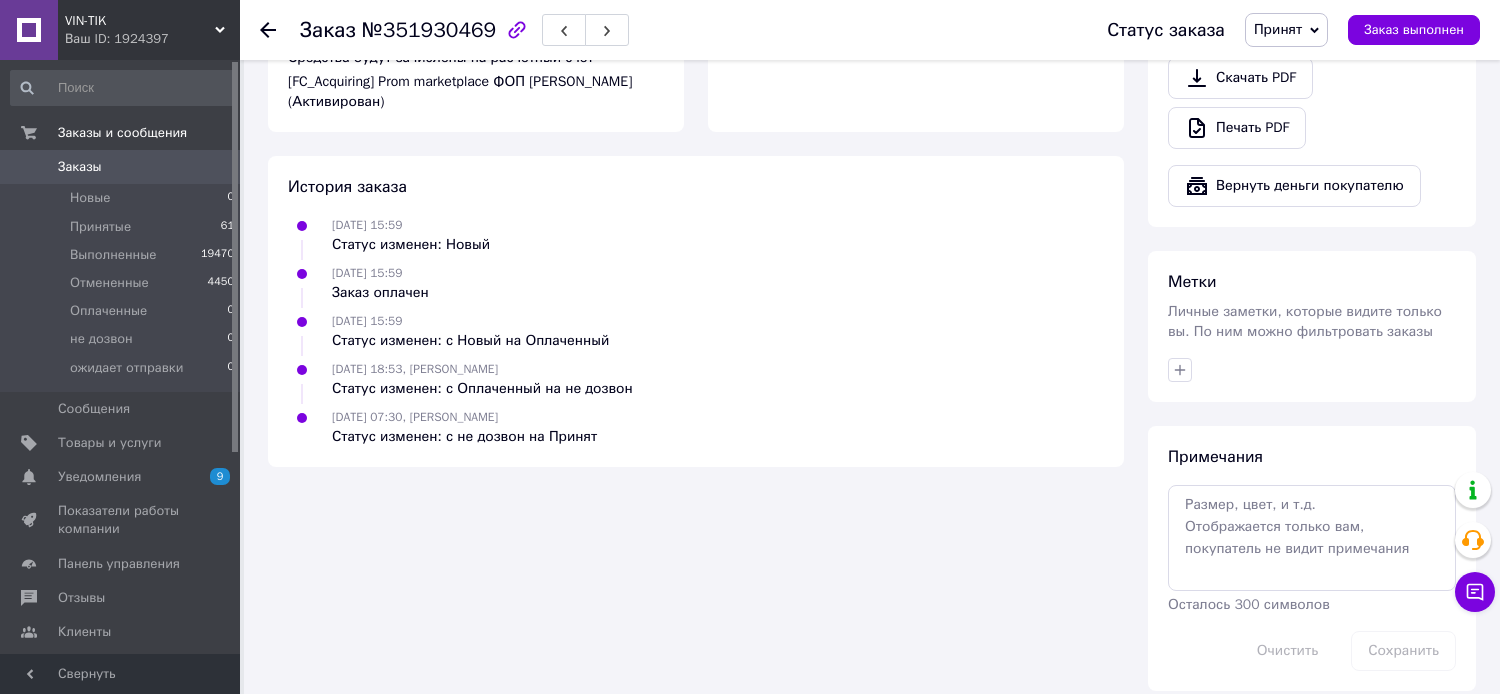 scroll, scrollTop: 832, scrollLeft: 0, axis: vertical 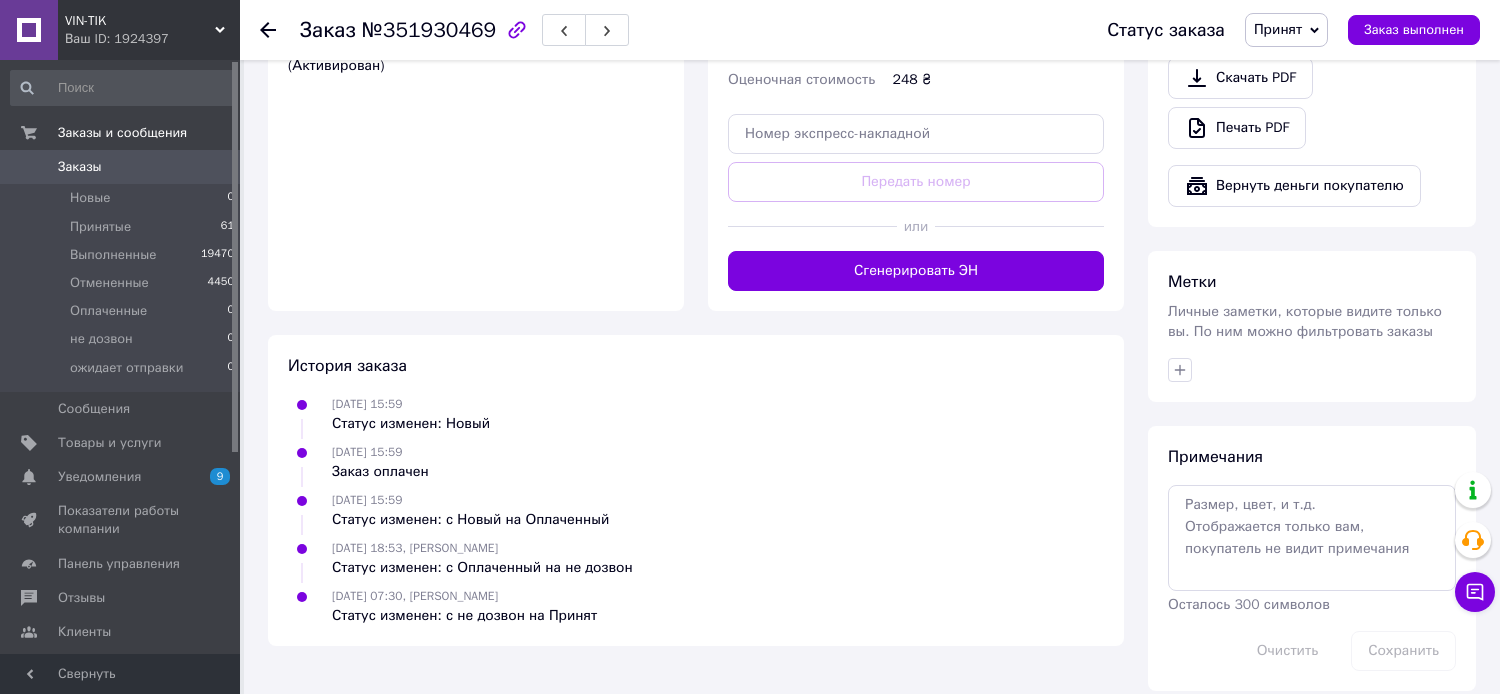 drag, startPoint x: 371, startPoint y: 240, endPoint x: 379, endPoint y: 230, distance: 12.806249 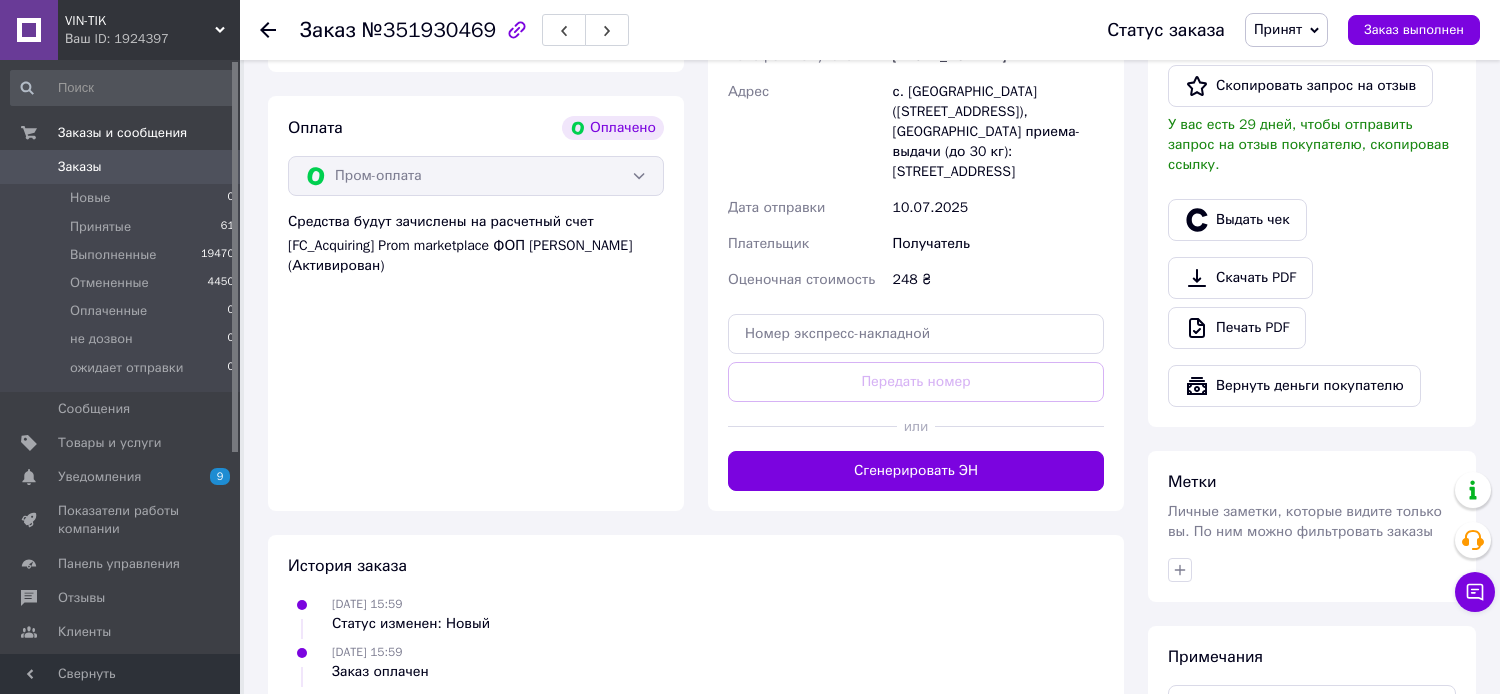 scroll, scrollTop: 432, scrollLeft: 0, axis: vertical 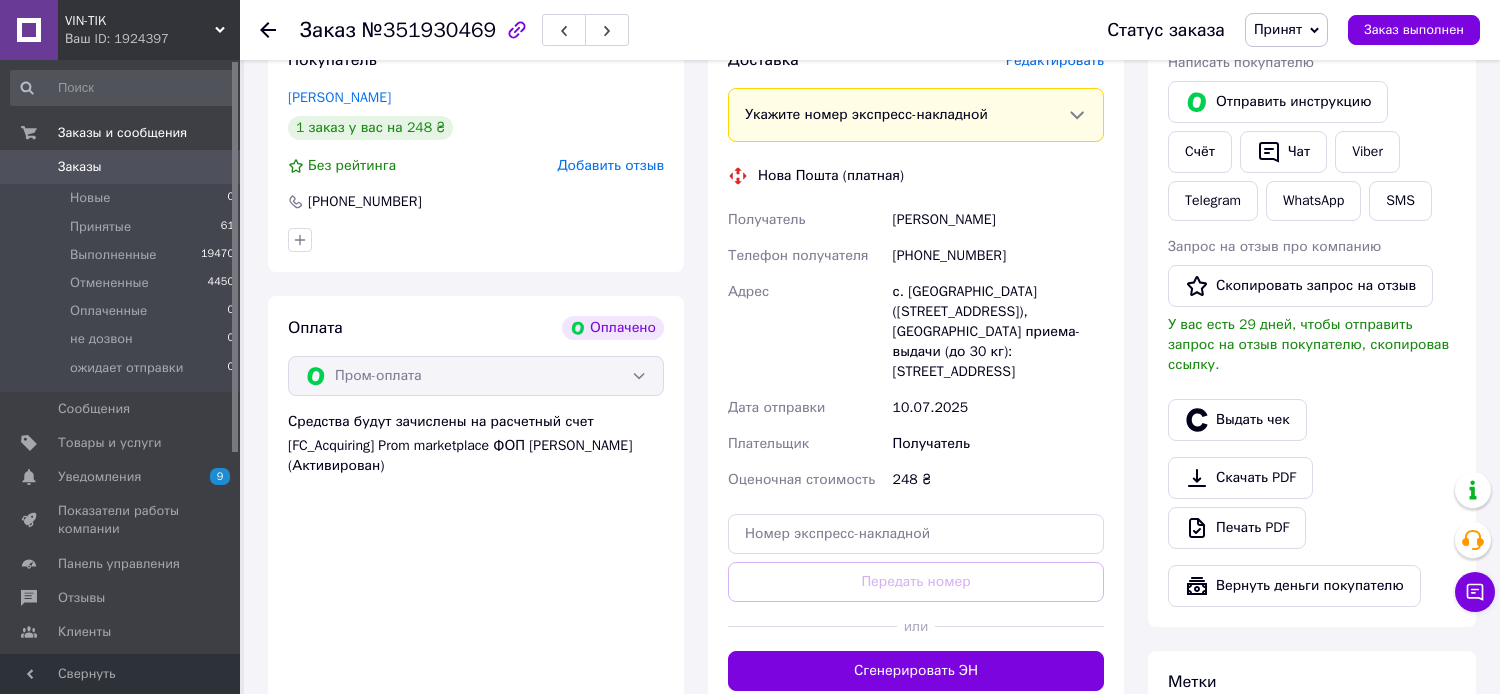 drag, startPoint x: 348, startPoint y: 579, endPoint x: 364, endPoint y: 567, distance: 20 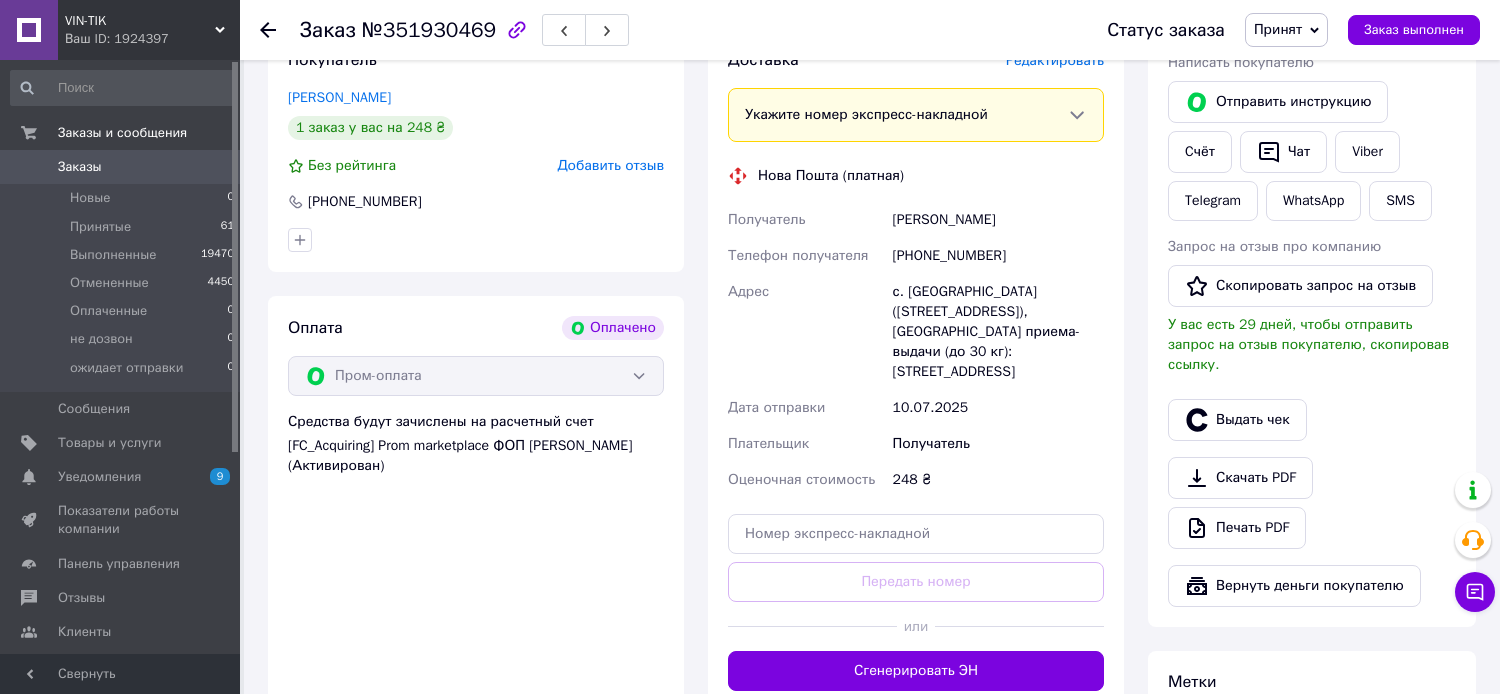 drag, startPoint x: 352, startPoint y: 555, endPoint x: 372, endPoint y: 536, distance: 27.58623 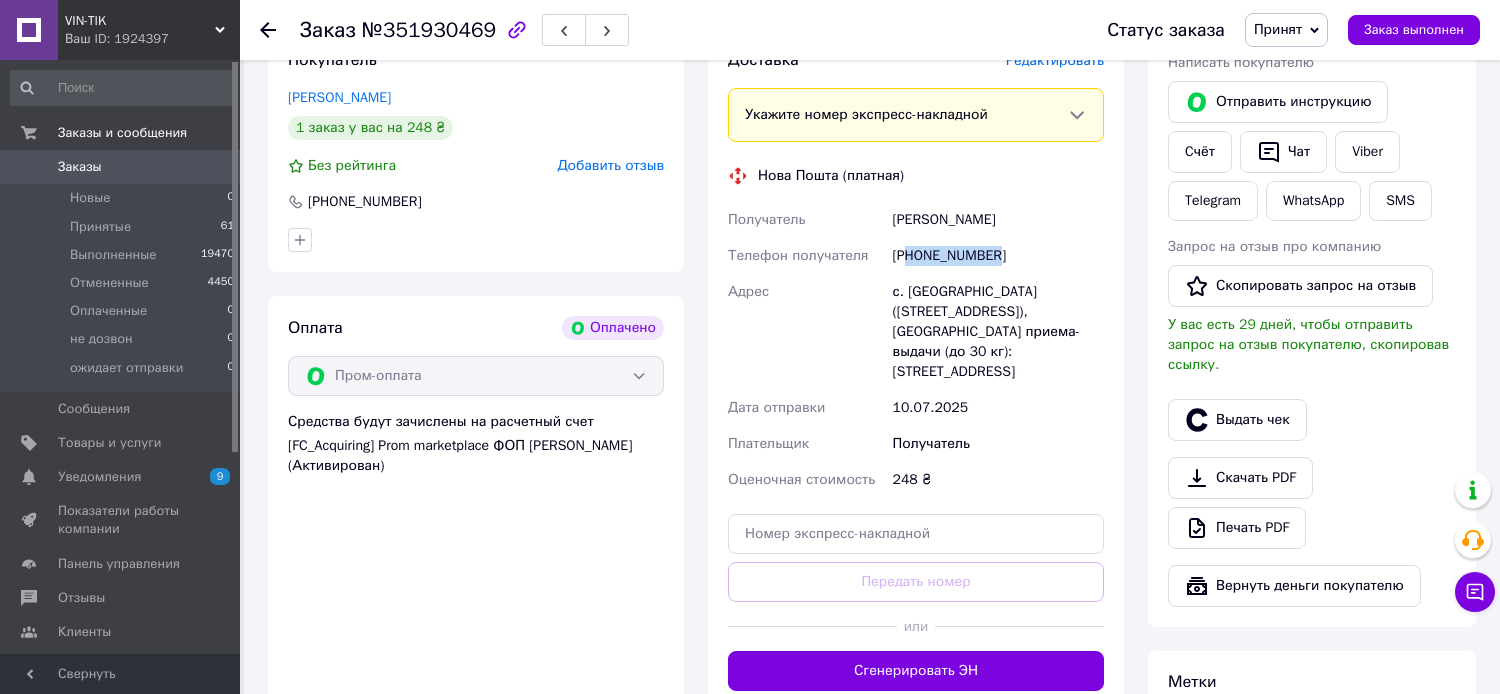 drag, startPoint x: 1012, startPoint y: 256, endPoint x: 911, endPoint y: 254, distance: 101.0198 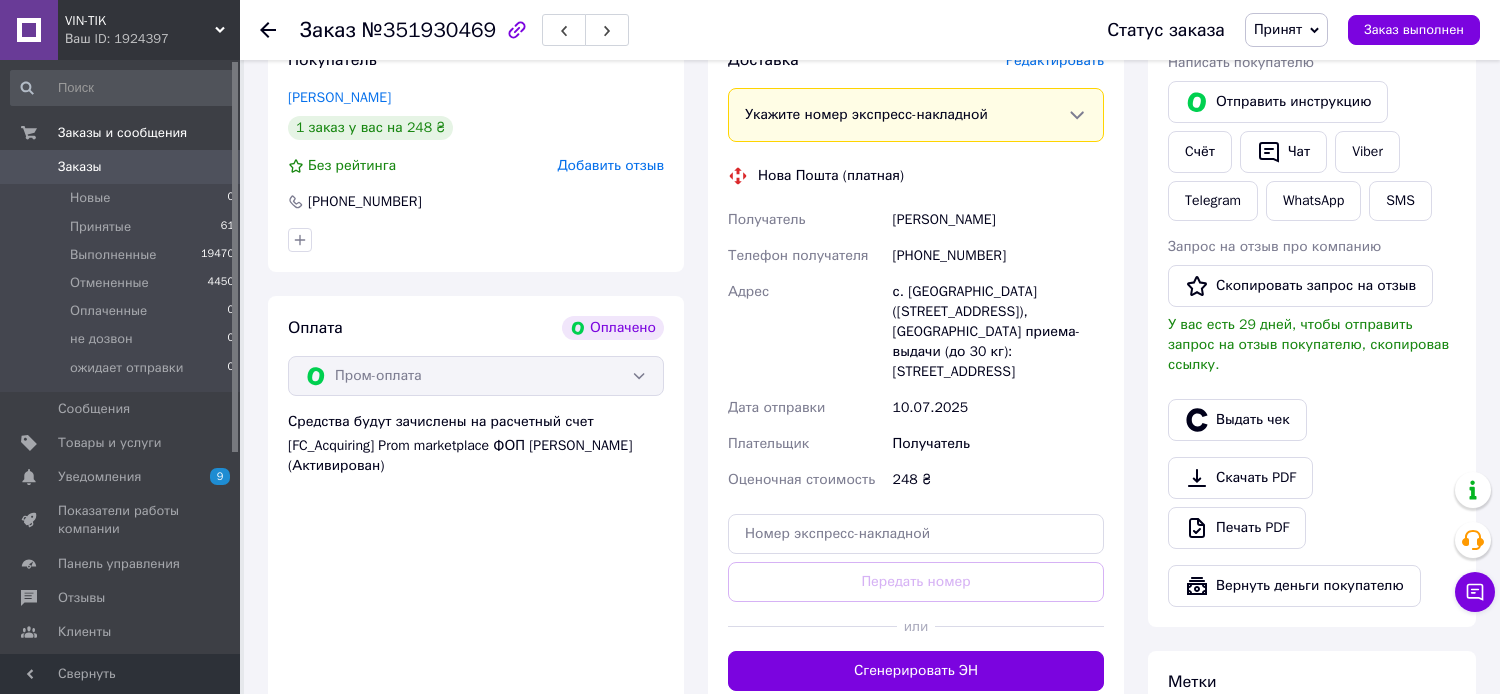 click on "Оплата Оплачено Пром-оплата Средства будут зачислены на расчетный счет [FC_Acquiring] Prom marketplace ФОП [PERSON_NAME] (Активирован)" at bounding box center (476, 503) 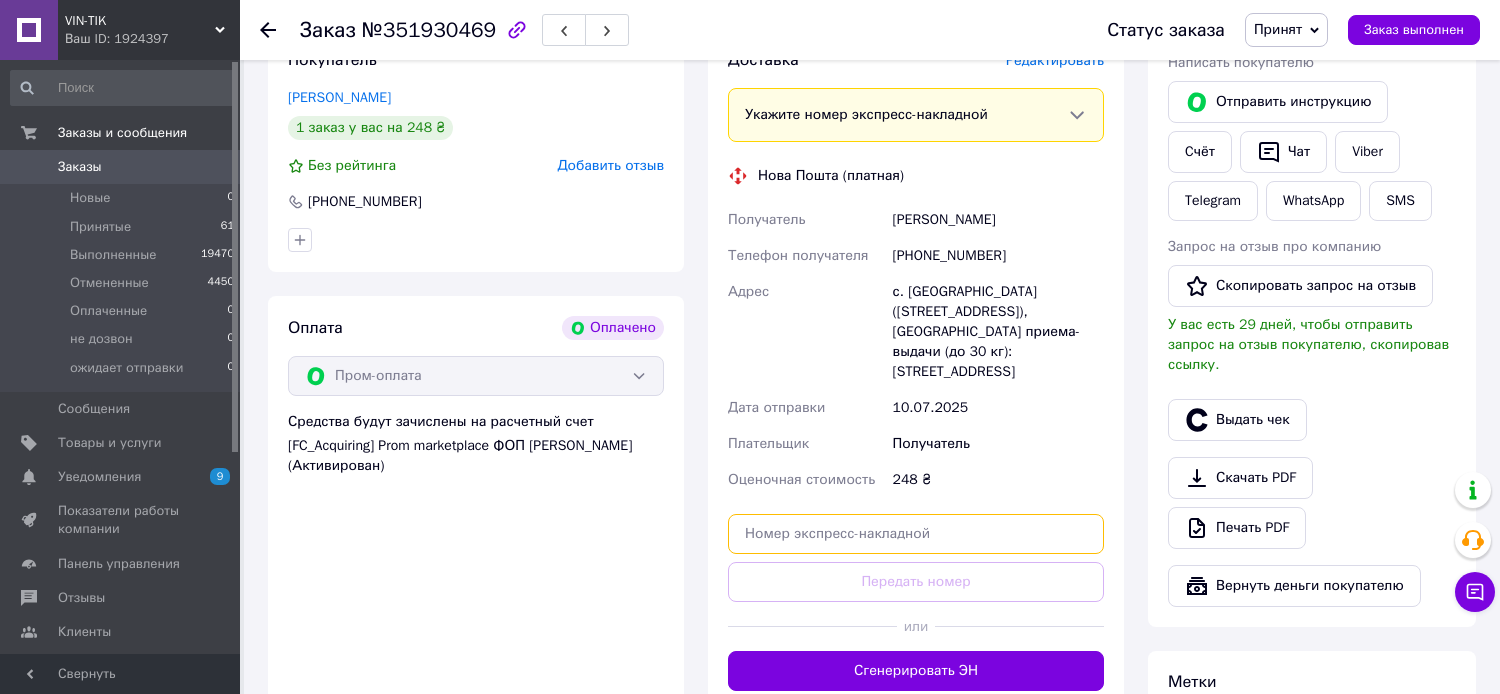 click at bounding box center (916, 534) 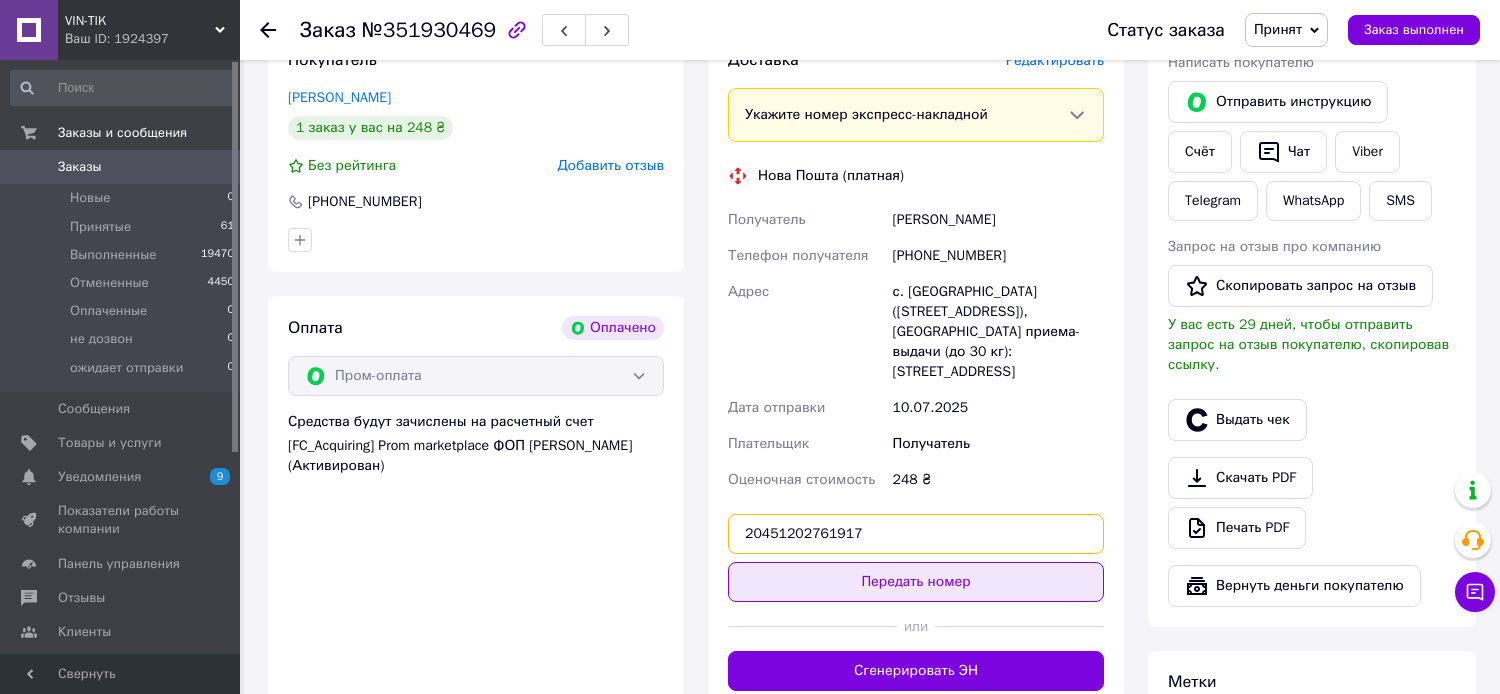 type on "20451202761917" 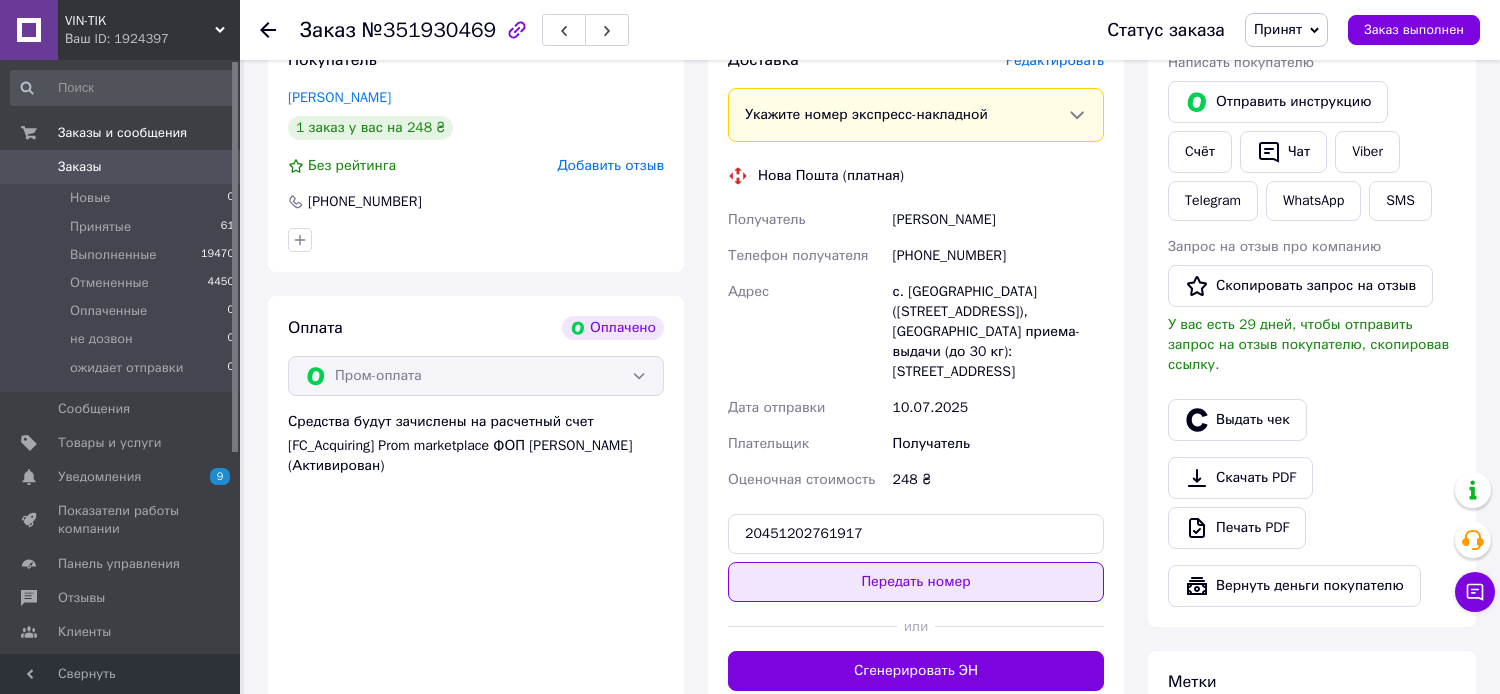 click on "Передать номер" at bounding box center [916, 582] 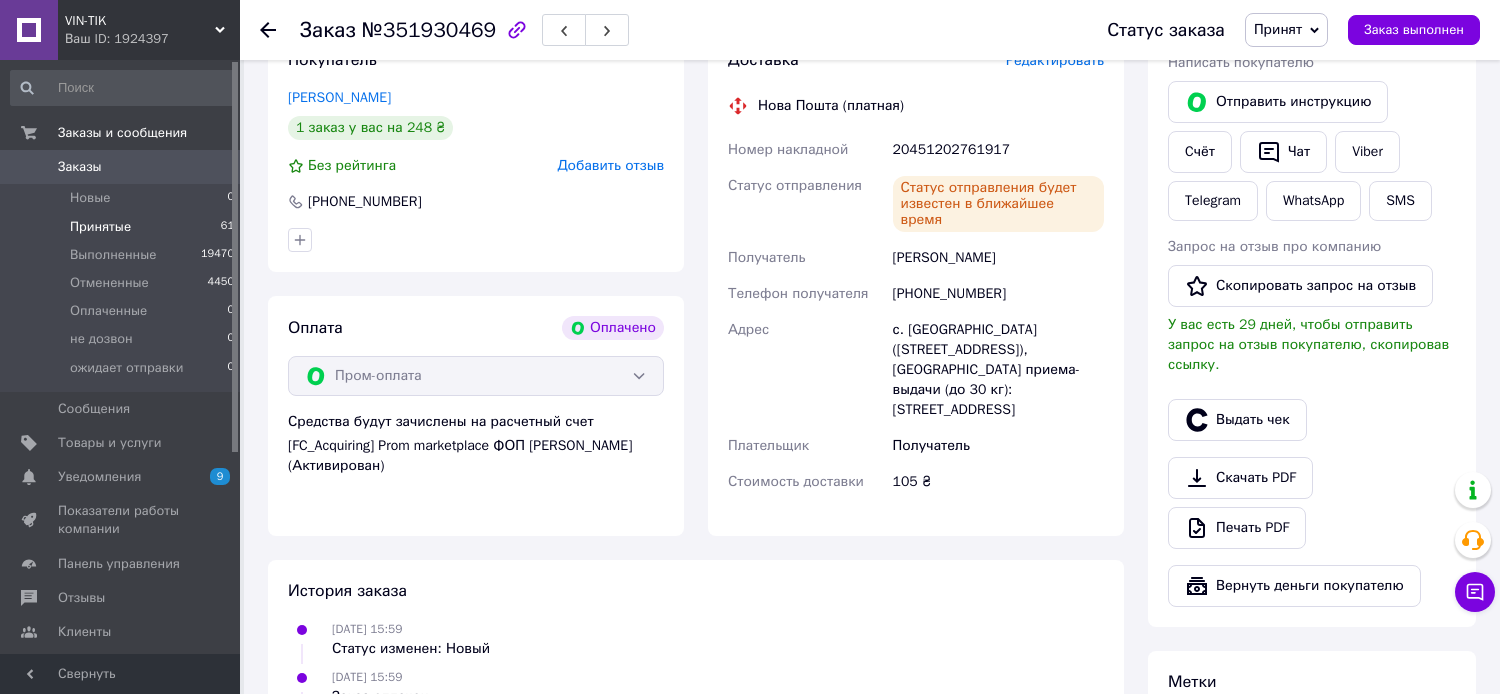 click on "Принятые 61" at bounding box center (123, 227) 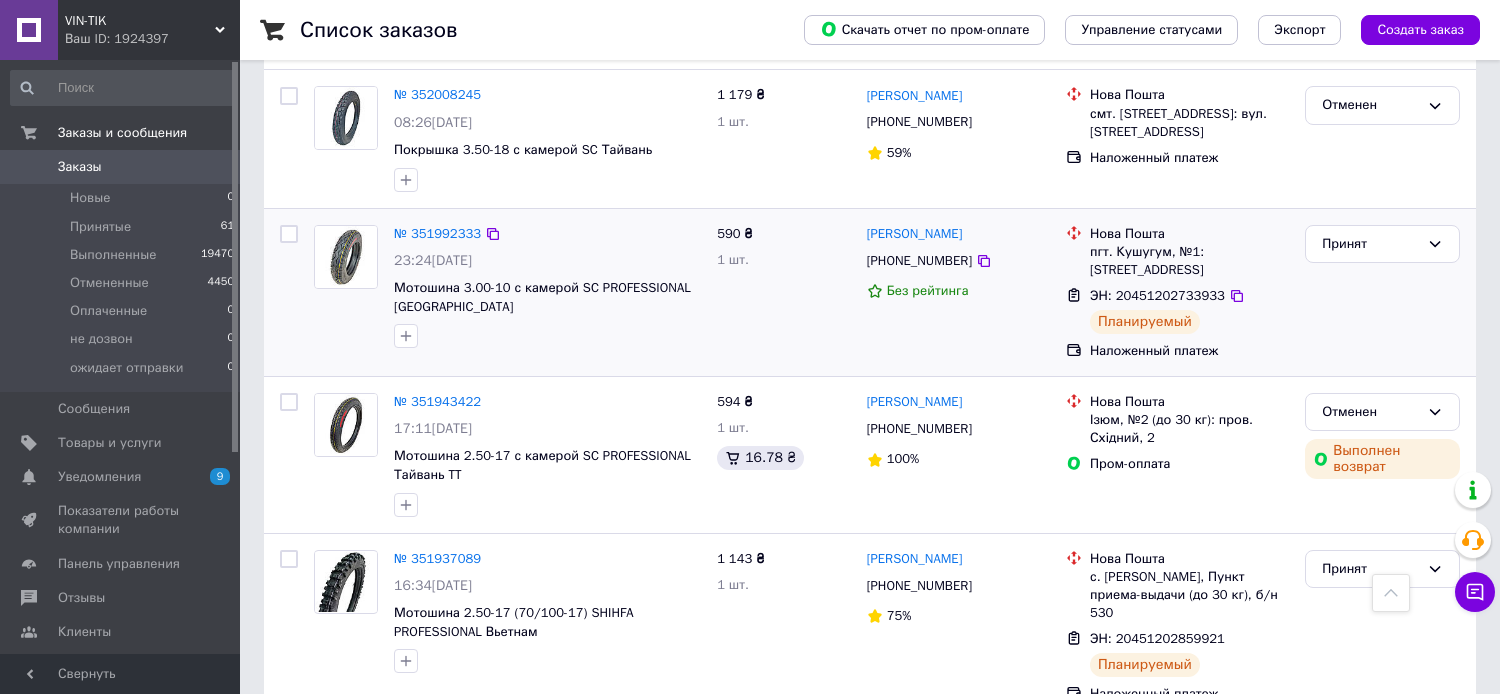 scroll, scrollTop: 800, scrollLeft: 0, axis: vertical 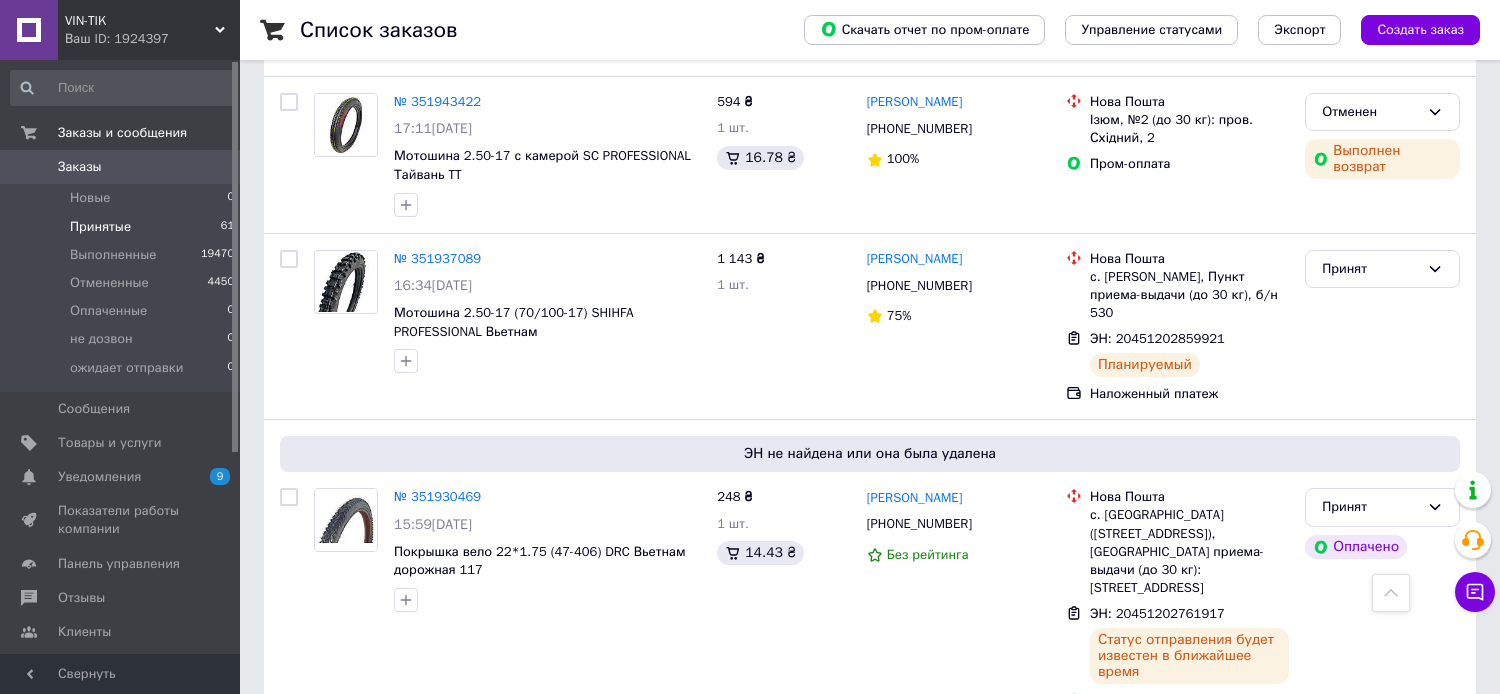 click on "Принятые 61" at bounding box center [123, 227] 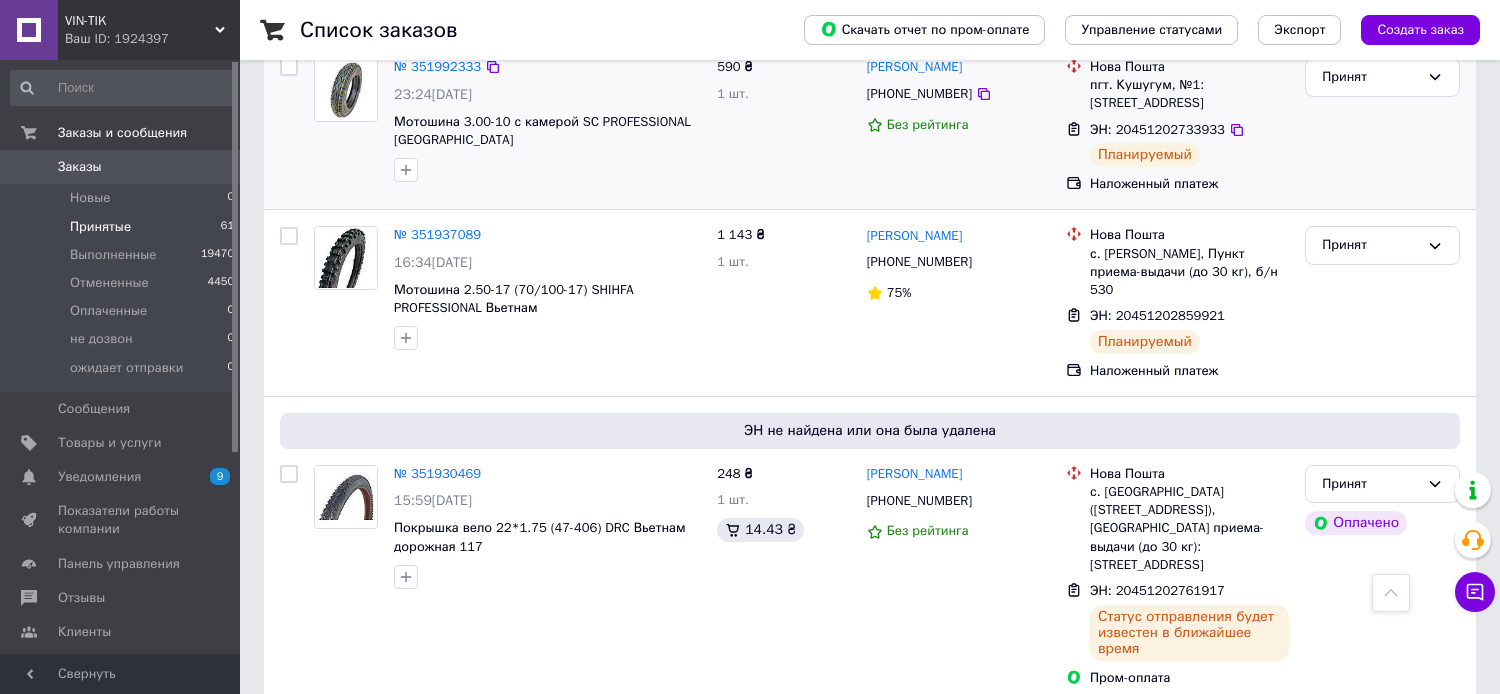 scroll, scrollTop: 900, scrollLeft: 0, axis: vertical 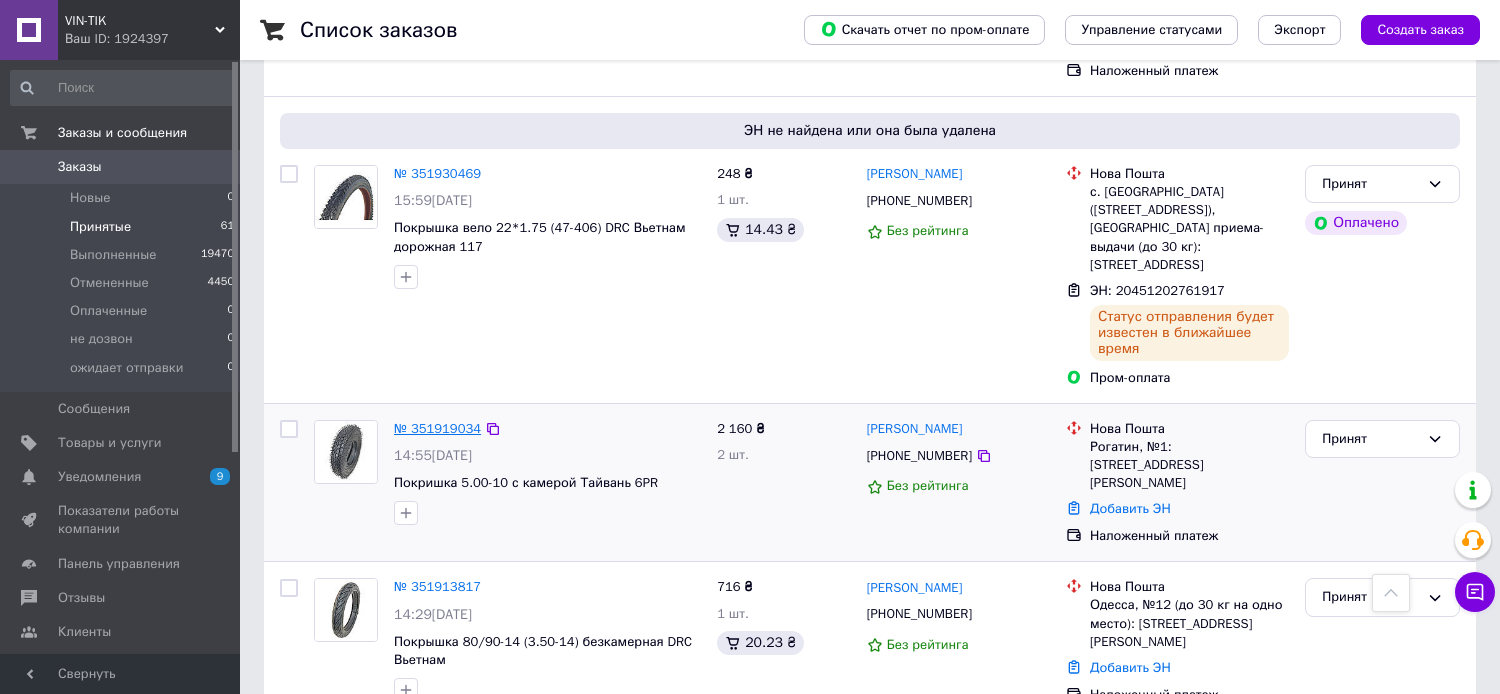 click on "№ 351919034" at bounding box center [437, 428] 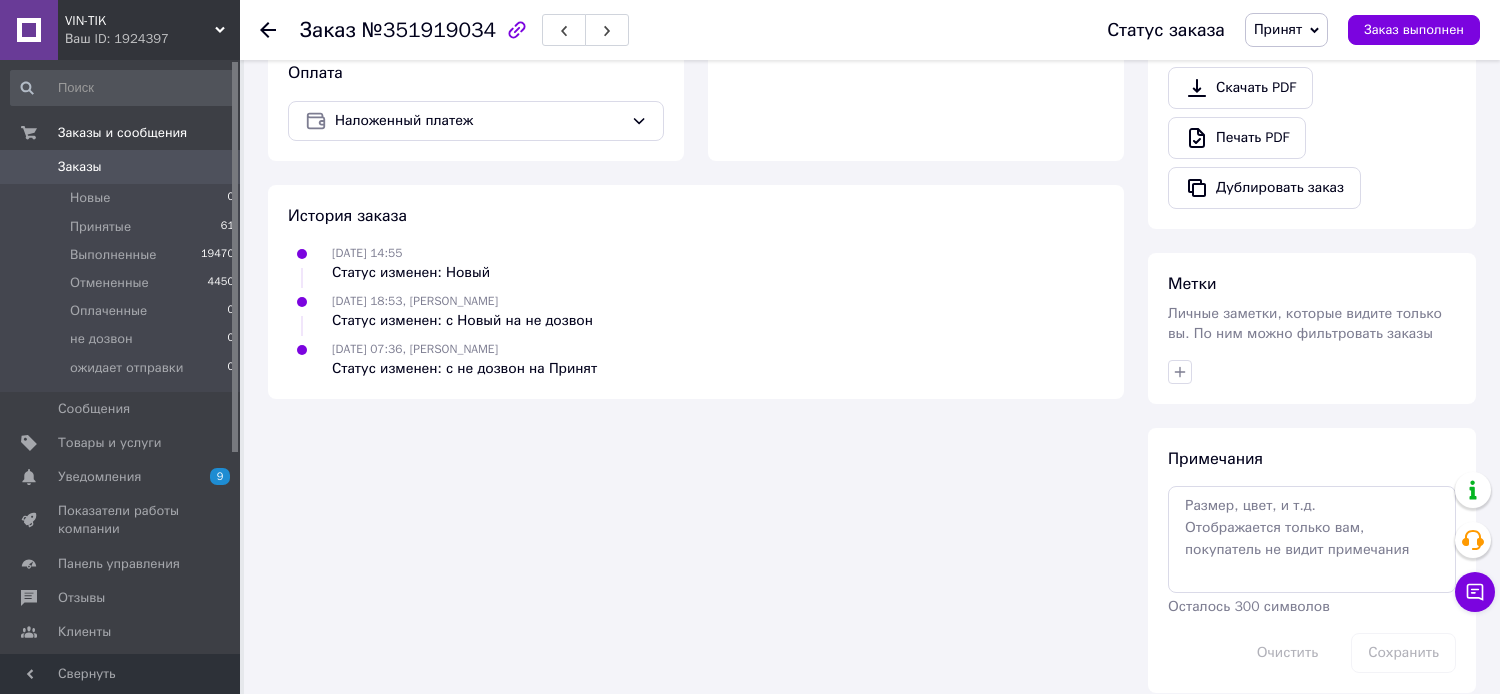 scroll, scrollTop: 676, scrollLeft: 0, axis: vertical 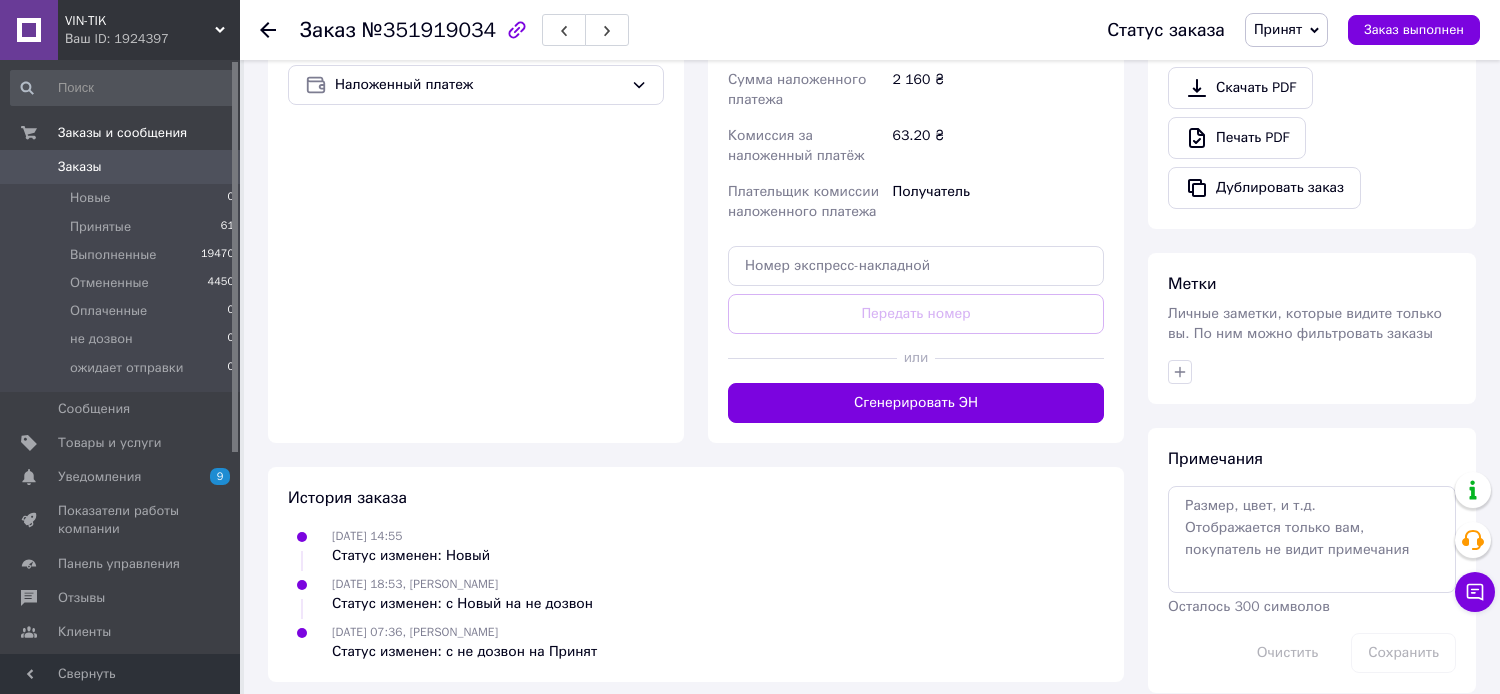 click on "Оплата Наложенный платеж" at bounding box center (476, 224) 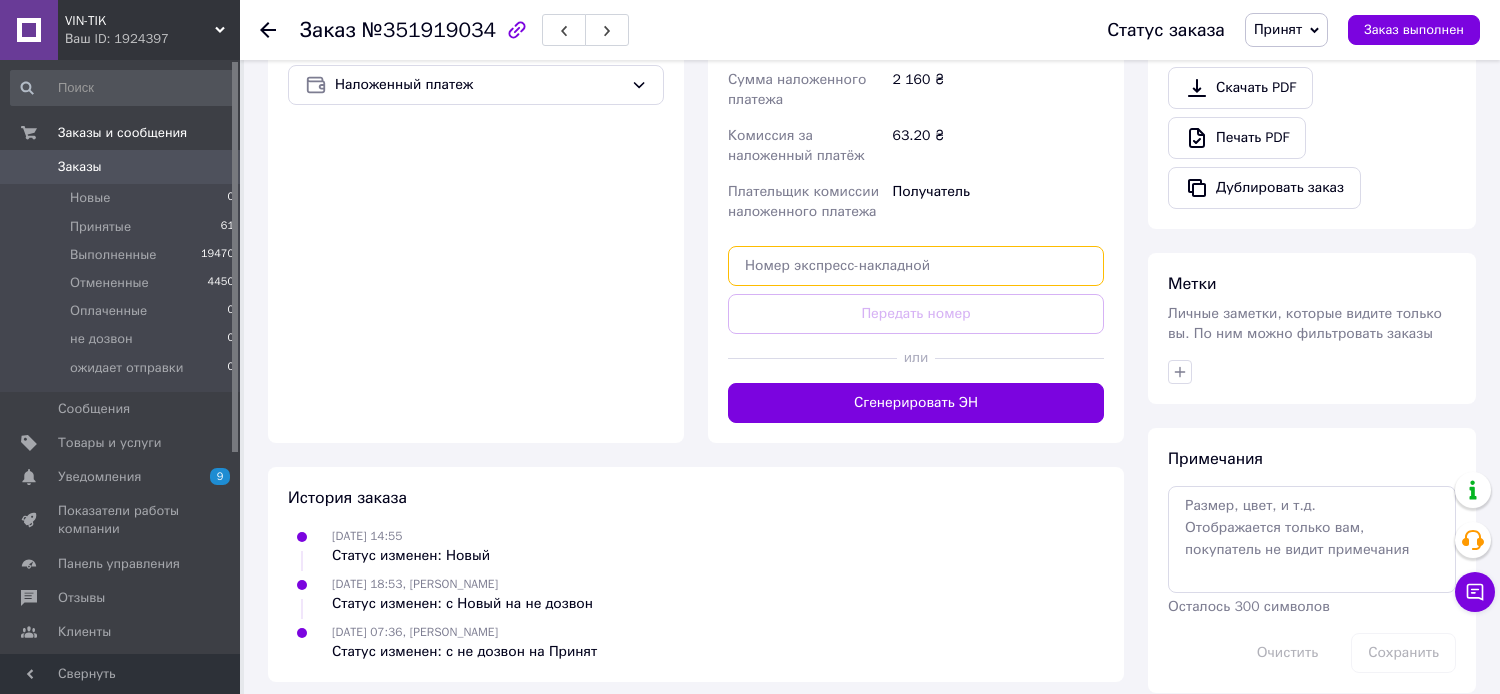 click at bounding box center (916, 266) 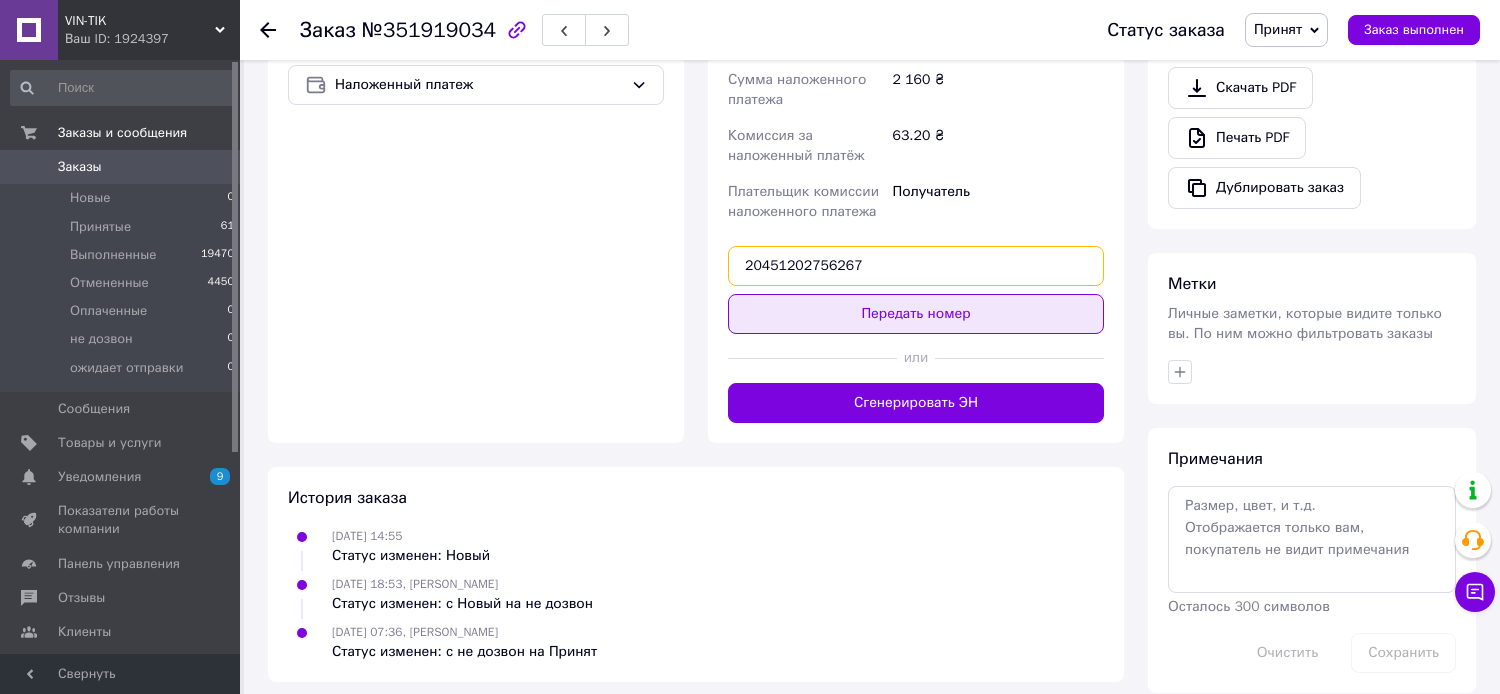 type on "20451202756267" 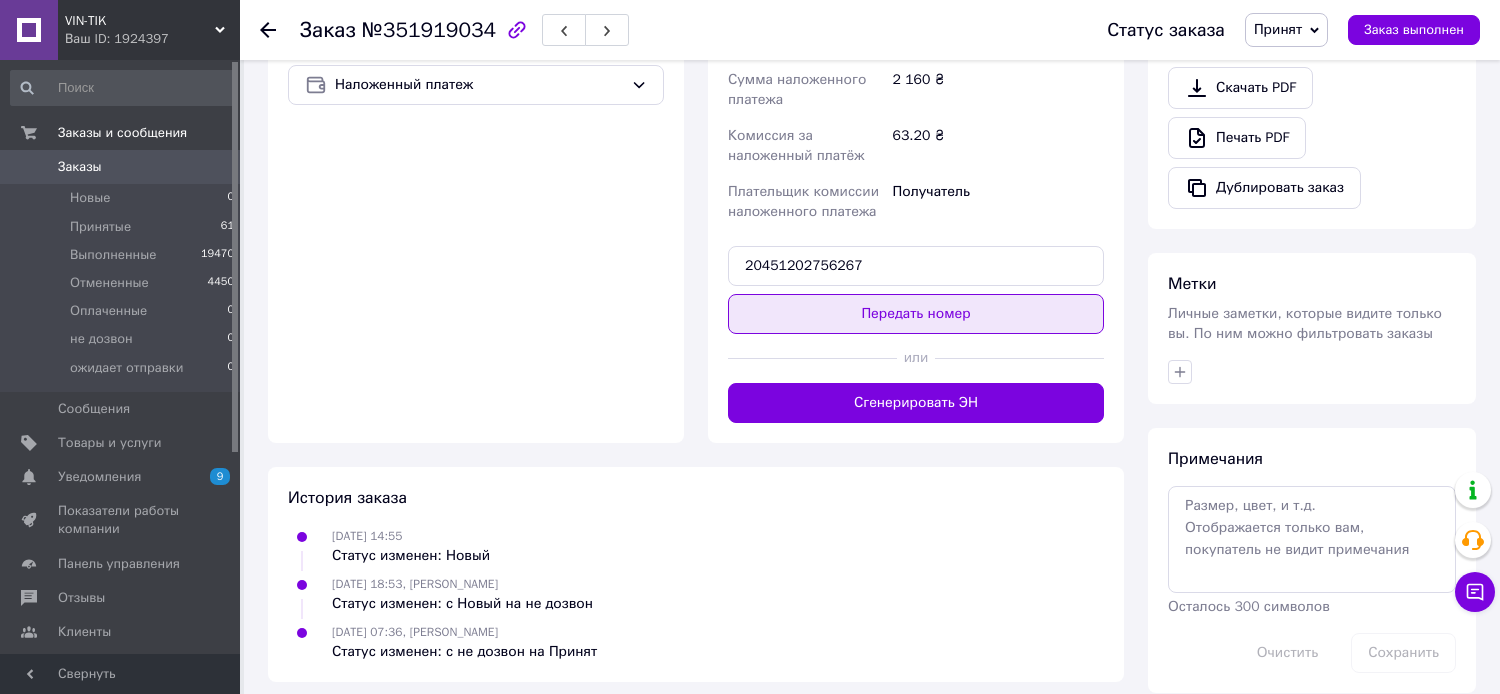 click on "Передать номер" at bounding box center [916, 314] 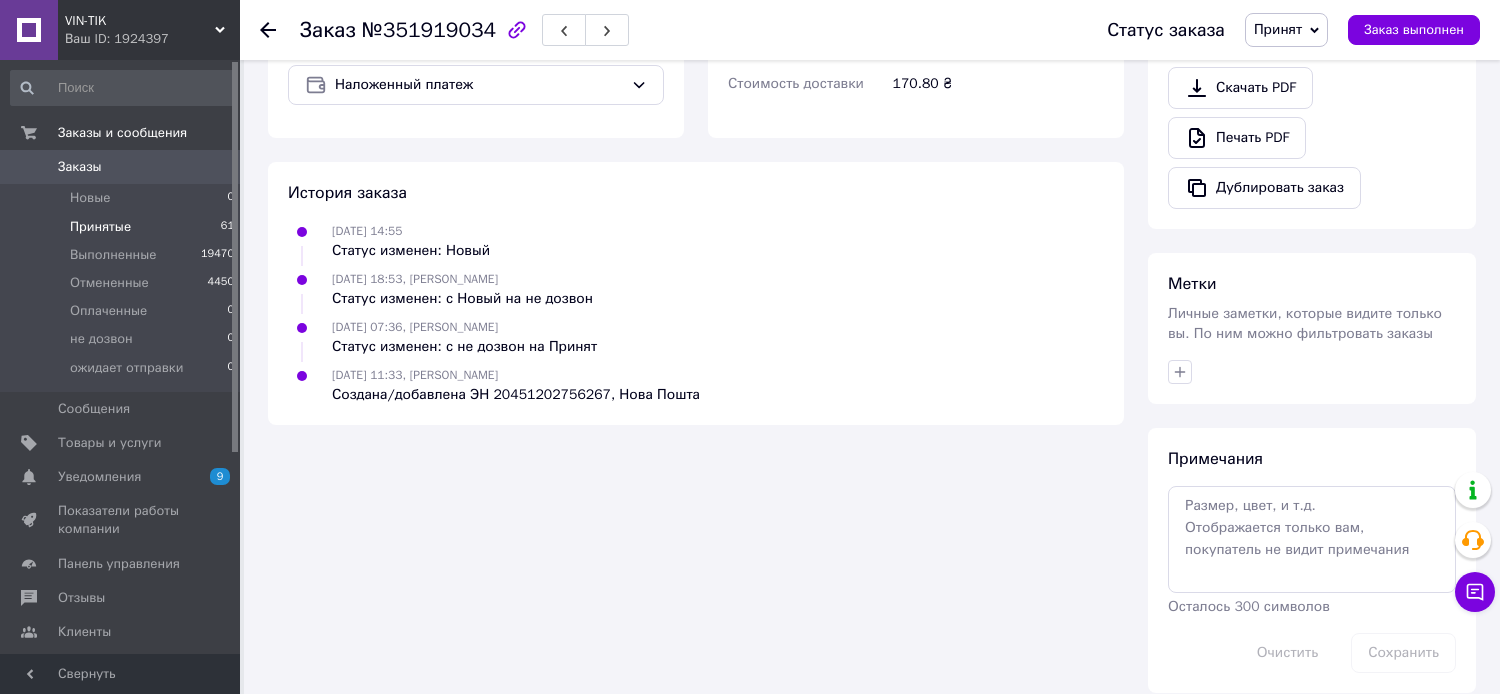 click on "Принятые 61" at bounding box center [123, 227] 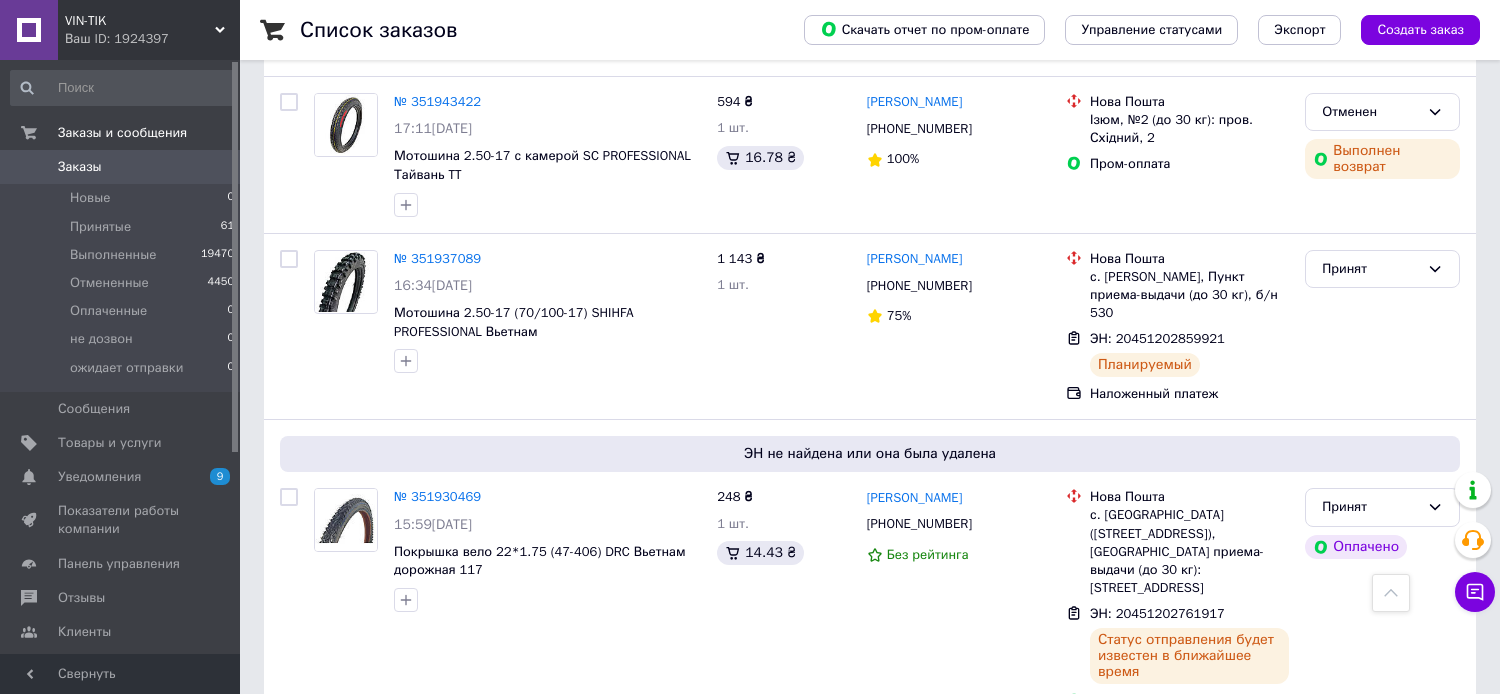 scroll, scrollTop: 900, scrollLeft: 0, axis: vertical 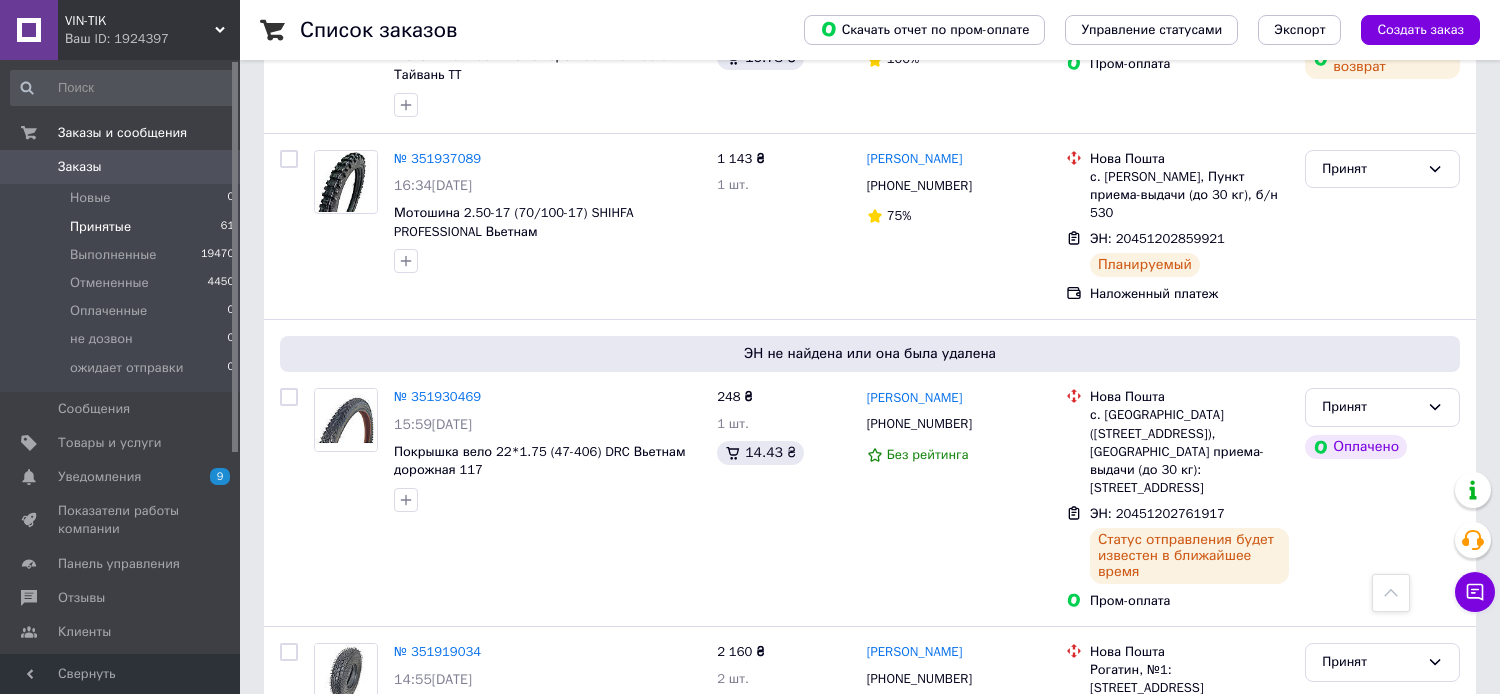 click on "Принятые 61" at bounding box center (123, 227) 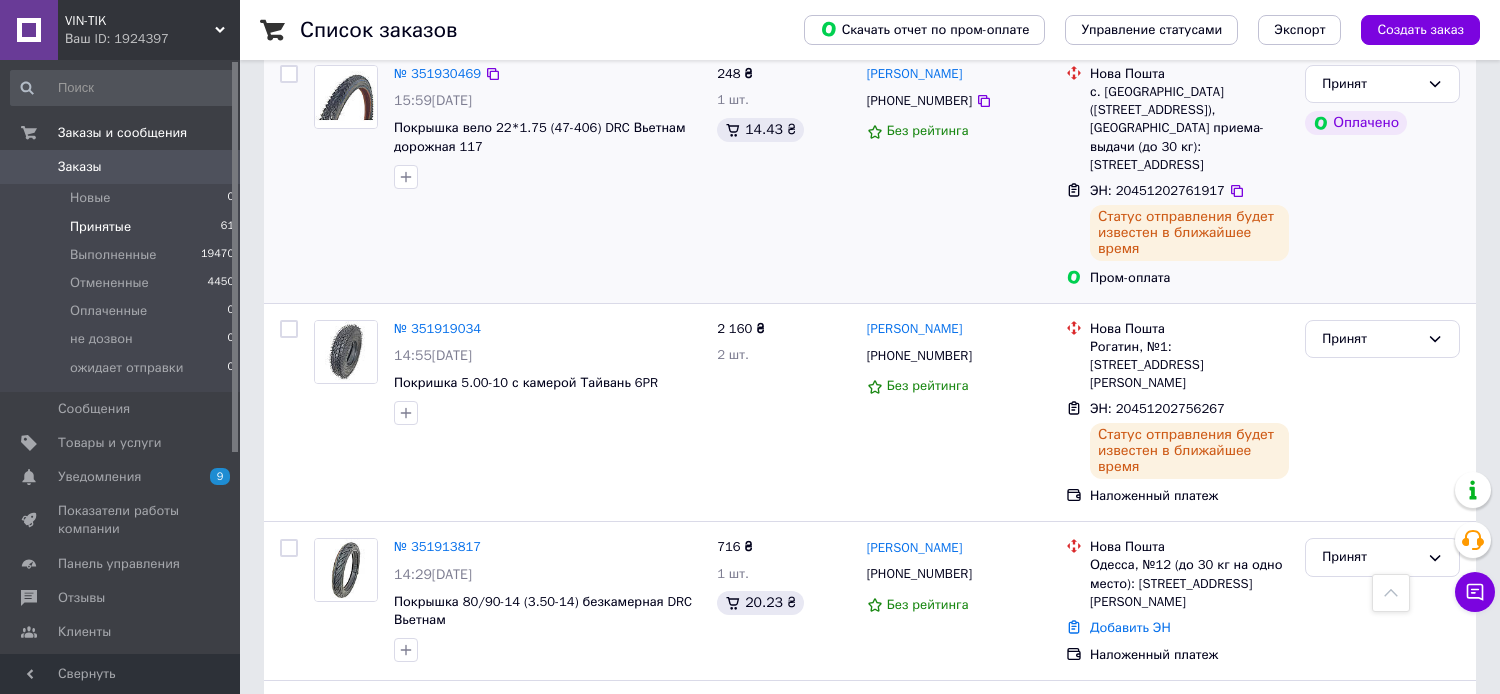scroll, scrollTop: 1100, scrollLeft: 0, axis: vertical 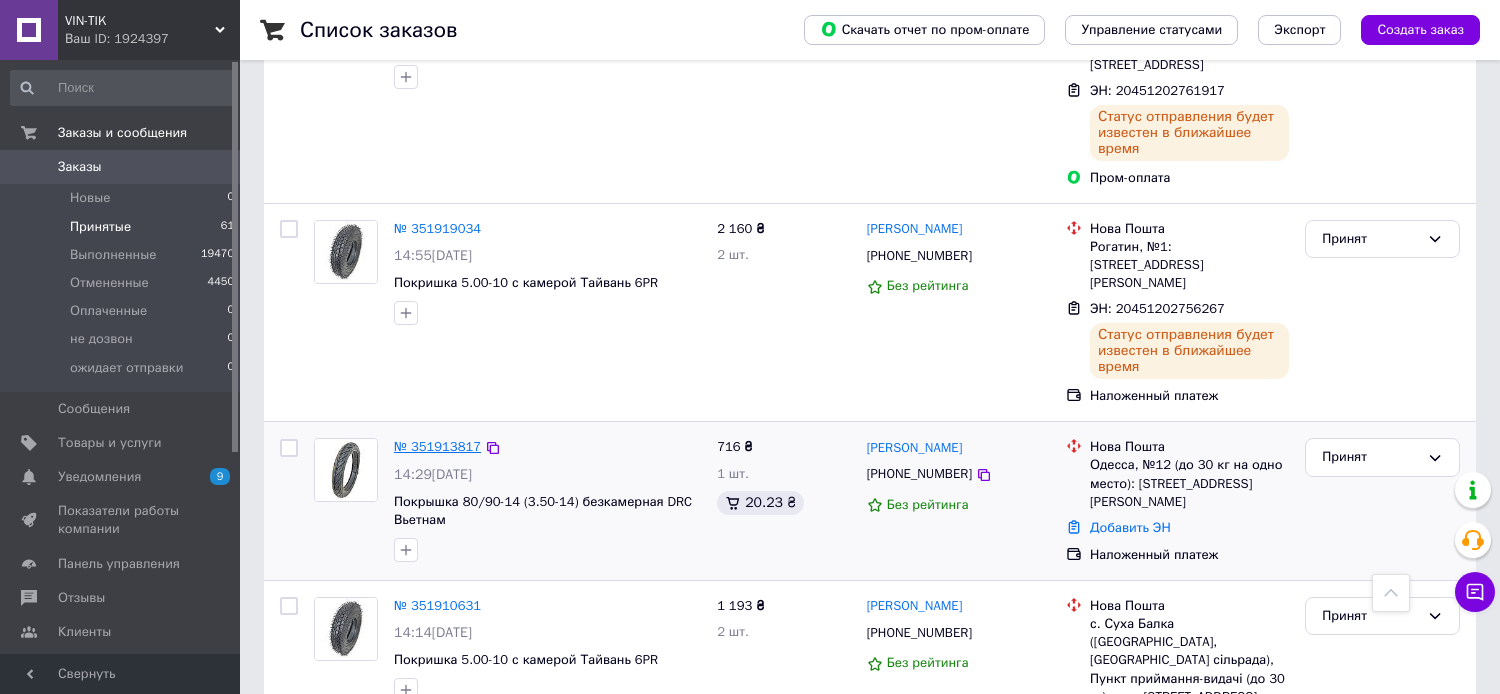 click on "№ 351913817" at bounding box center (437, 446) 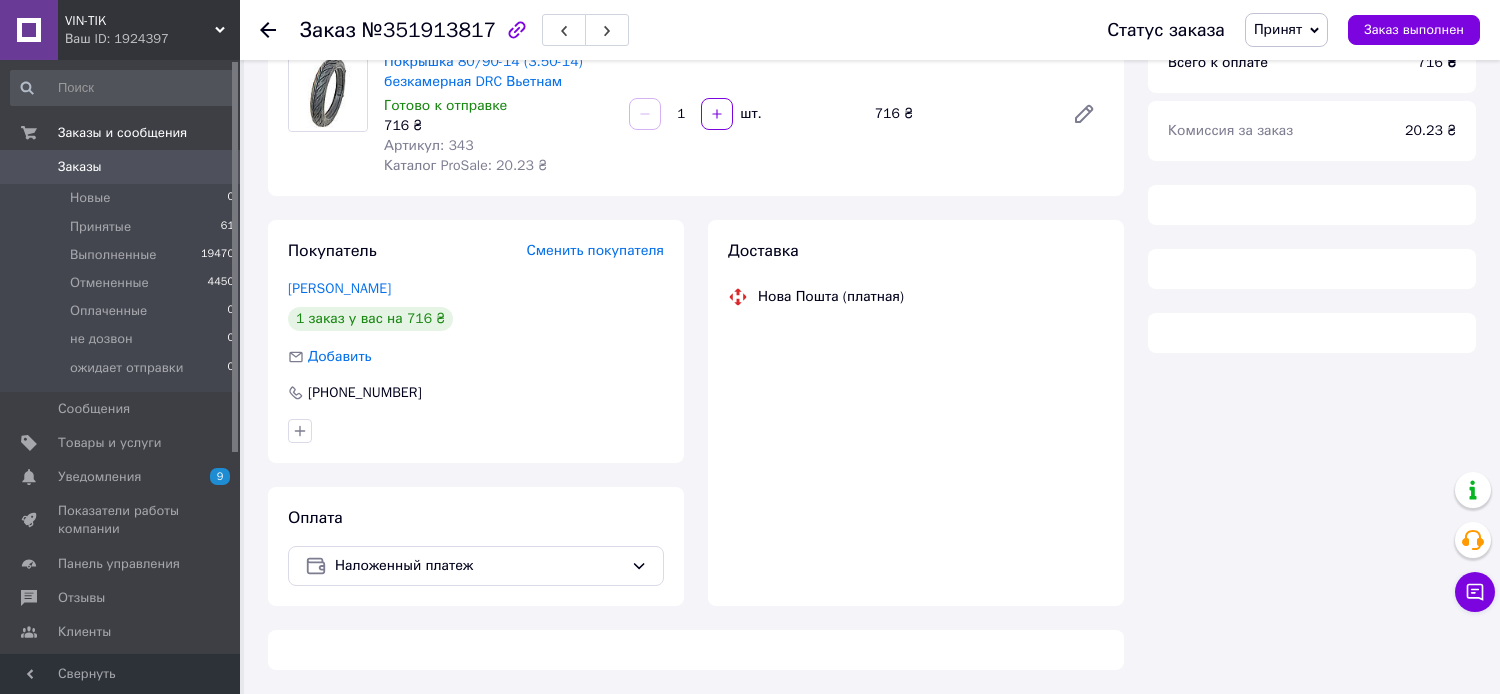 scroll, scrollTop: 746, scrollLeft: 0, axis: vertical 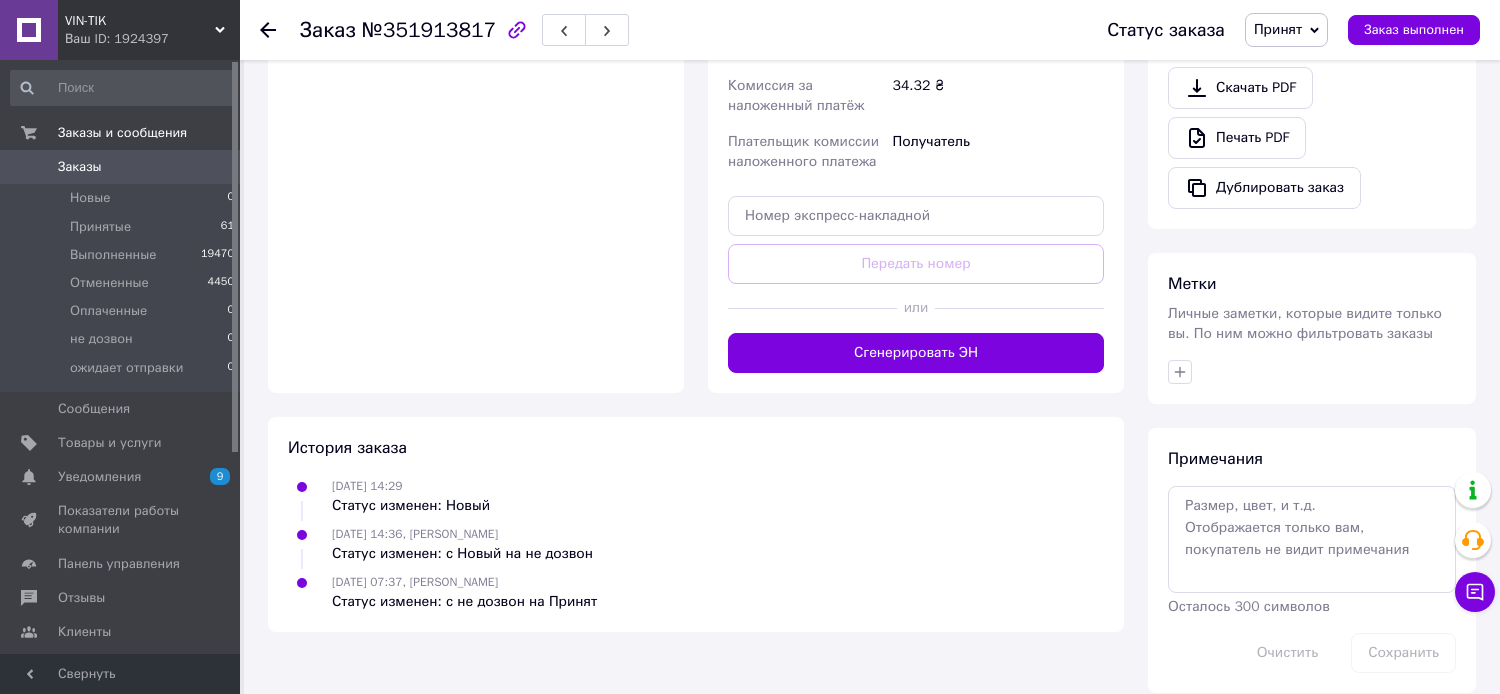 click on "Оплата Наложенный платеж" at bounding box center (476, 174) 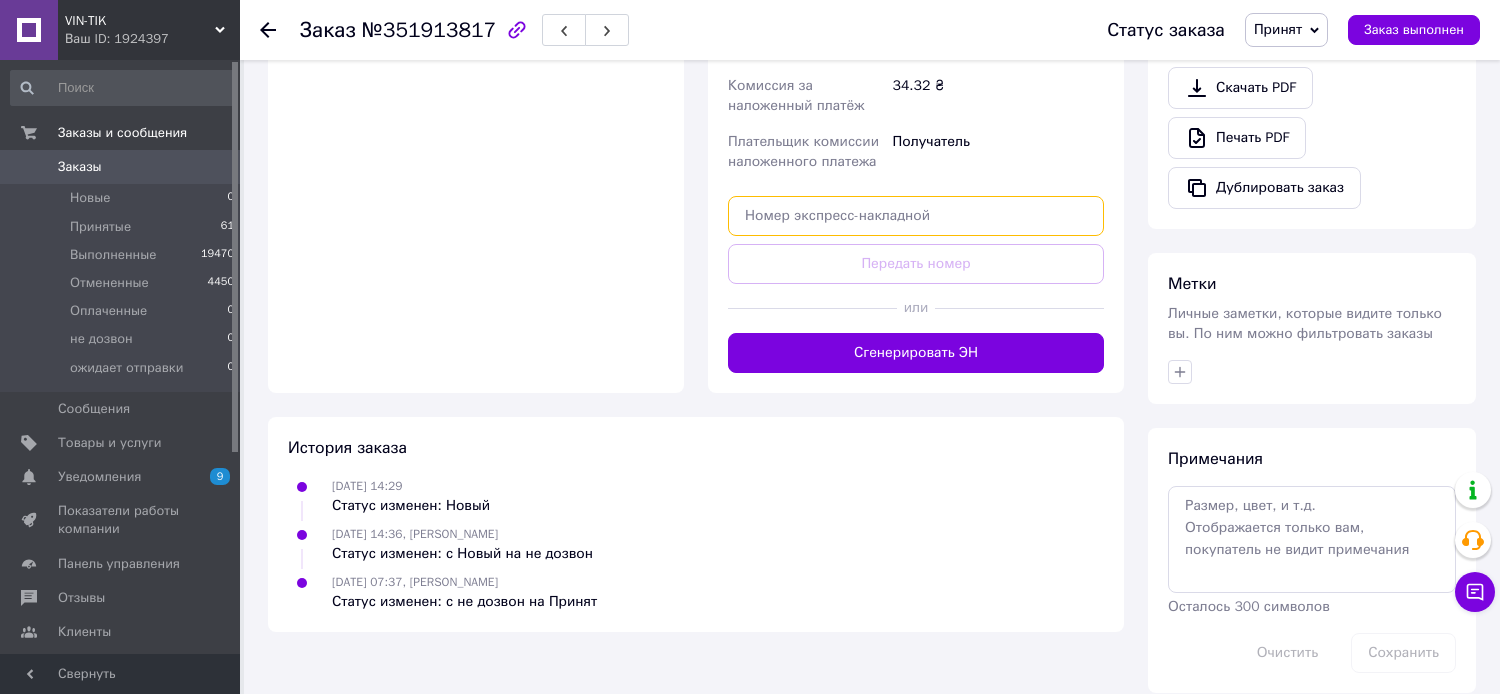 click at bounding box center [916, 216] 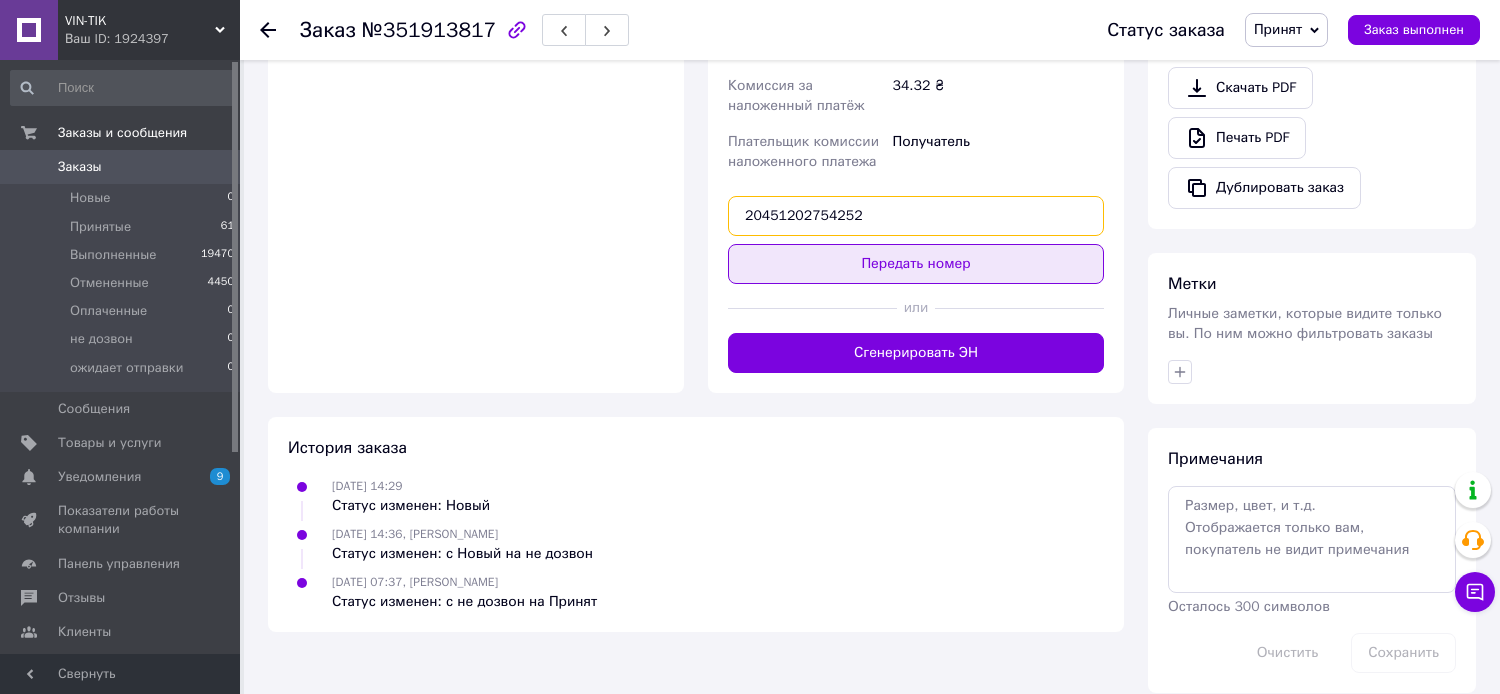 type on "20451202754252" 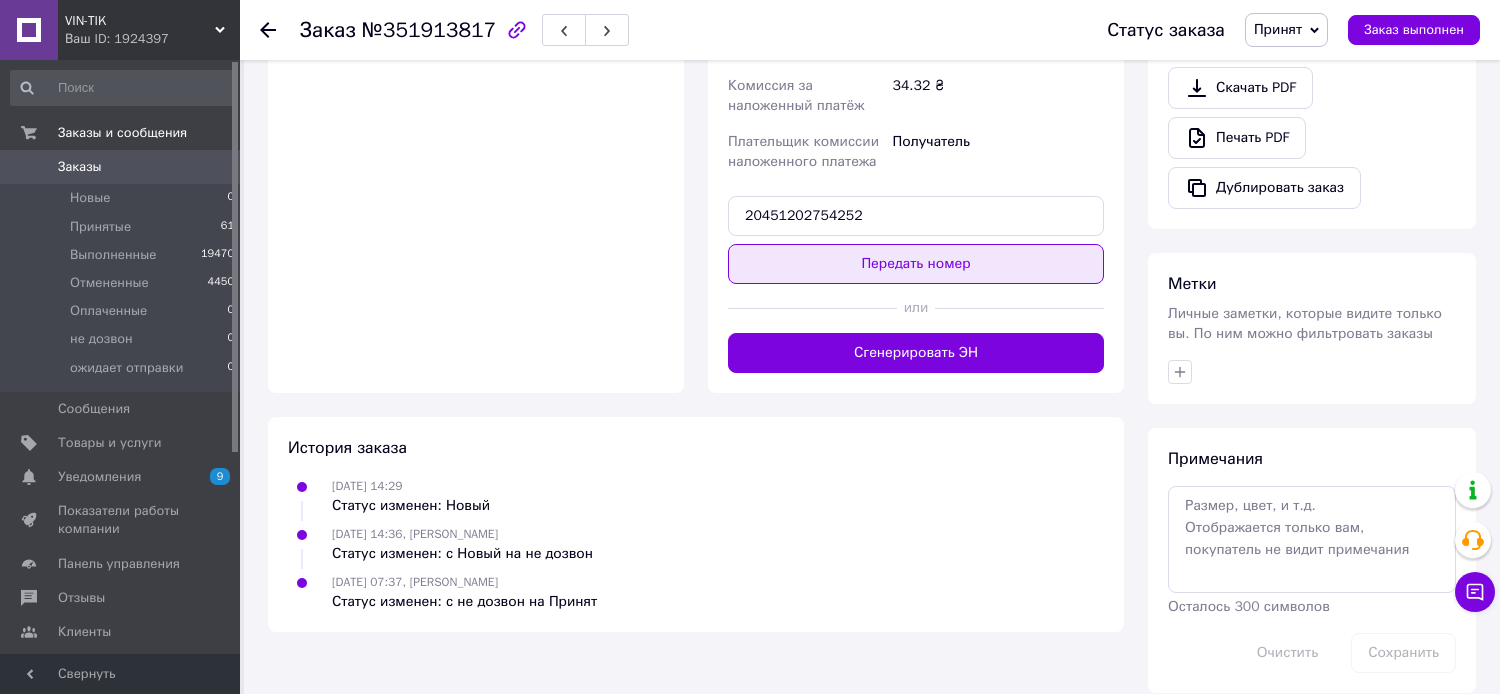 click on "Передать номер" at bounding box center [916, 264] 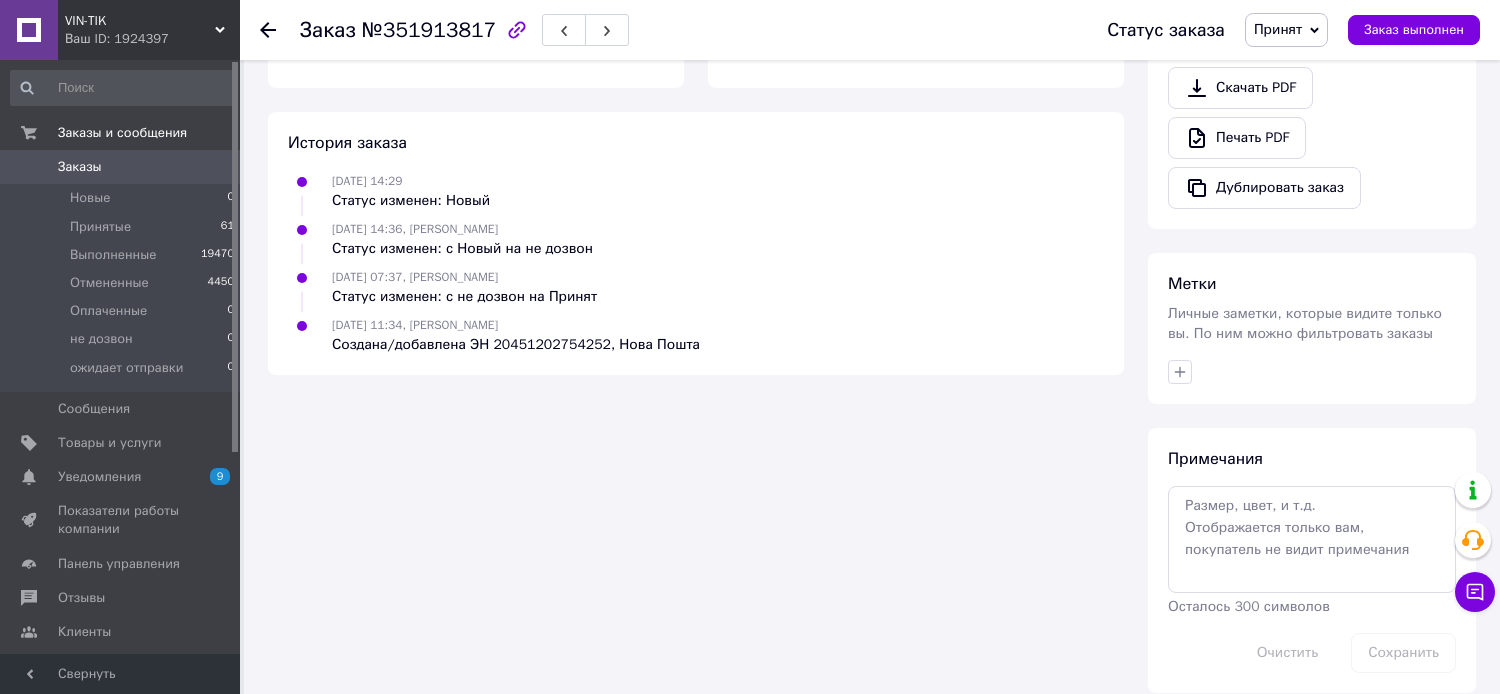click on "61" at bounding box center (227, 227) 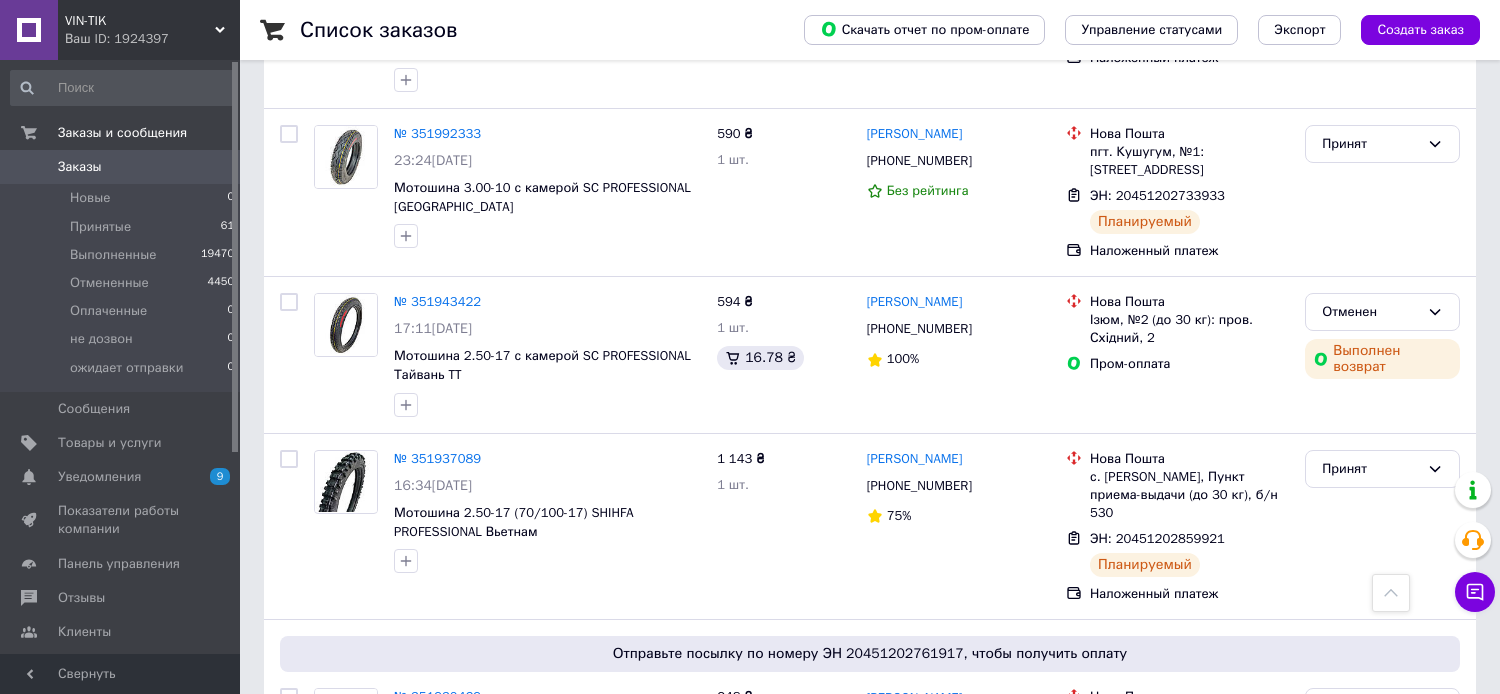 scroll, scrollTop: 900, scrollLeft: 0, axis: vertical 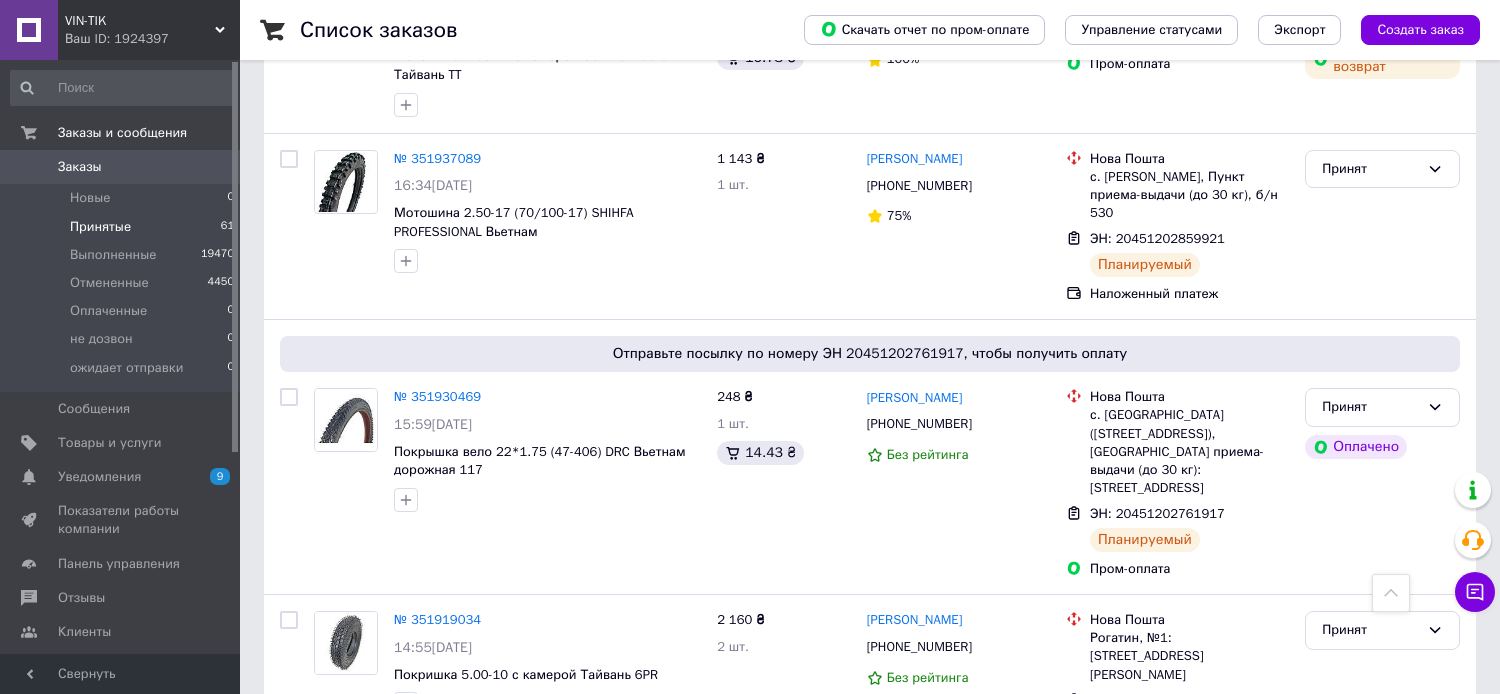 click on "Принятые" at bounding box center (100, 227) 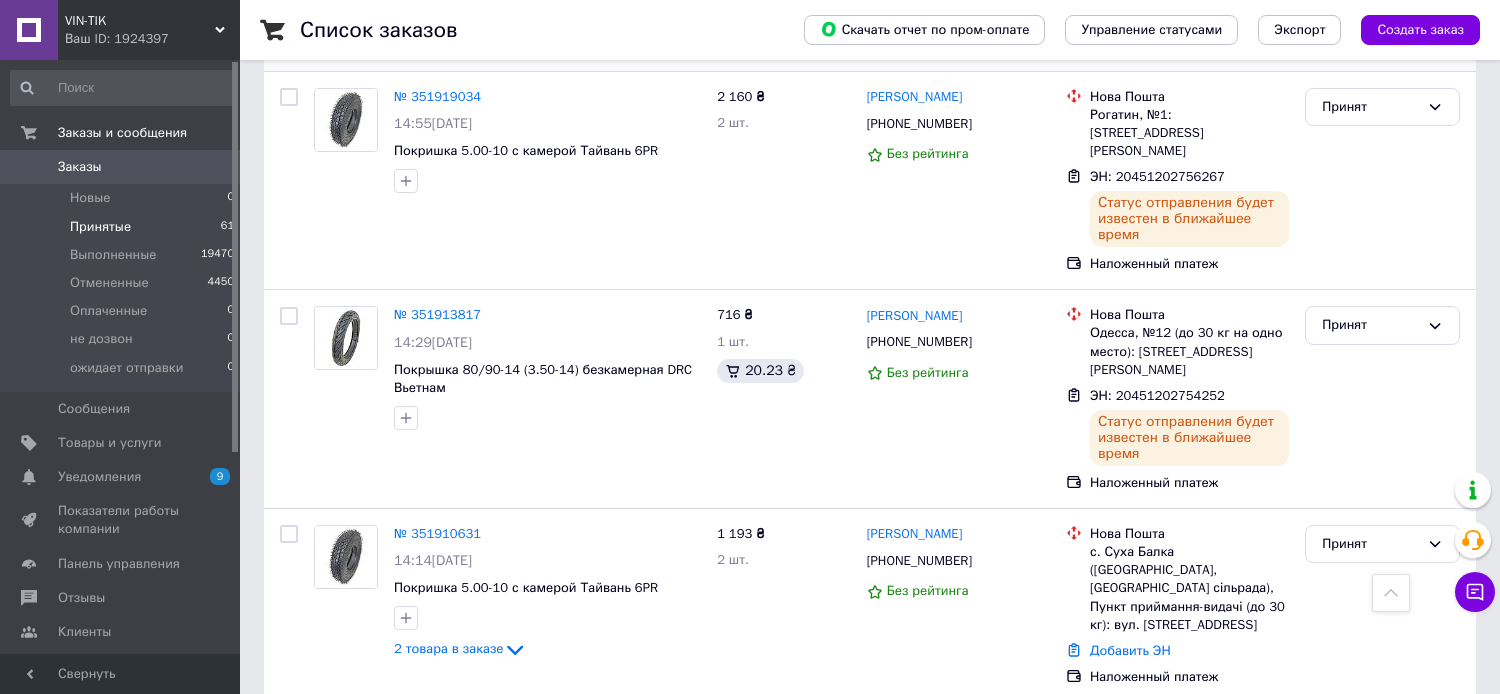 scroll, scrollTop: 1500, scrollLeft: 0, axis: vertical 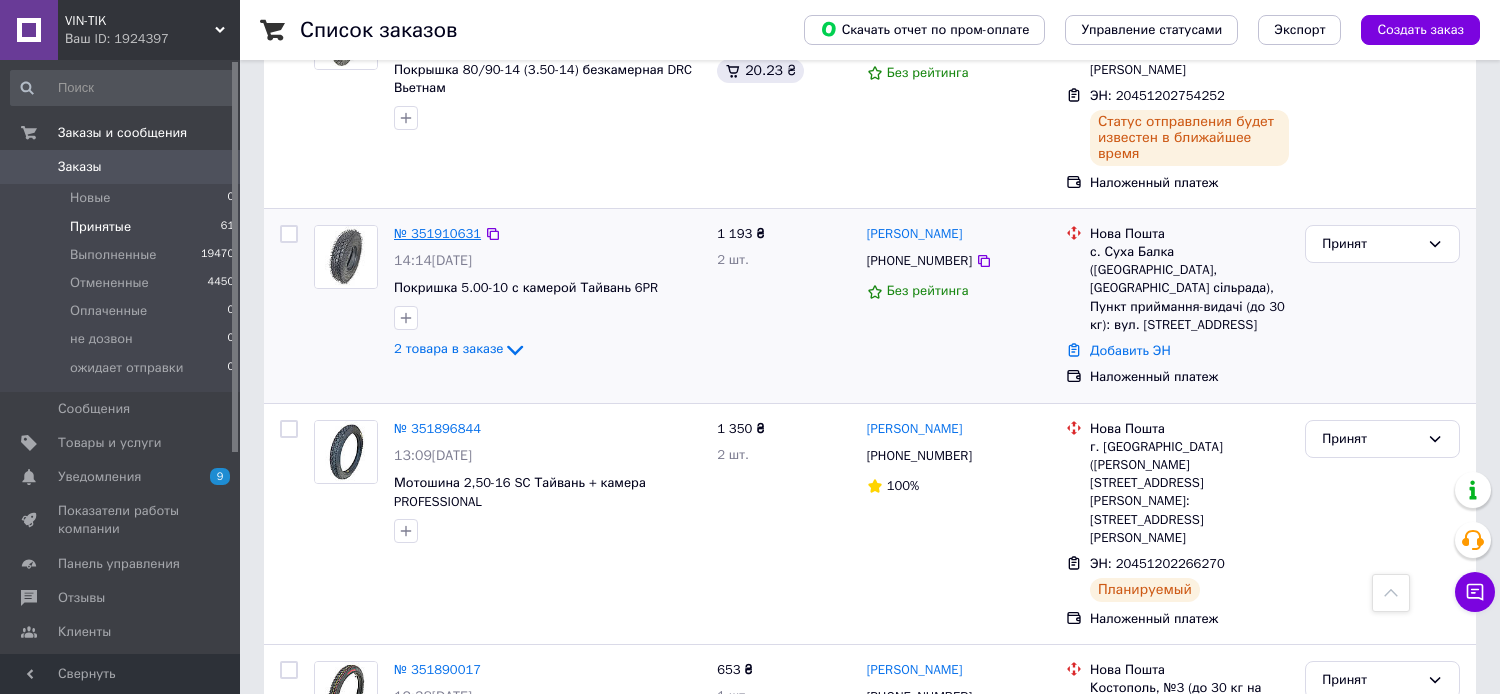 click on "№ 351910631" at bounding box center [437, 233] 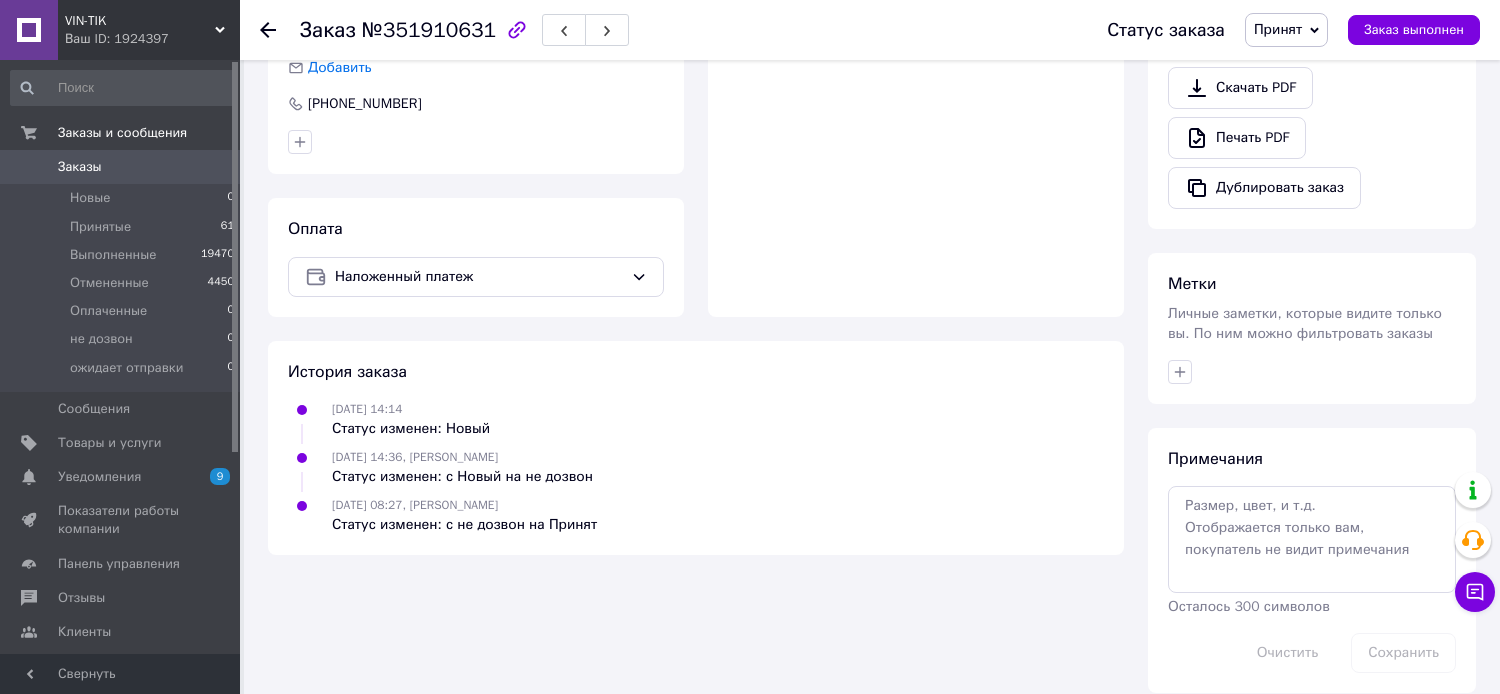 scroll, scrollTop: 884, scrollLeft: 0, axis: vertical 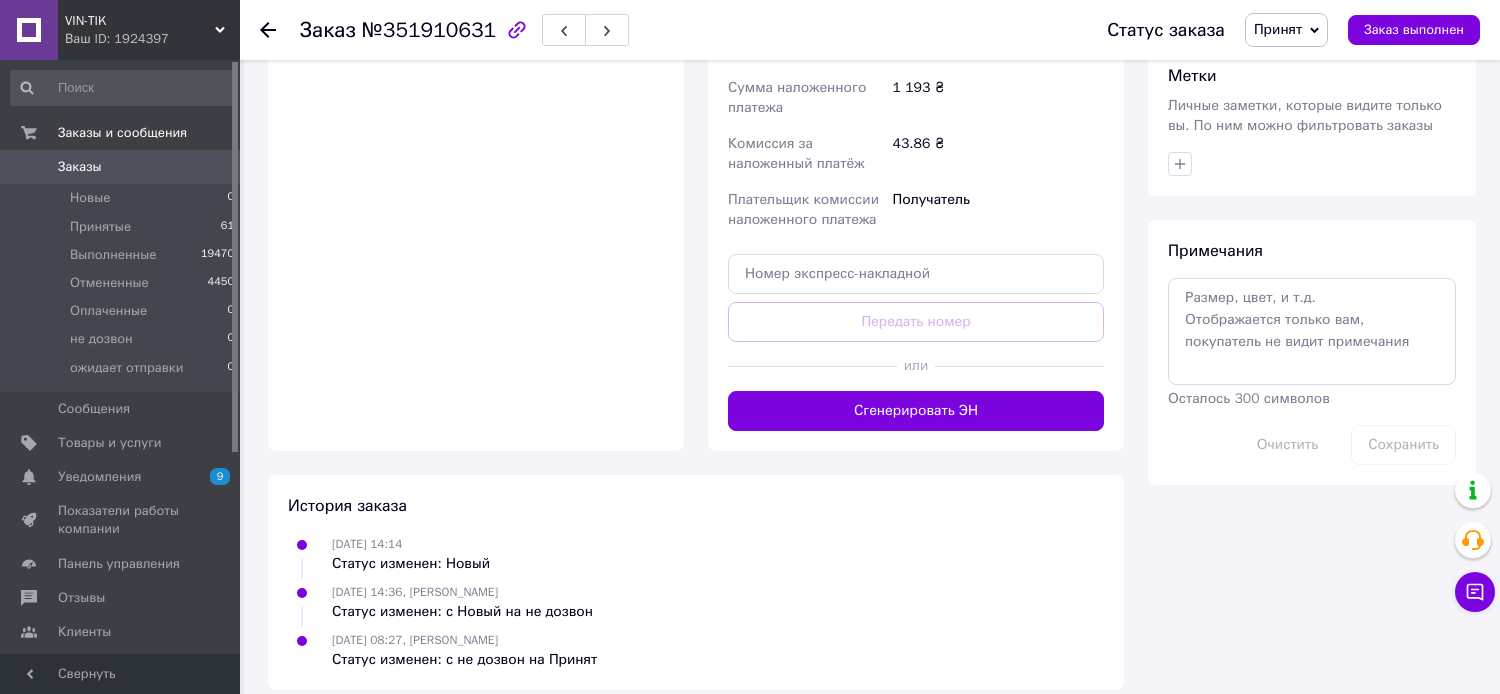 click on "Оплата Наложенный платеж" at bounding box center (476, 202) 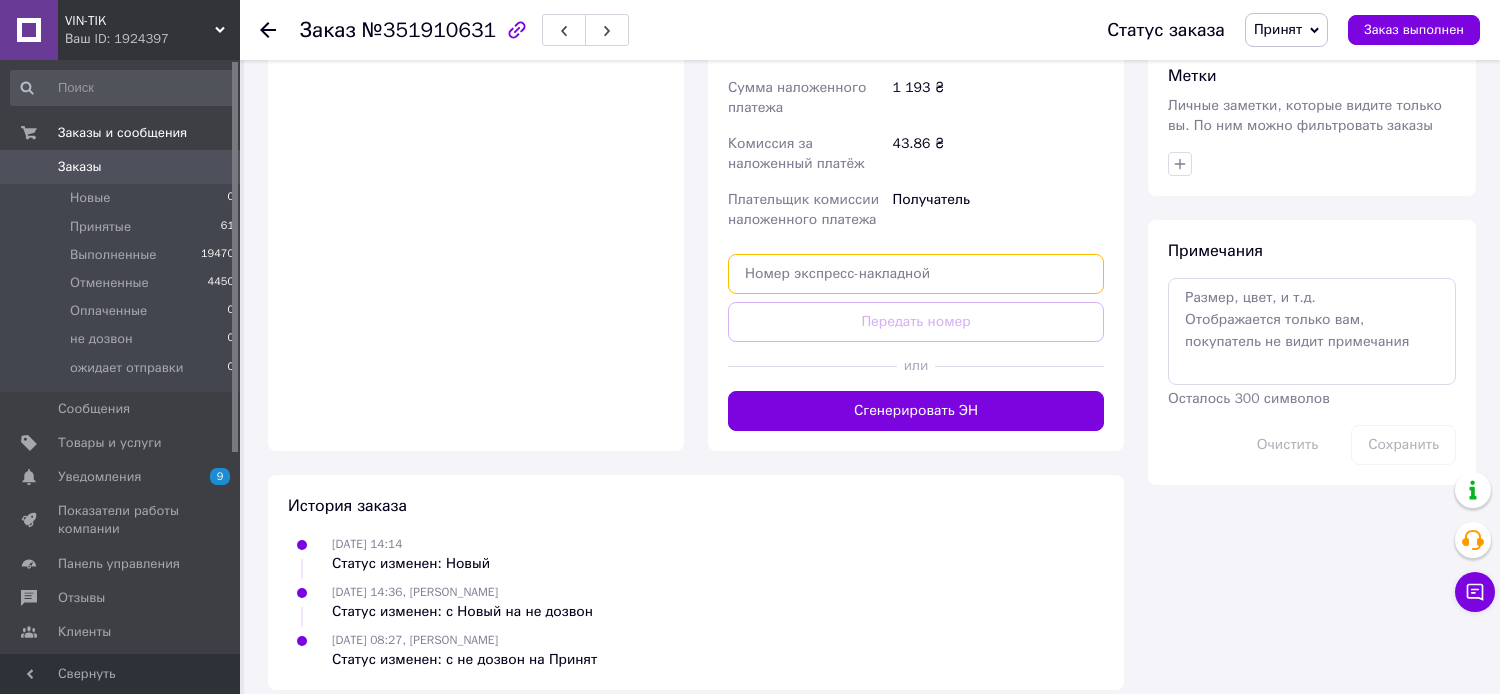 click at bounding box center (916, 274) 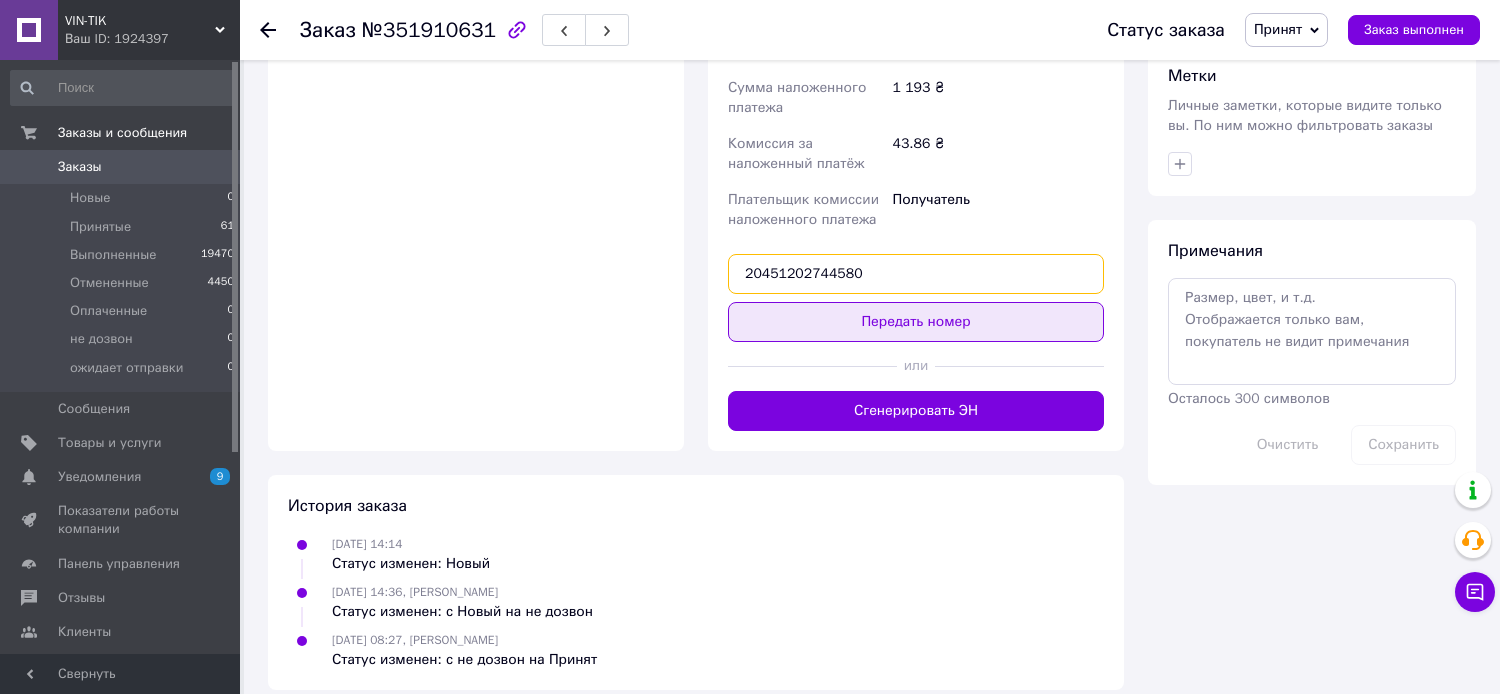 type on "20451202744580" 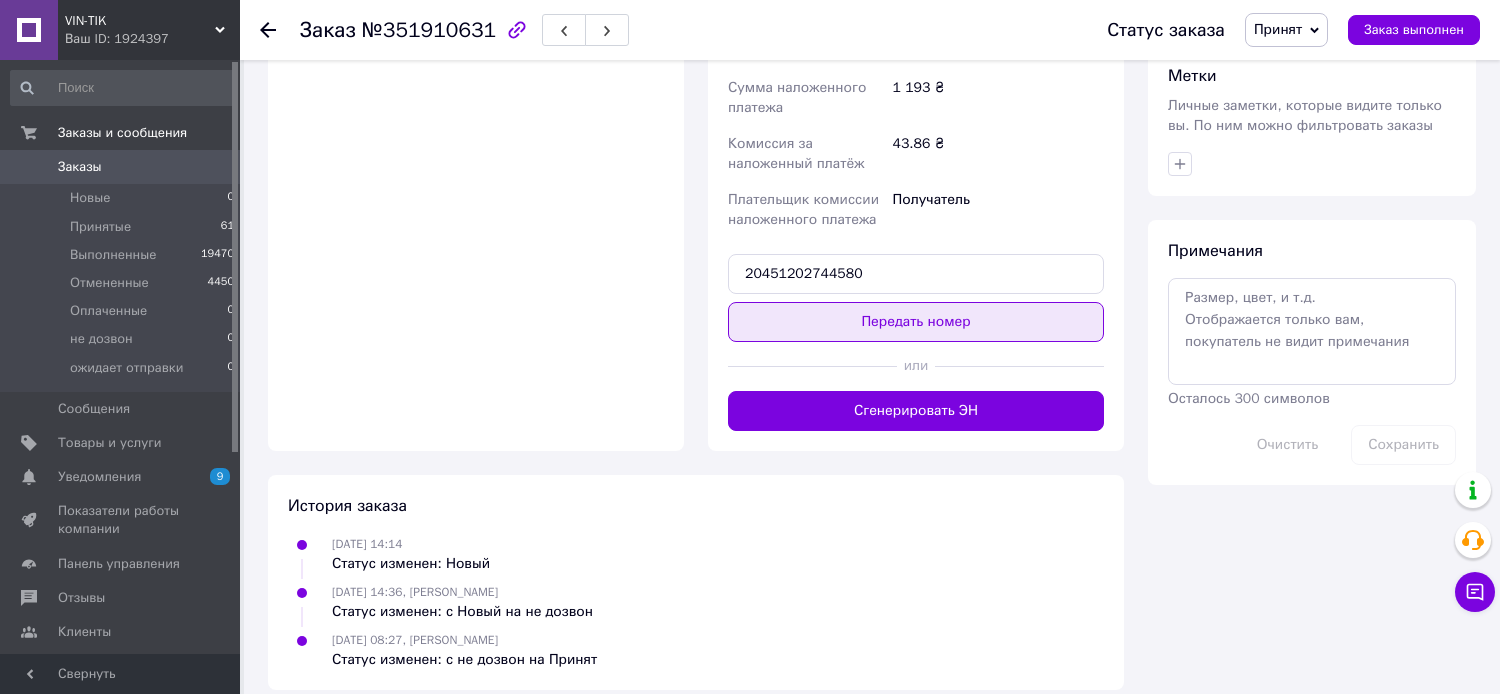 click on "Передать номер" at bounding box center [916, 322] 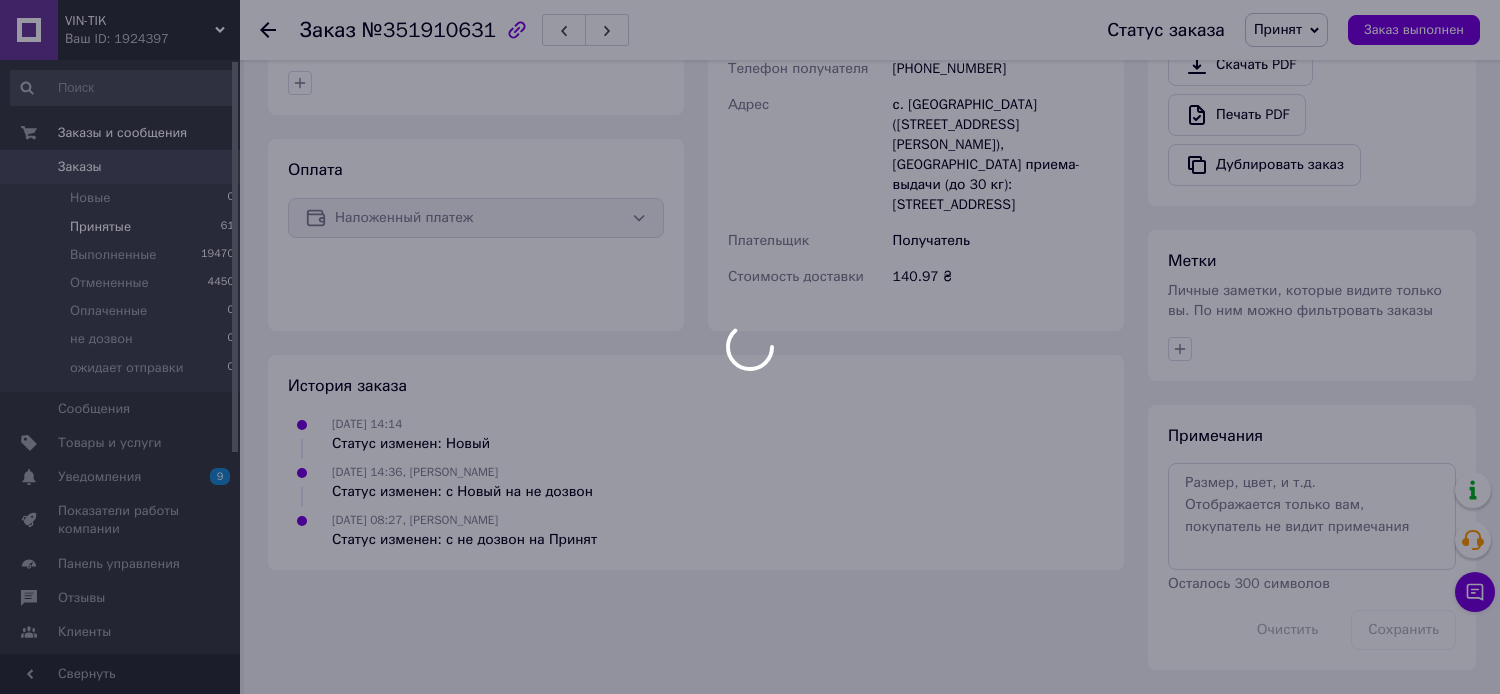 scroll, scrollTop: 676, scrollLeft: 0, axis: vertical 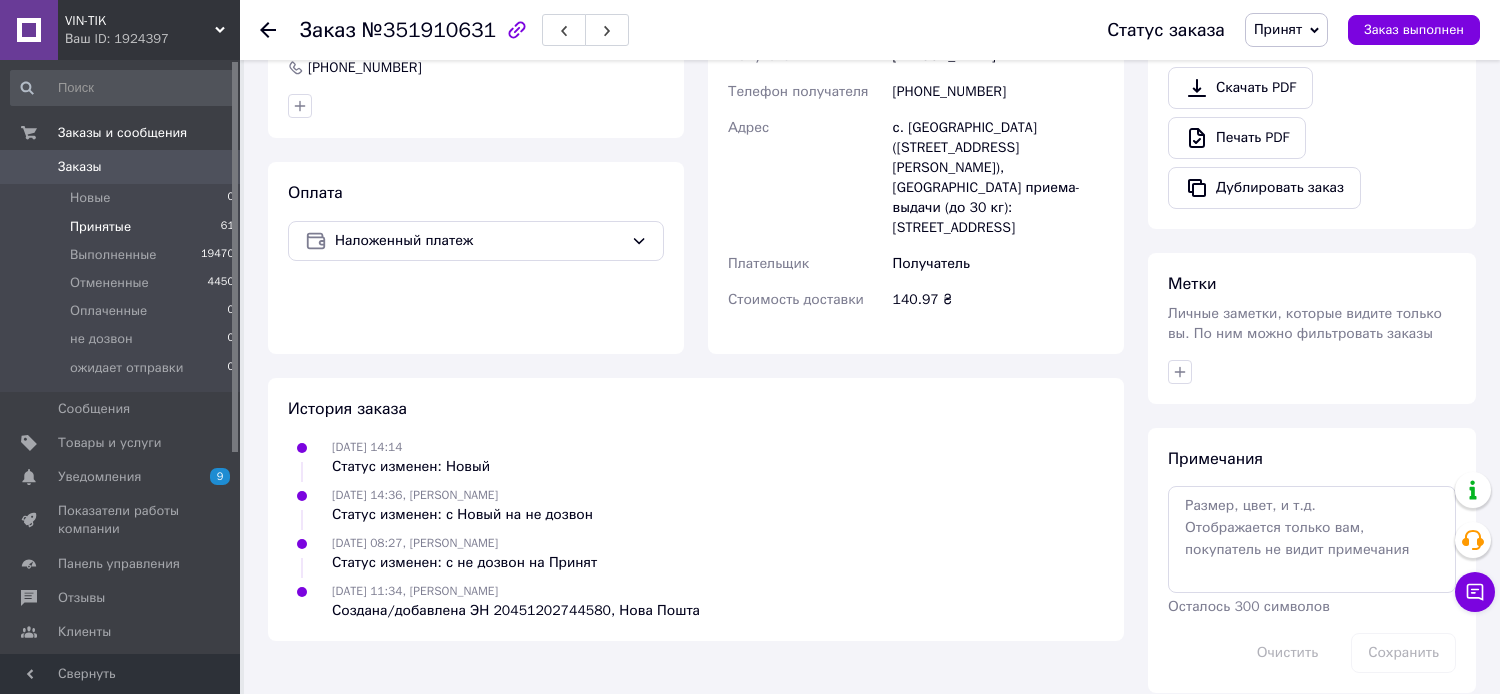 click on "Принятые 61" at bounding box center (123, 227) 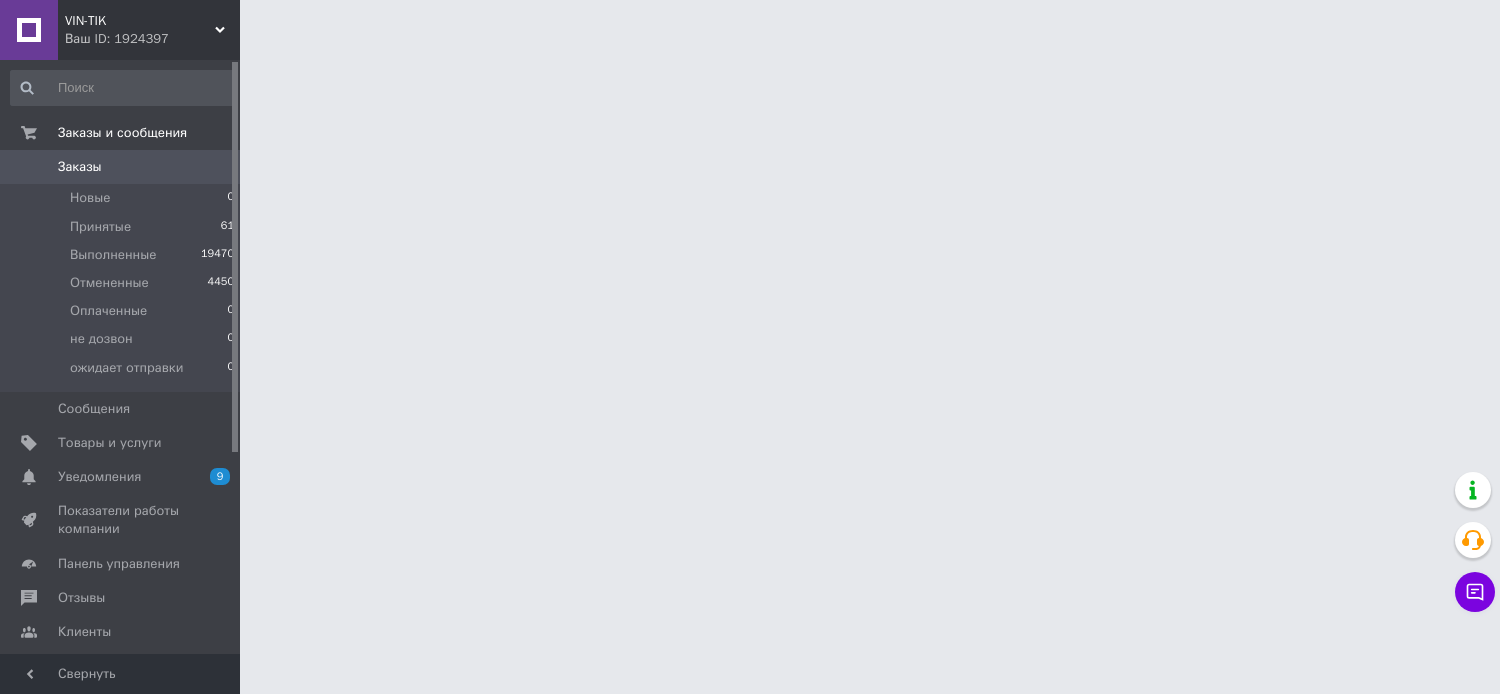 scroll, scrollTop: 0, scrollLeft: 0, axis: both 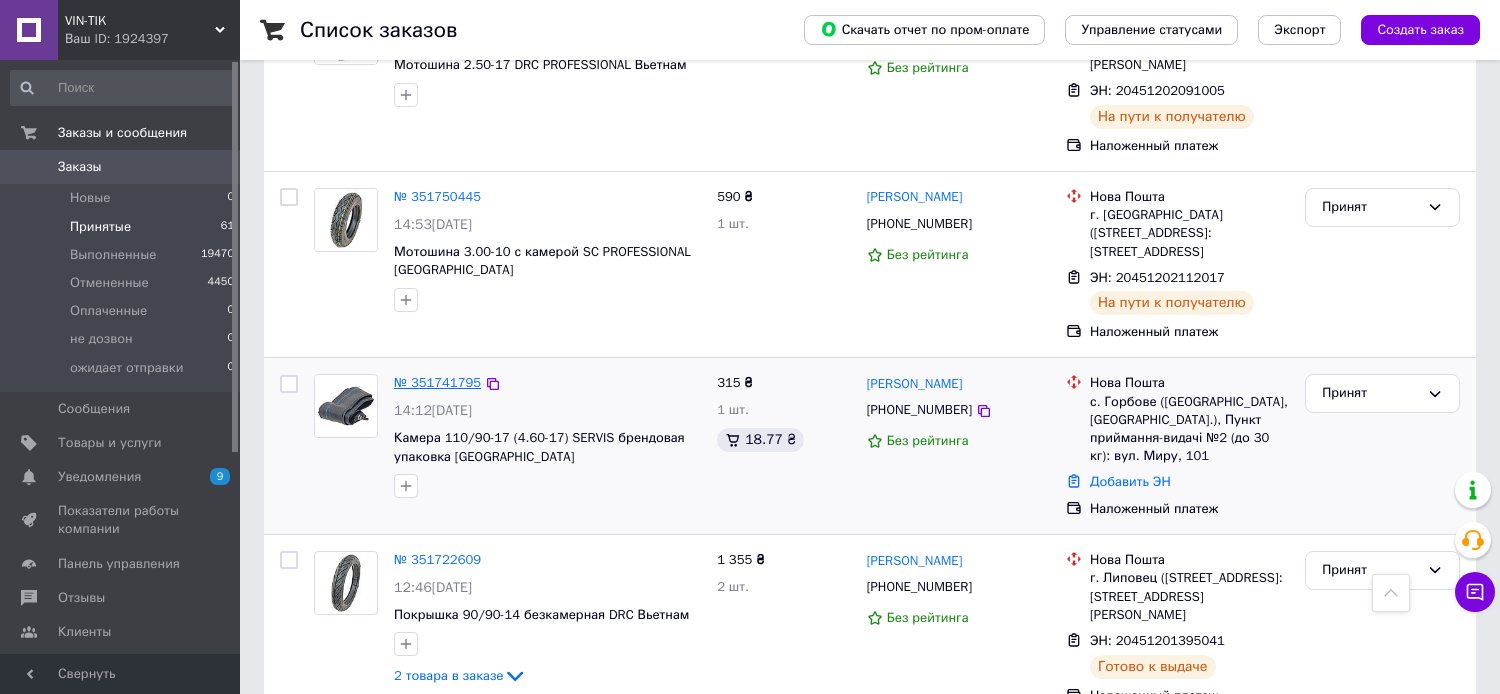 click on "№ 351741795" at bounding box center (437, 382) 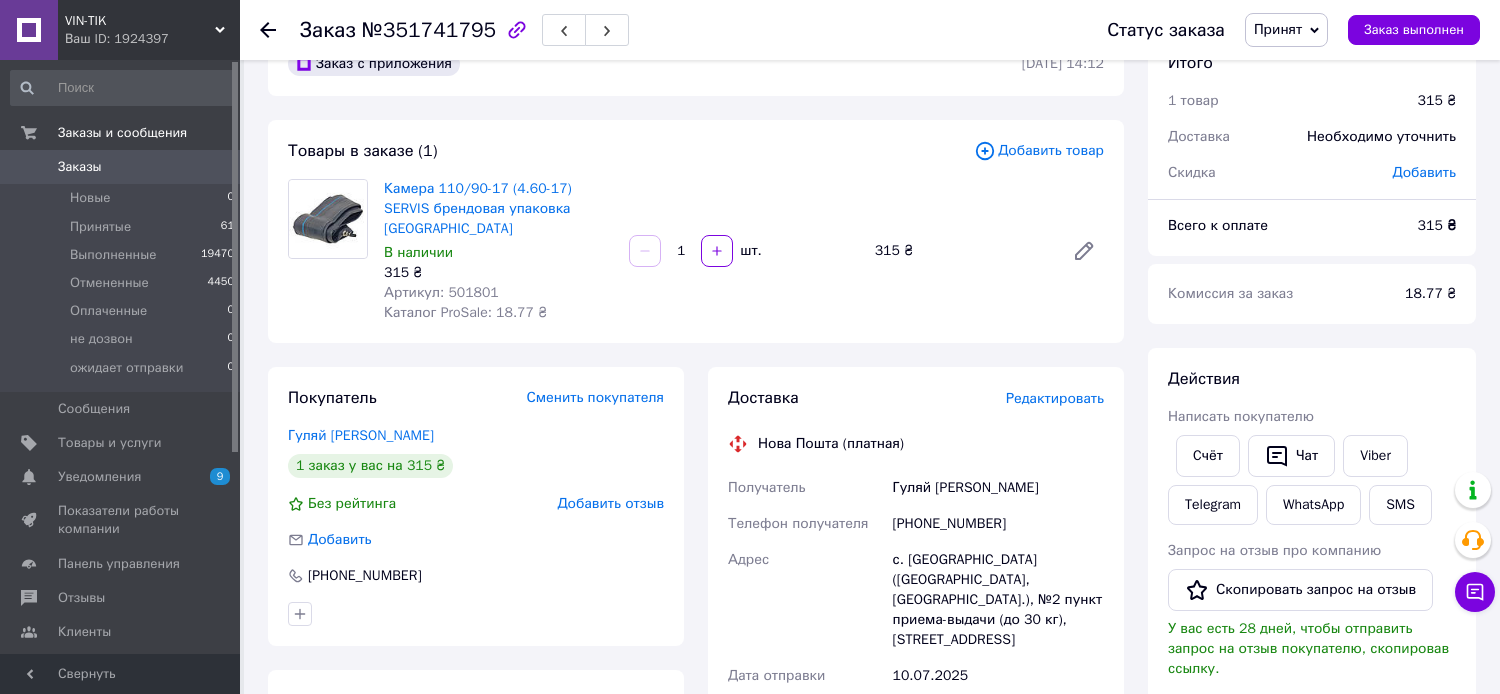 scroll, scrollTop: 0, scrollLeft: 0, axis: both 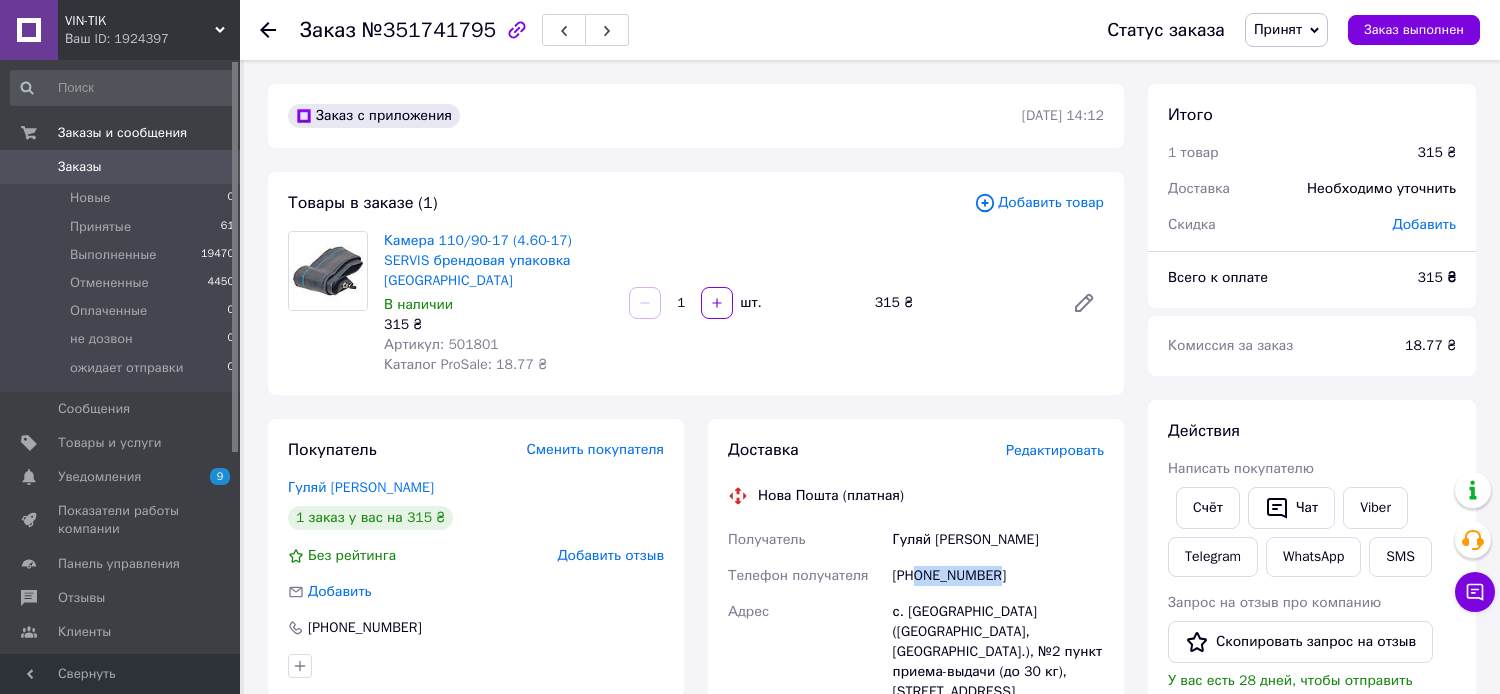 drag, startPoint x: 1004, startPoint y: 551, endPoint x: 914, endPoint y: 561, distance: 90.55385 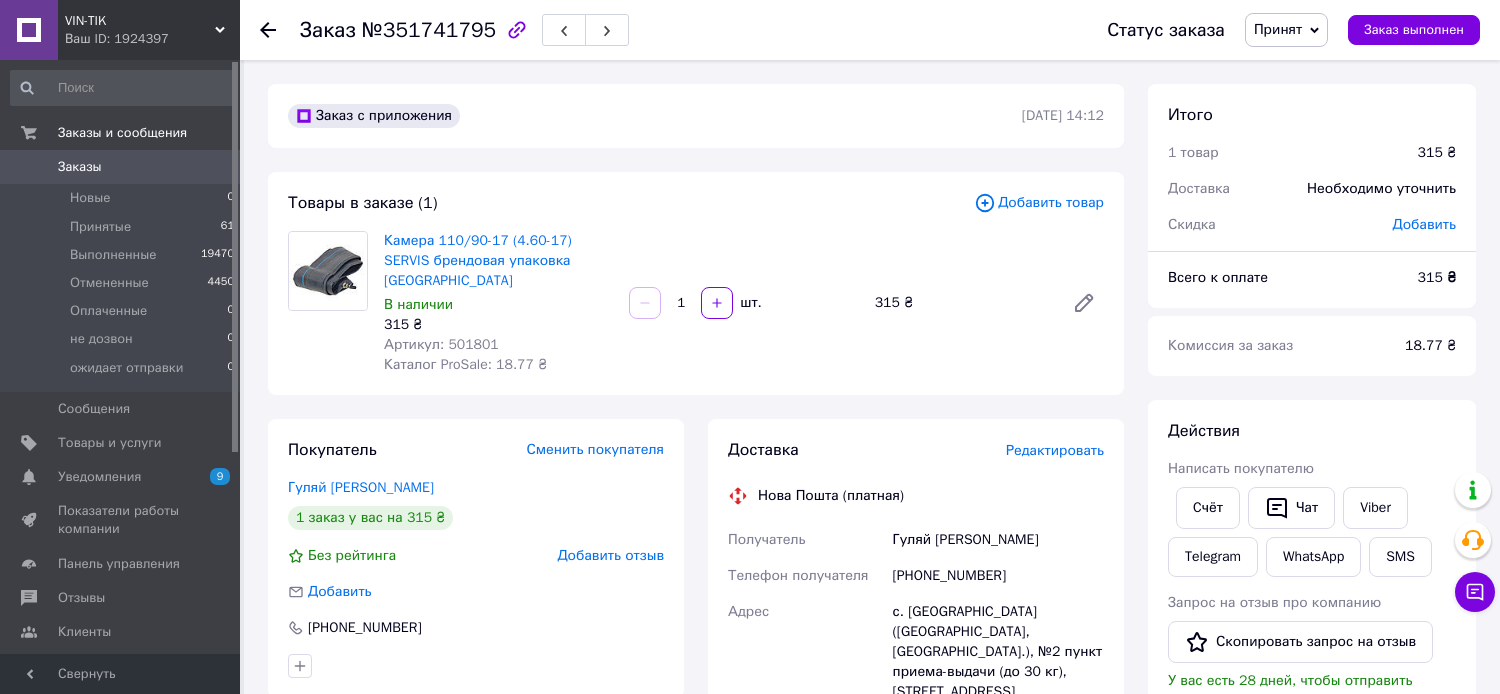 click at bounding box center [328, 303] 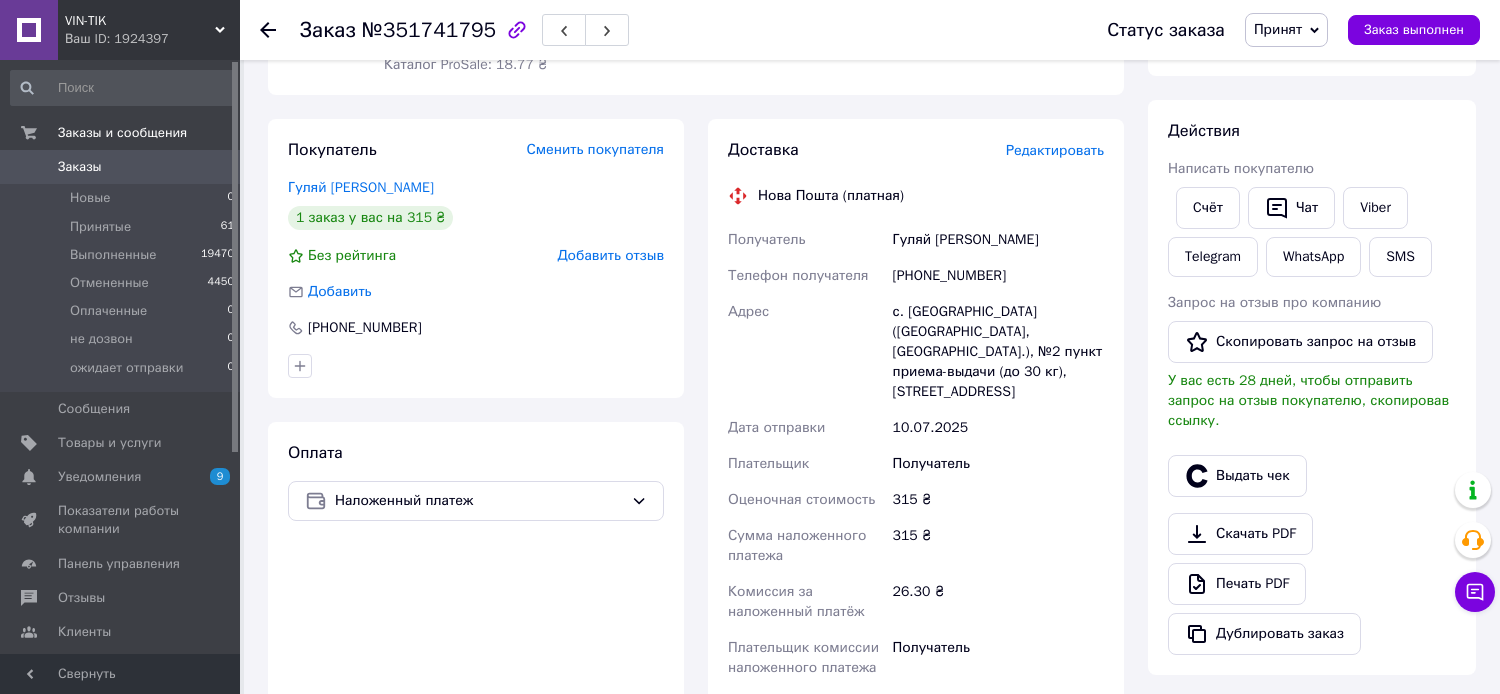 scroll, scrollTop: 400, scrollLeft: 0, axis: vertical 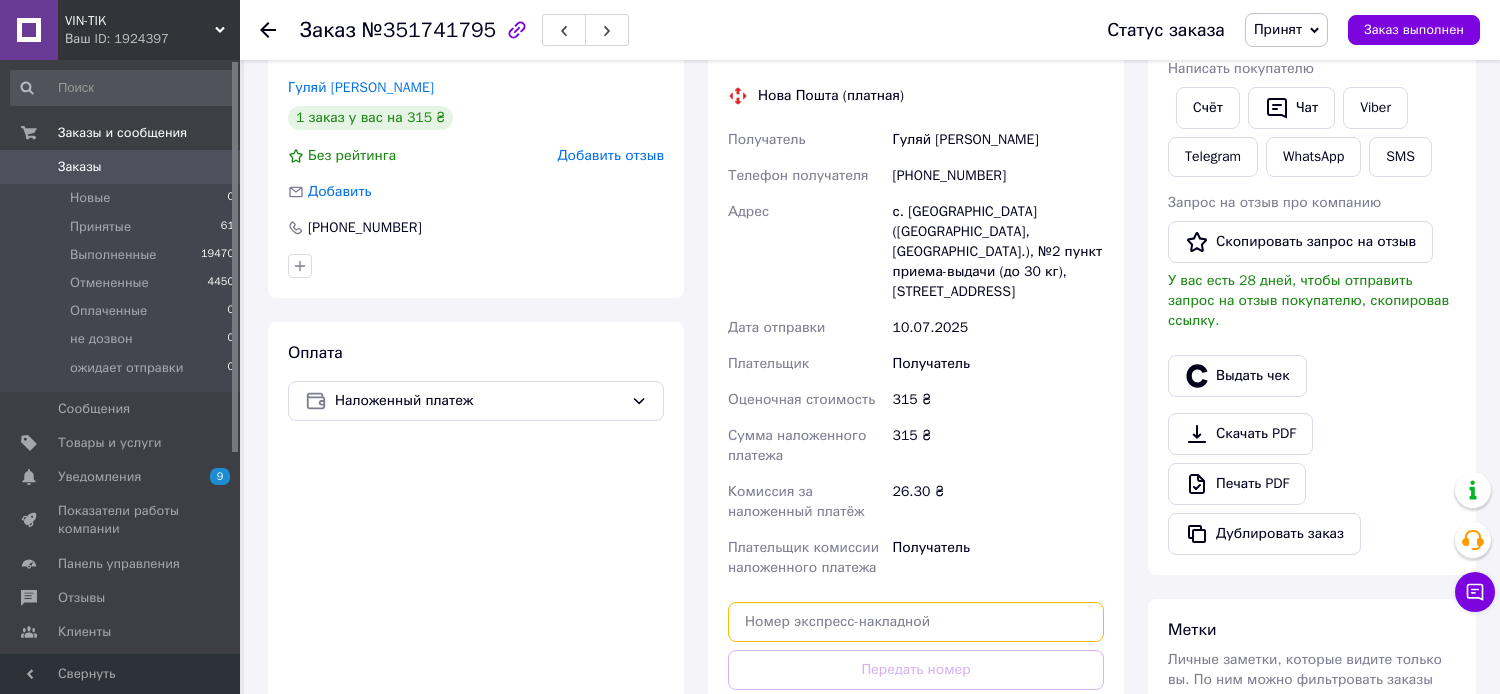 click at bounding box center (916, 622) 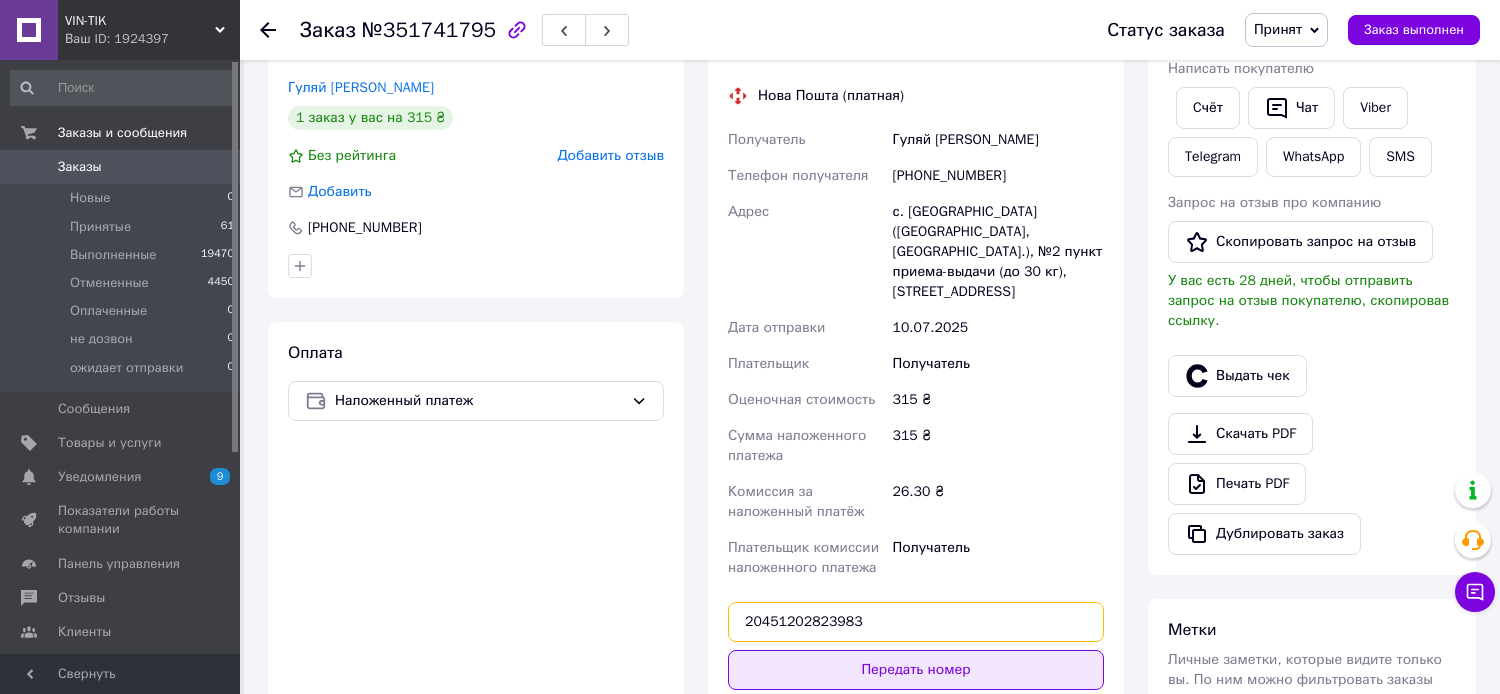type on "20451202823983" 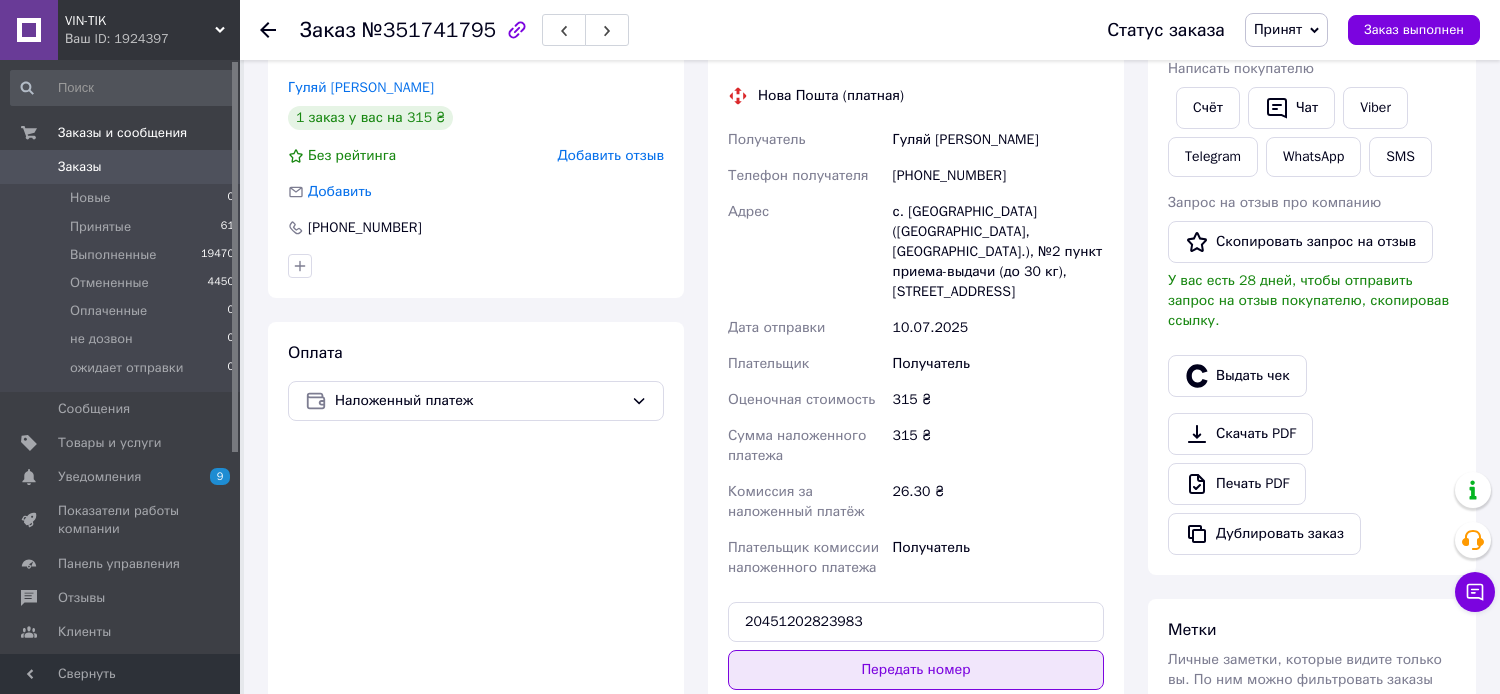 click on "Передать номер" at bounding box center (916, 670) 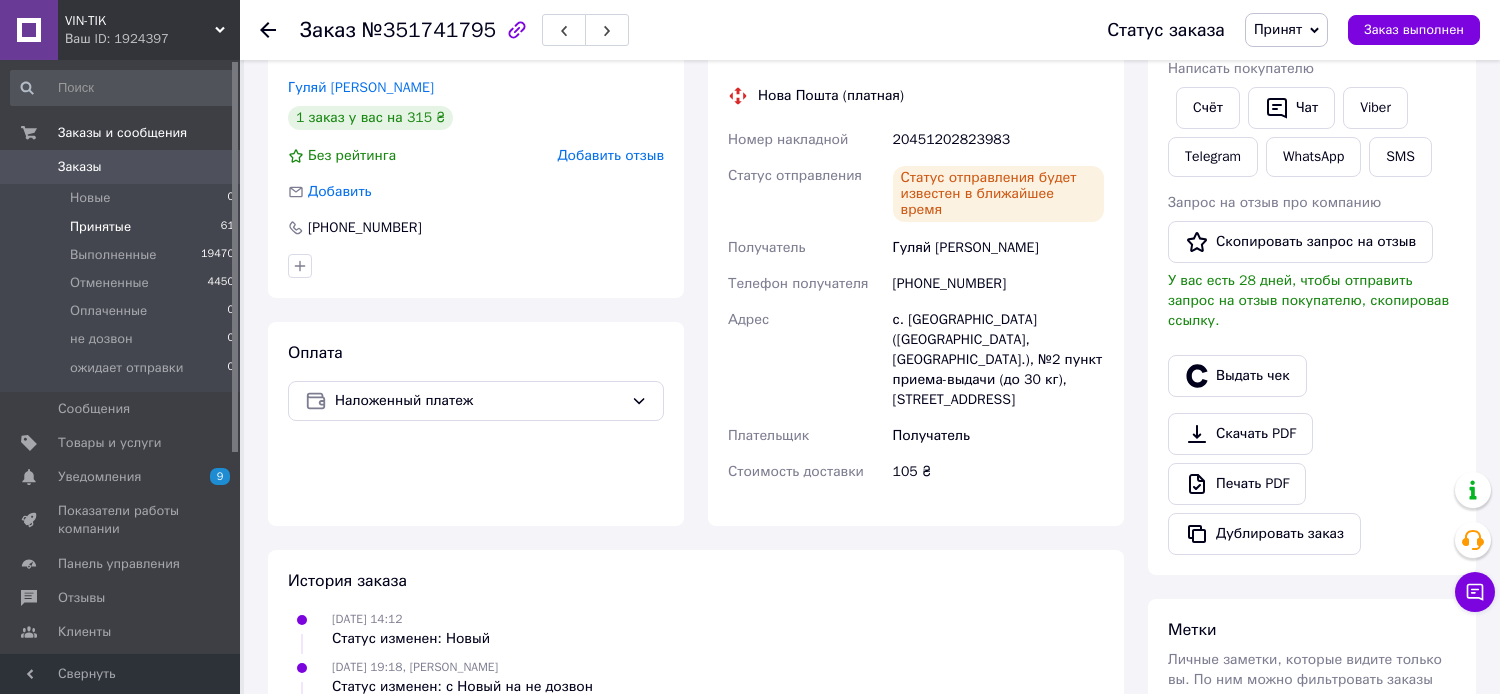 click on "Принятые 61" at bounding box center (123, 227) 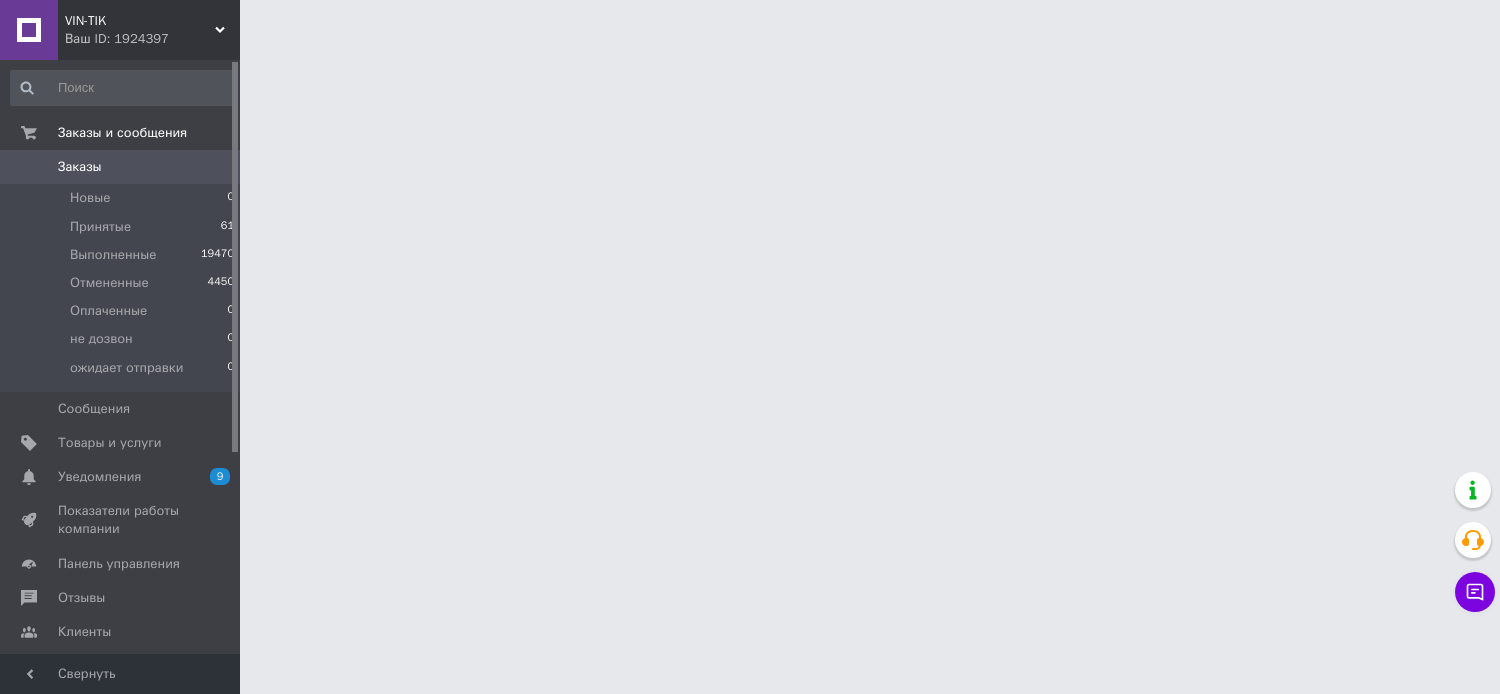 scroll, scrollTop: 0, scrollLeft: 0, axis: both 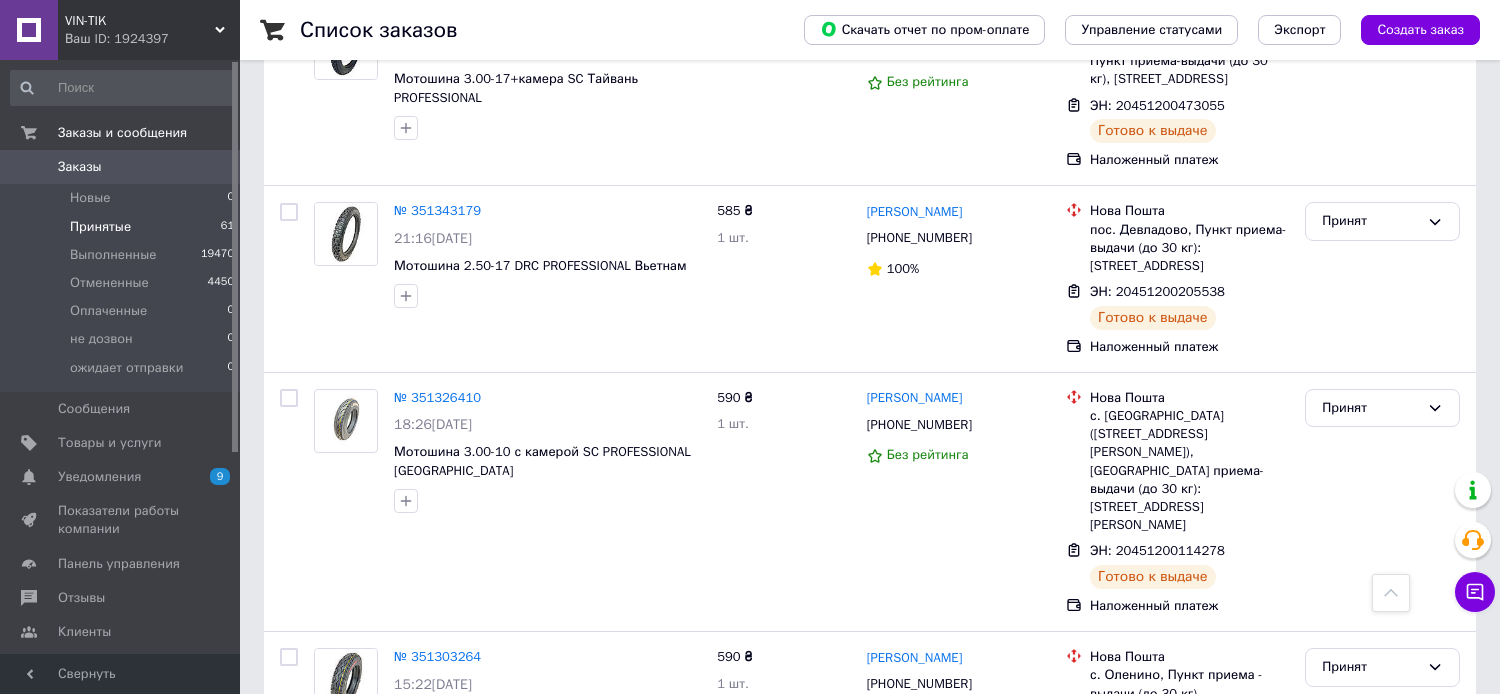 click on "№ 351282516" at bounding box center (437, 843) 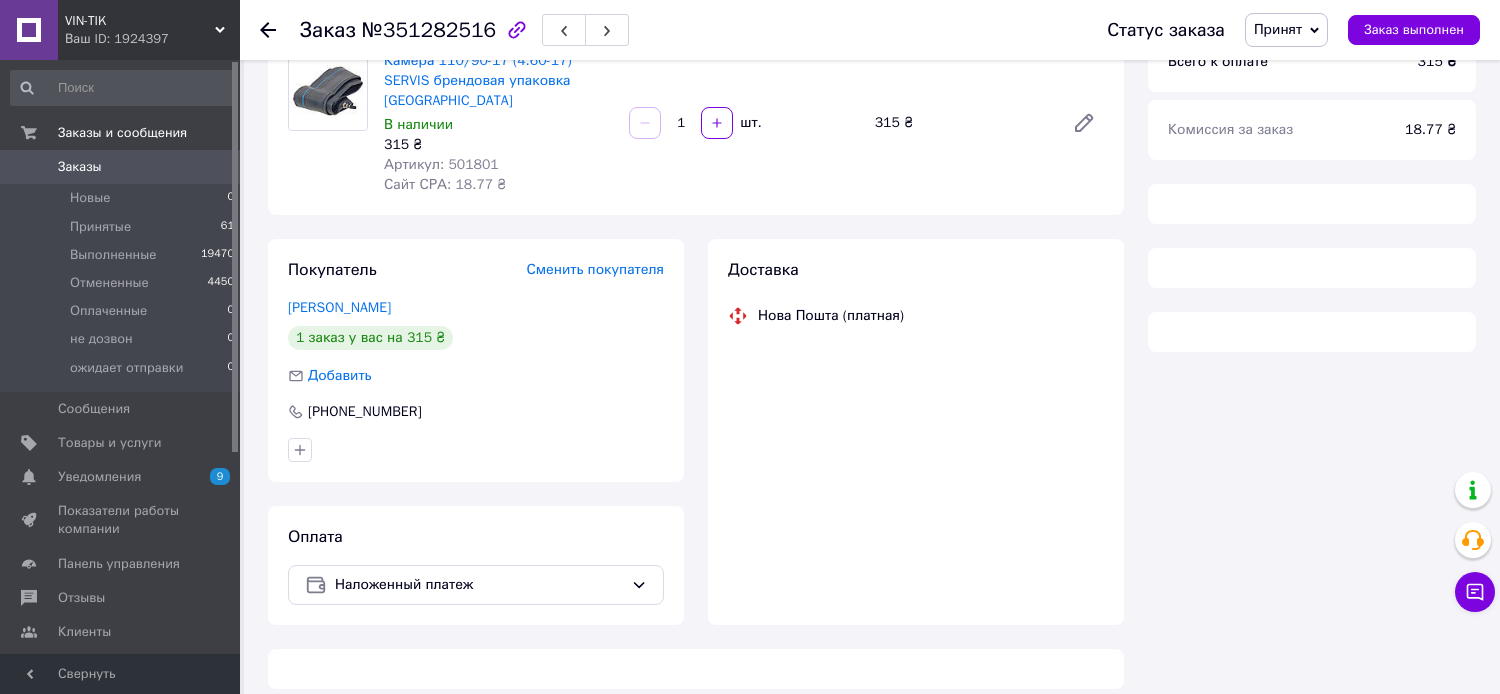 scroll, scrollTop: 0, scrollLeft: 0, axis: both 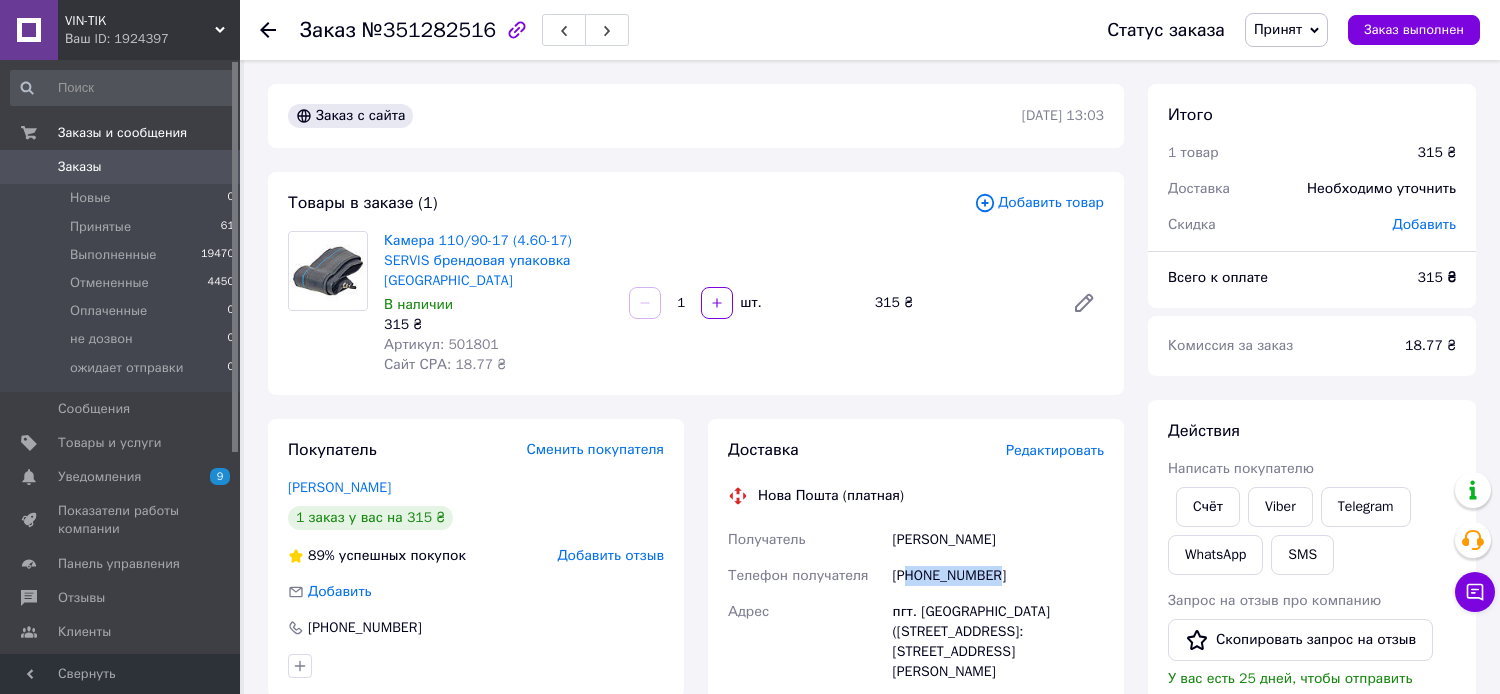 drag, startPoint x: 1005, startPoint y: 554, endPoint x: 908, endPoint y: 556, distance: 97.020615 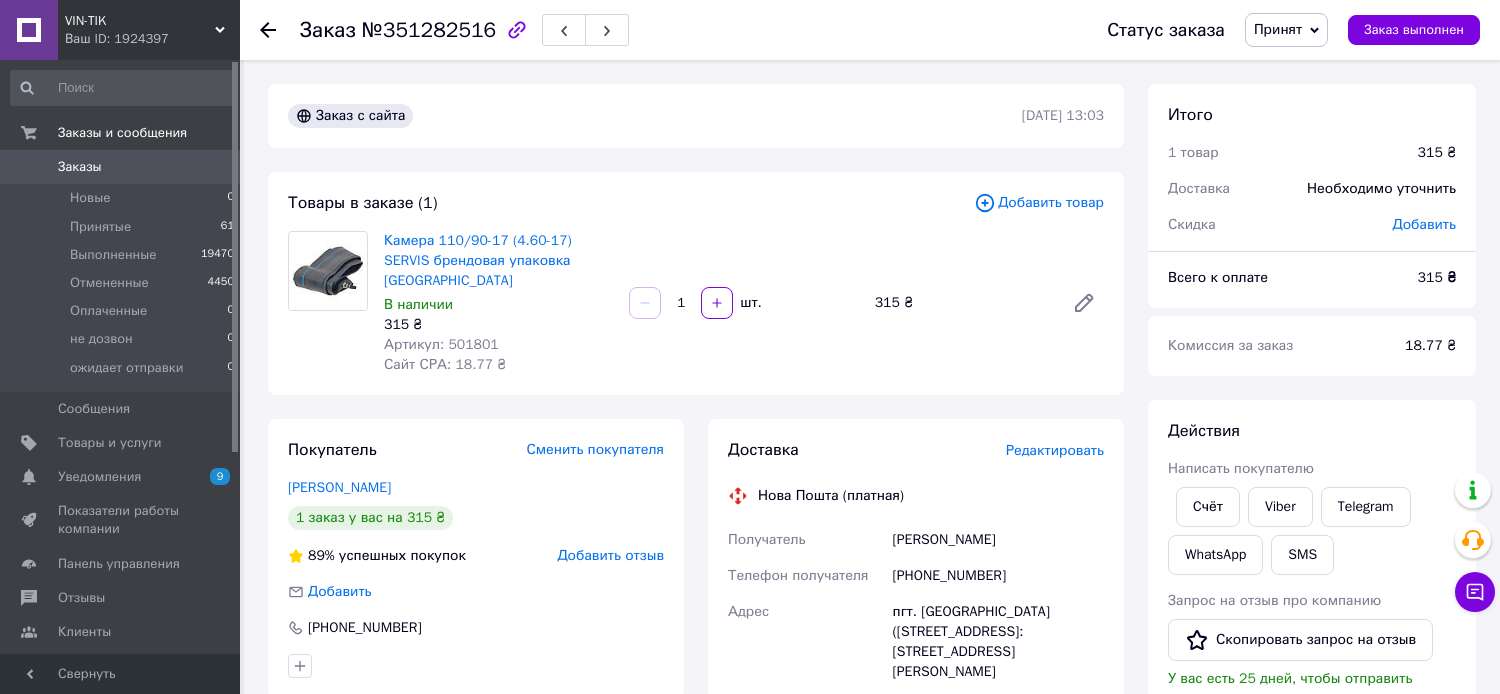 click at bounding box center [476, 666] 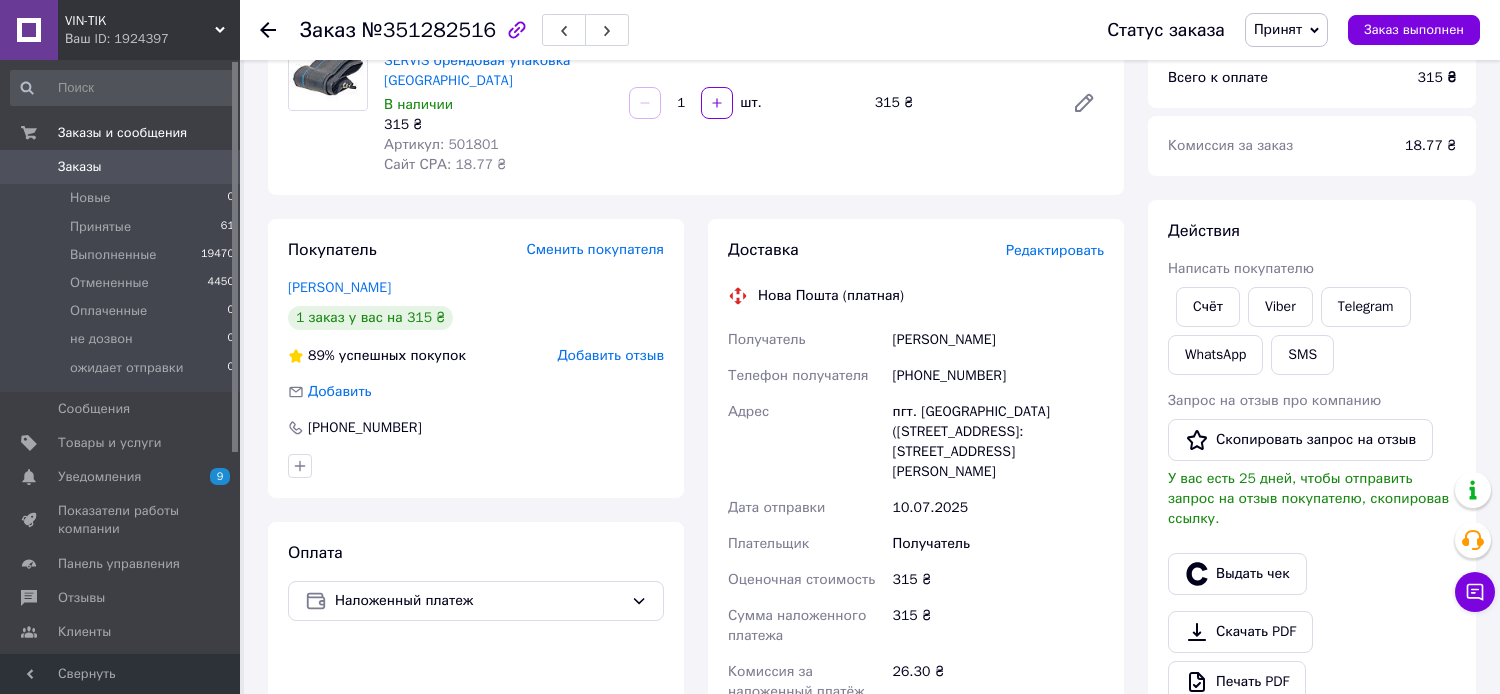 scroll, scrollTop: 400, scrollLeft: 0, axis: vertical 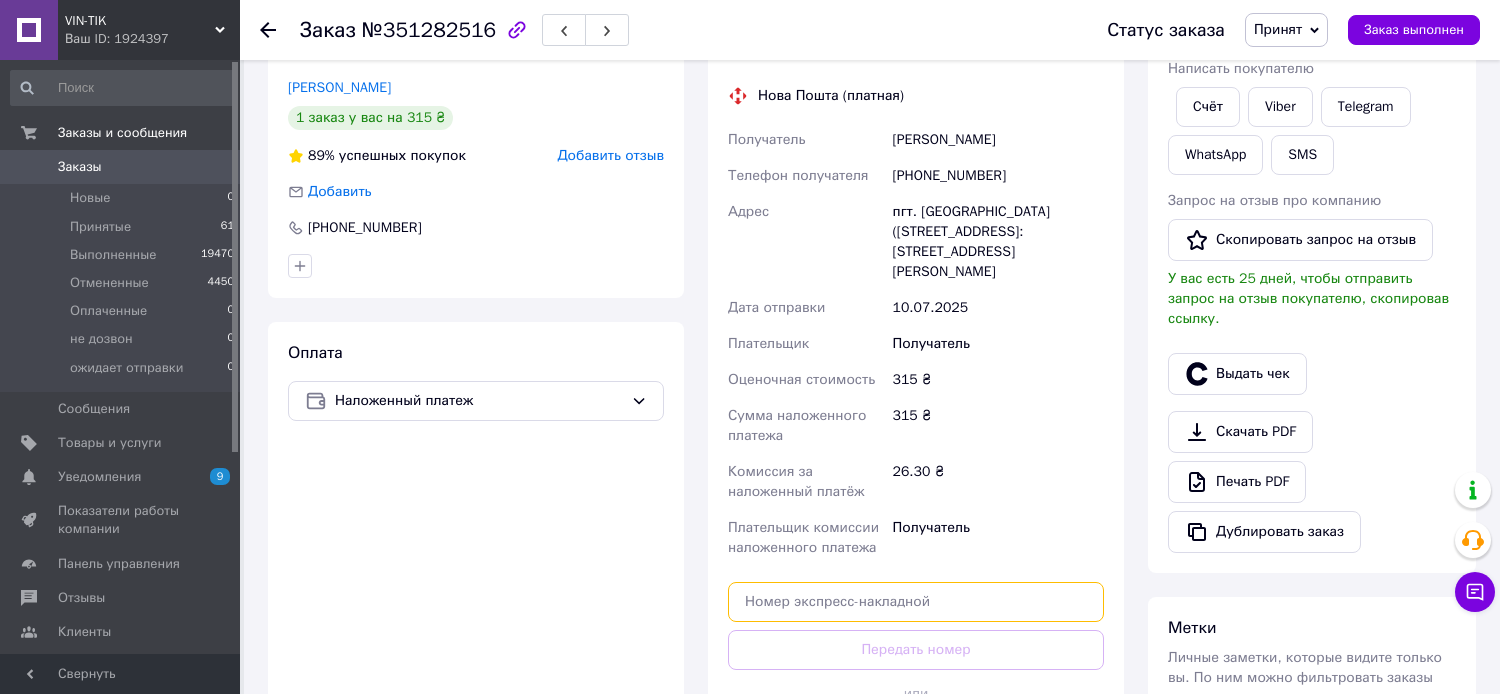 click at bounding box center [916, 602] 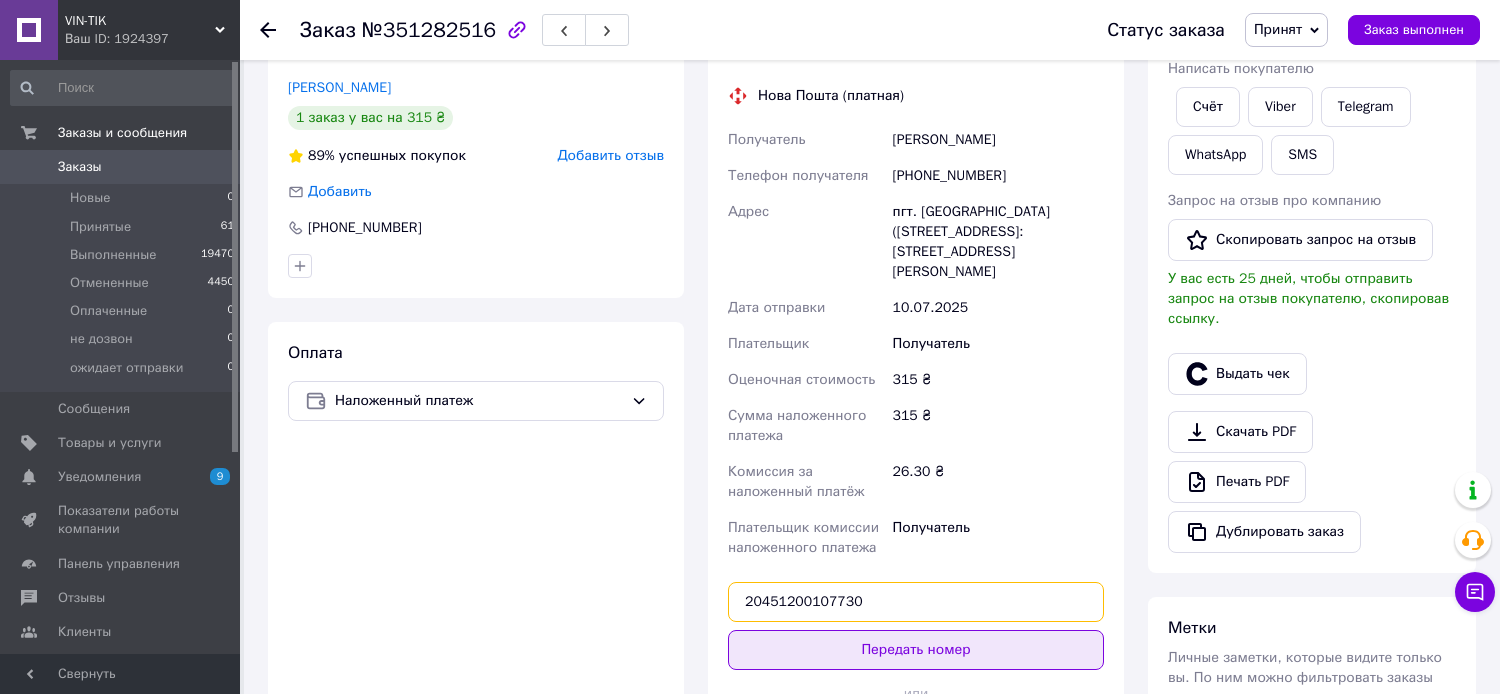 type on "20451200107730" 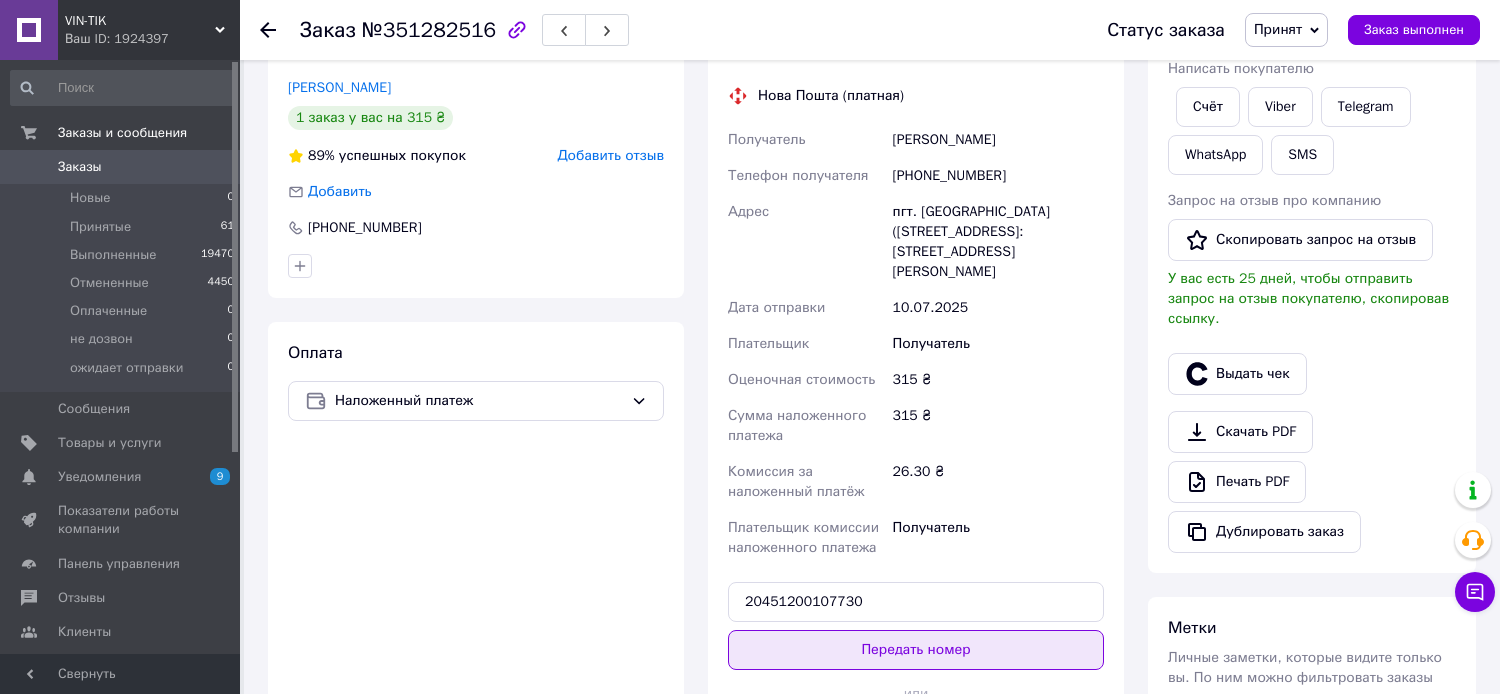 click on "Передать номер" at bounding box center [916, 650] 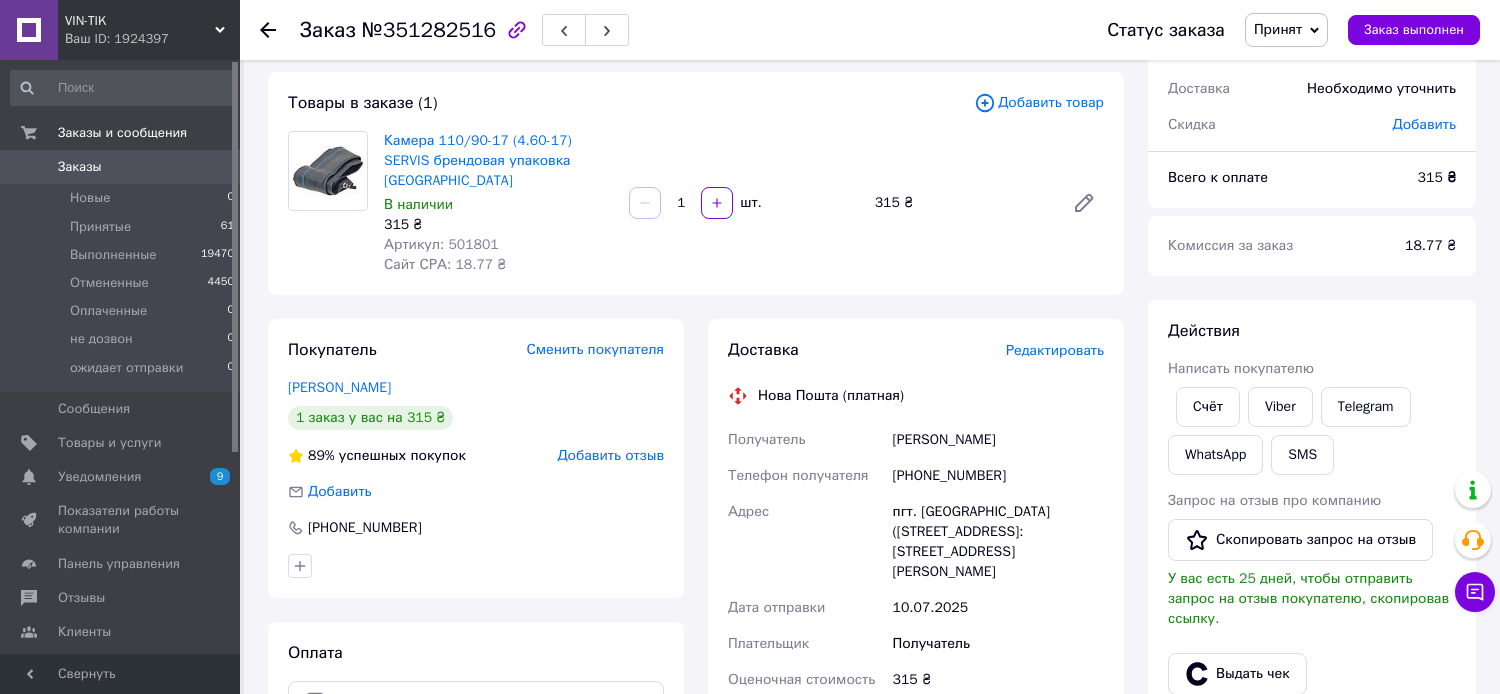 scroll, scrollTop: 400, scrollLeft: 0, axis: vertical 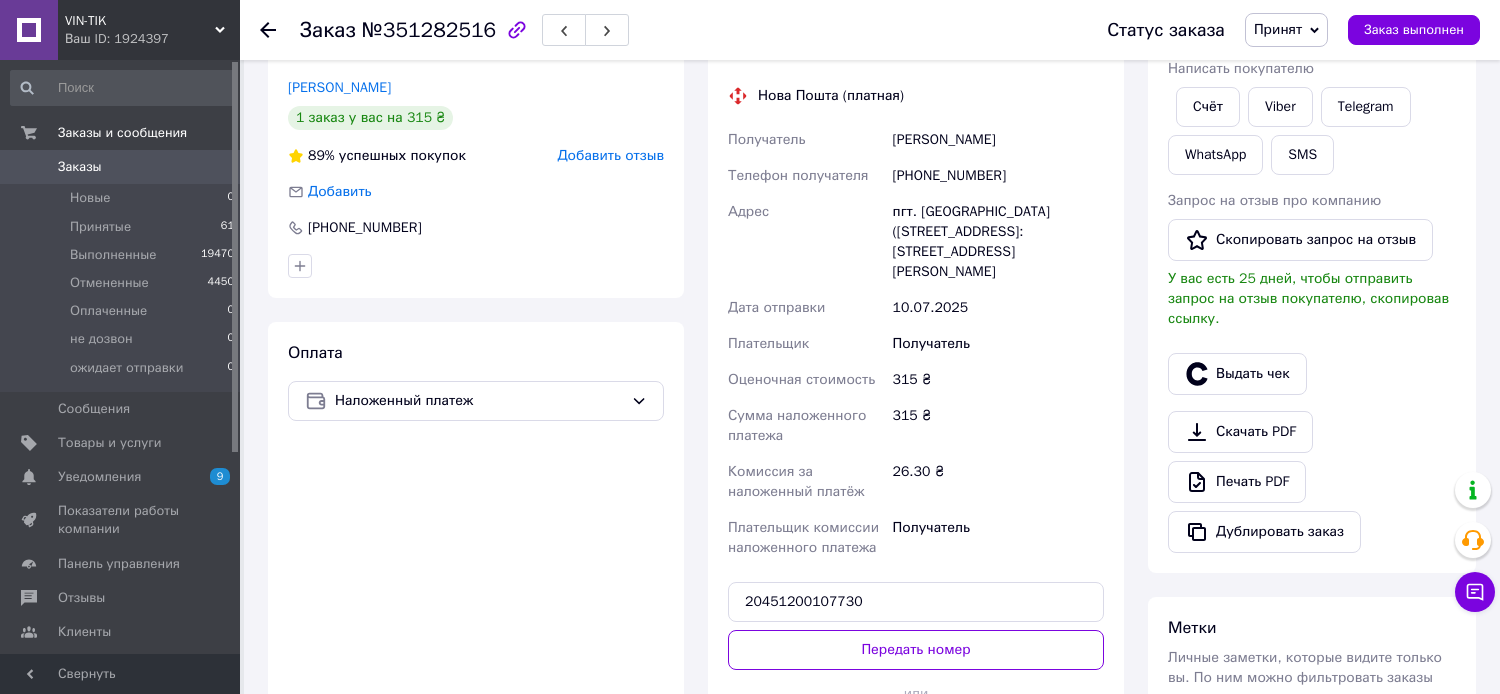 click on "Принят" at bounding box center (1286, 30) 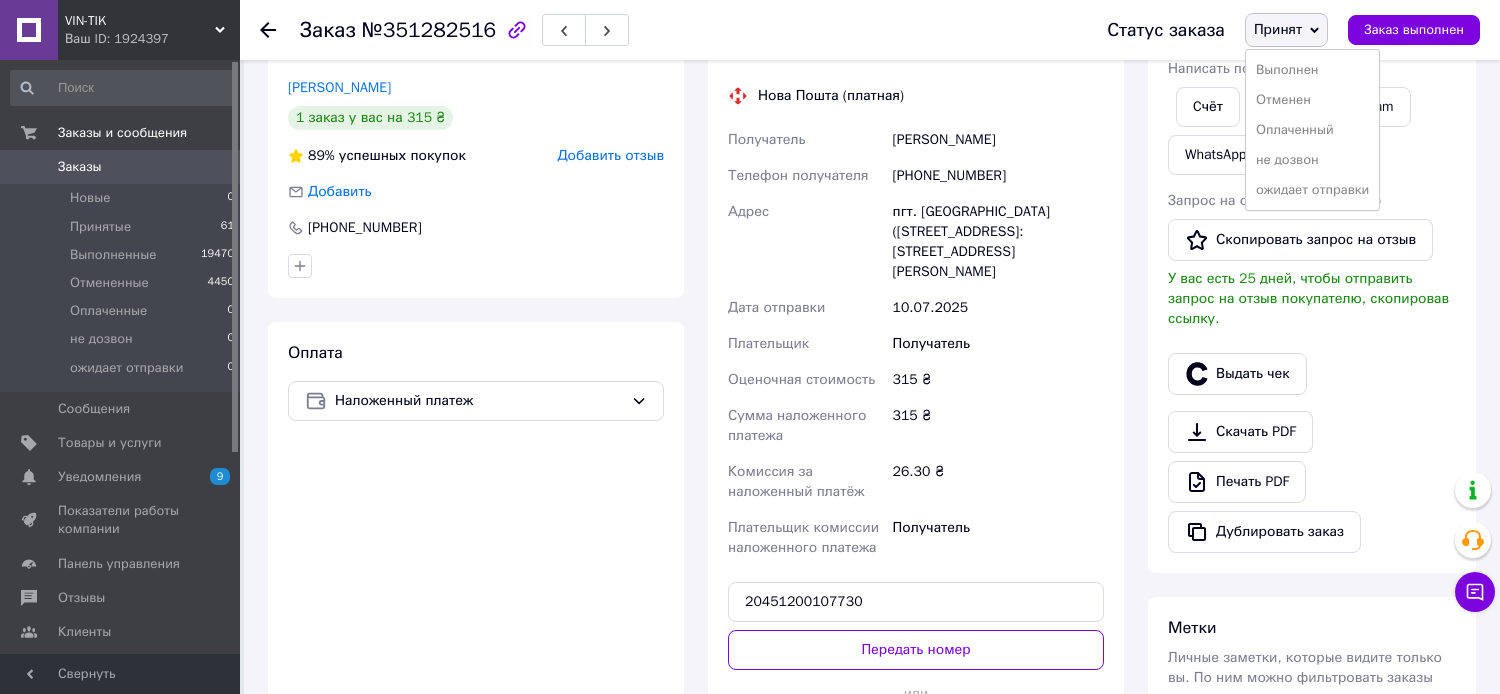 click on "Отменен" at bounding box center [1312, 100] 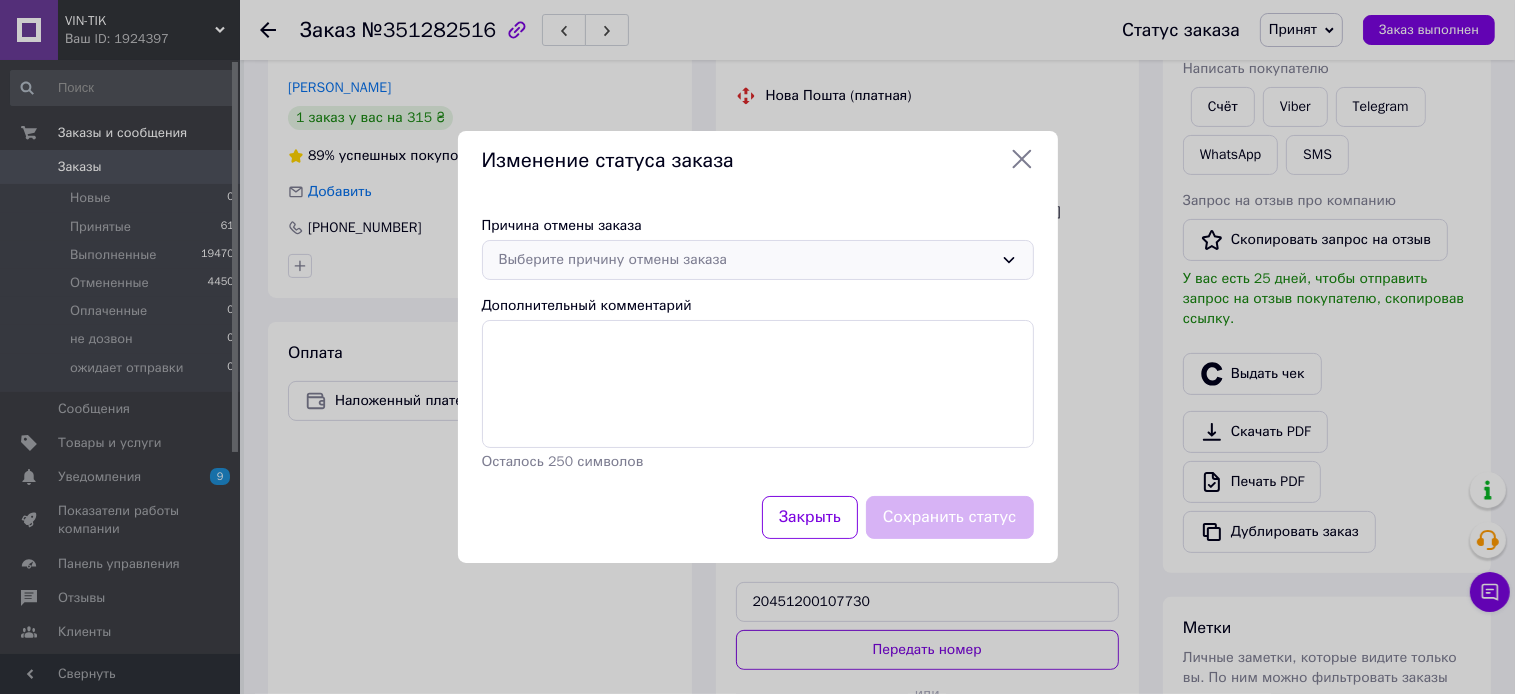 click on "Выберите причину отмены заказа" at bounding box center [746, 260] 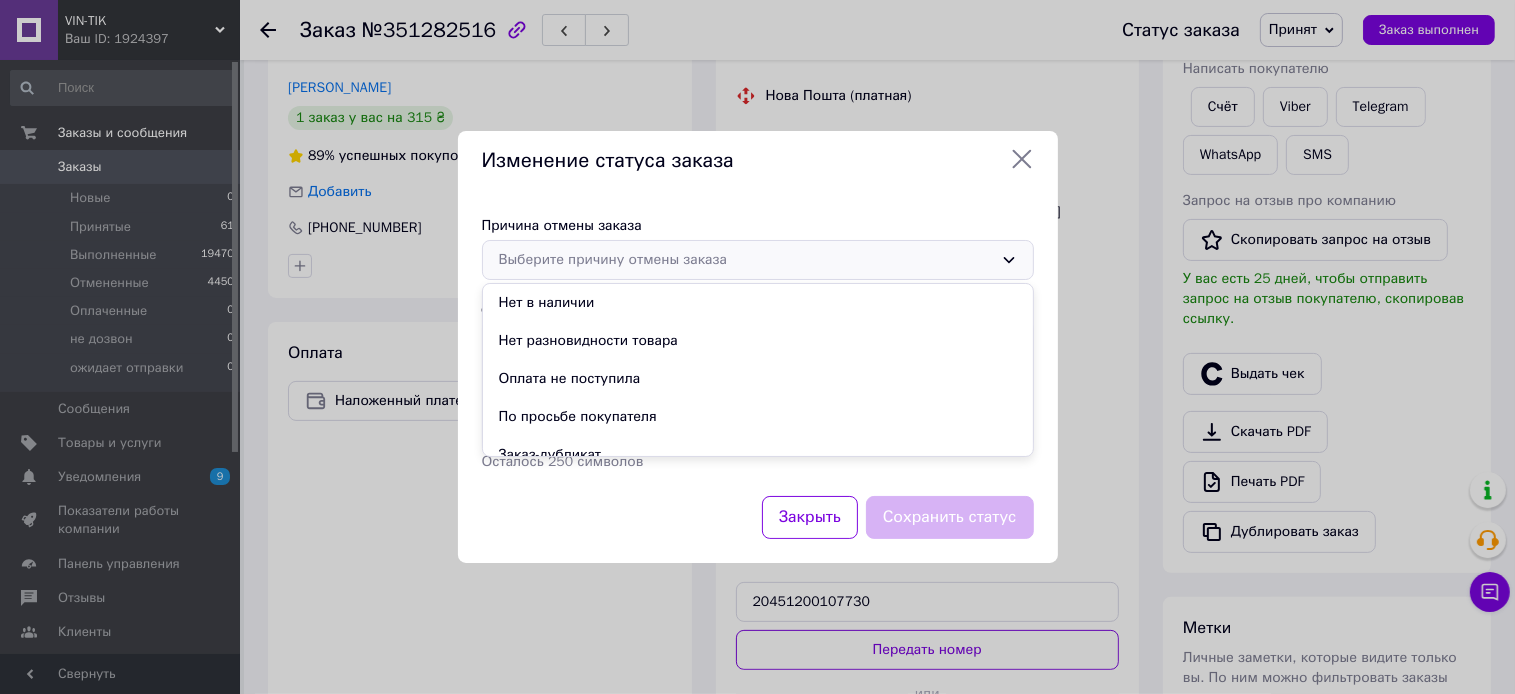 click on "Оплата не поступила" at bounding box center [758, 379] 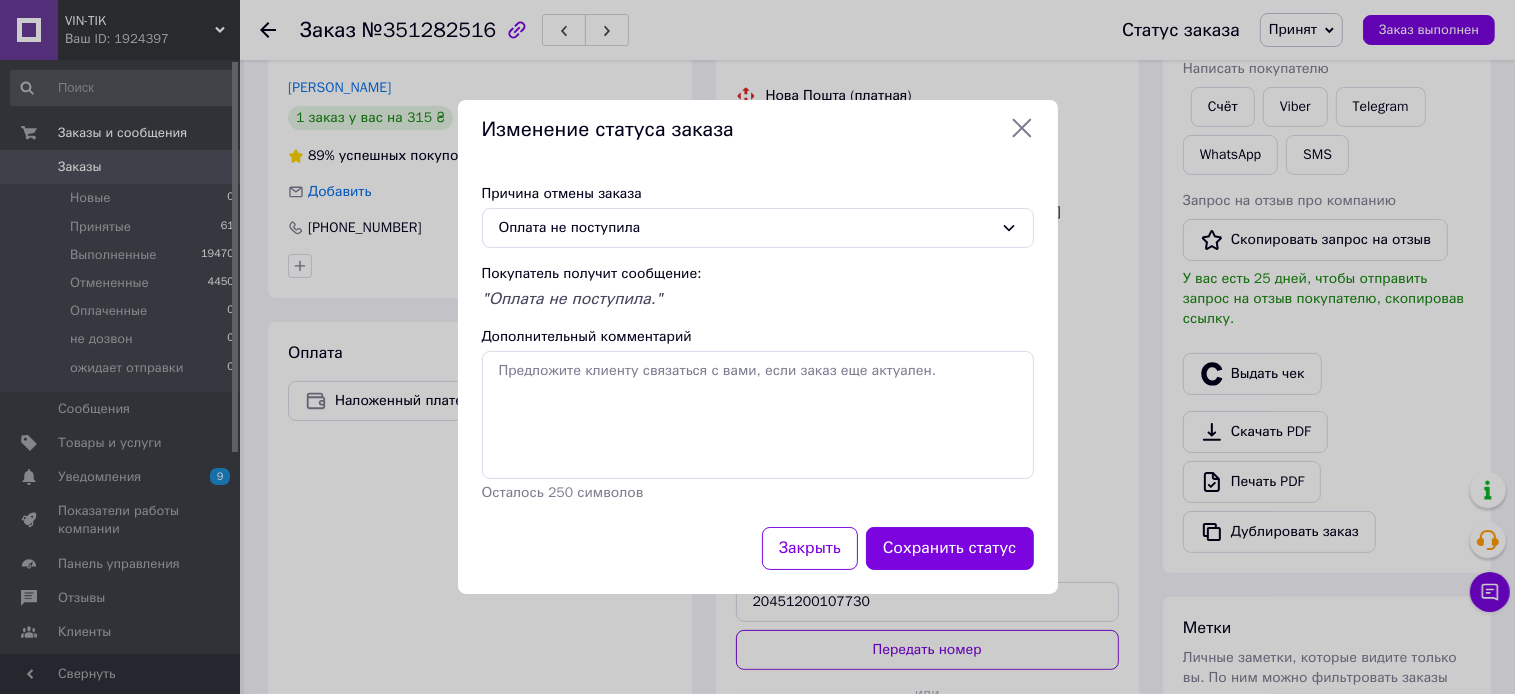 click on "Сохранить статус" at bounding box center (950, 548) 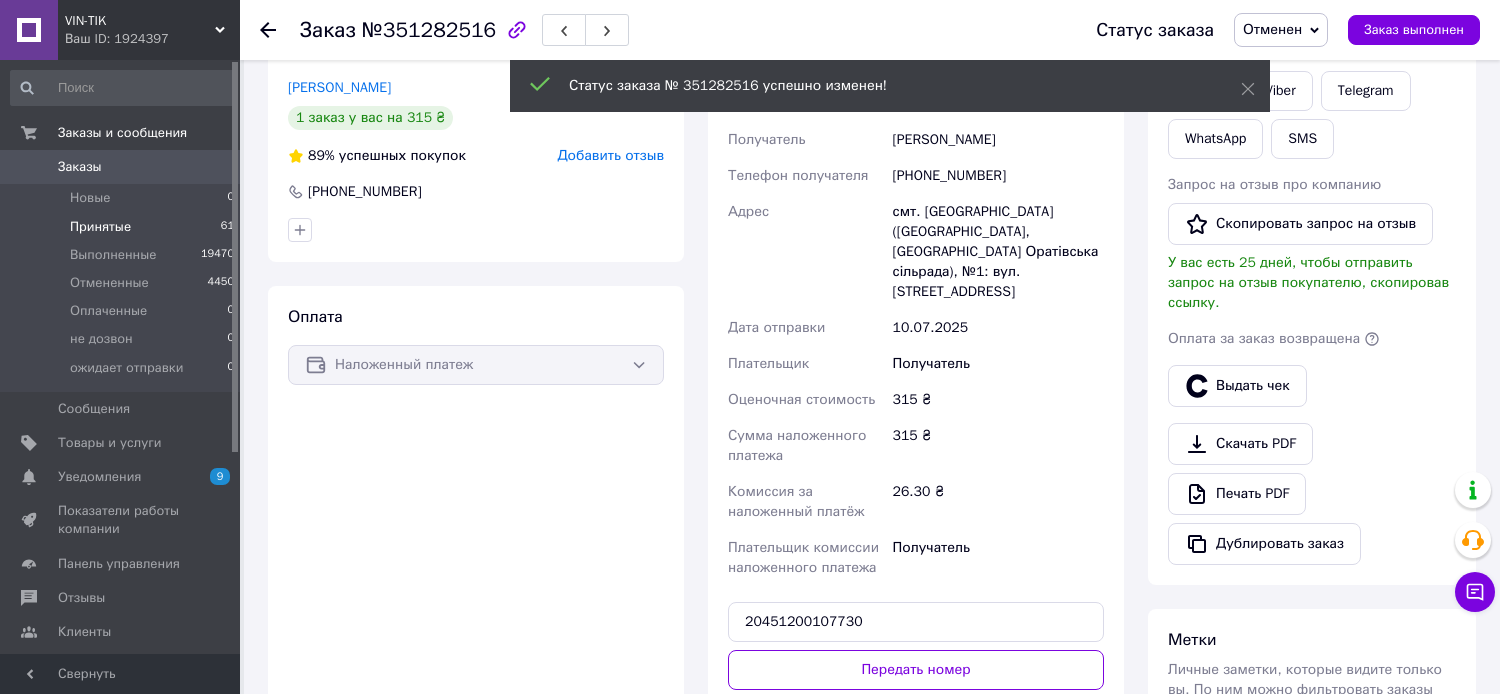 click on "Принятые 61" at bounding box center [123, 227] 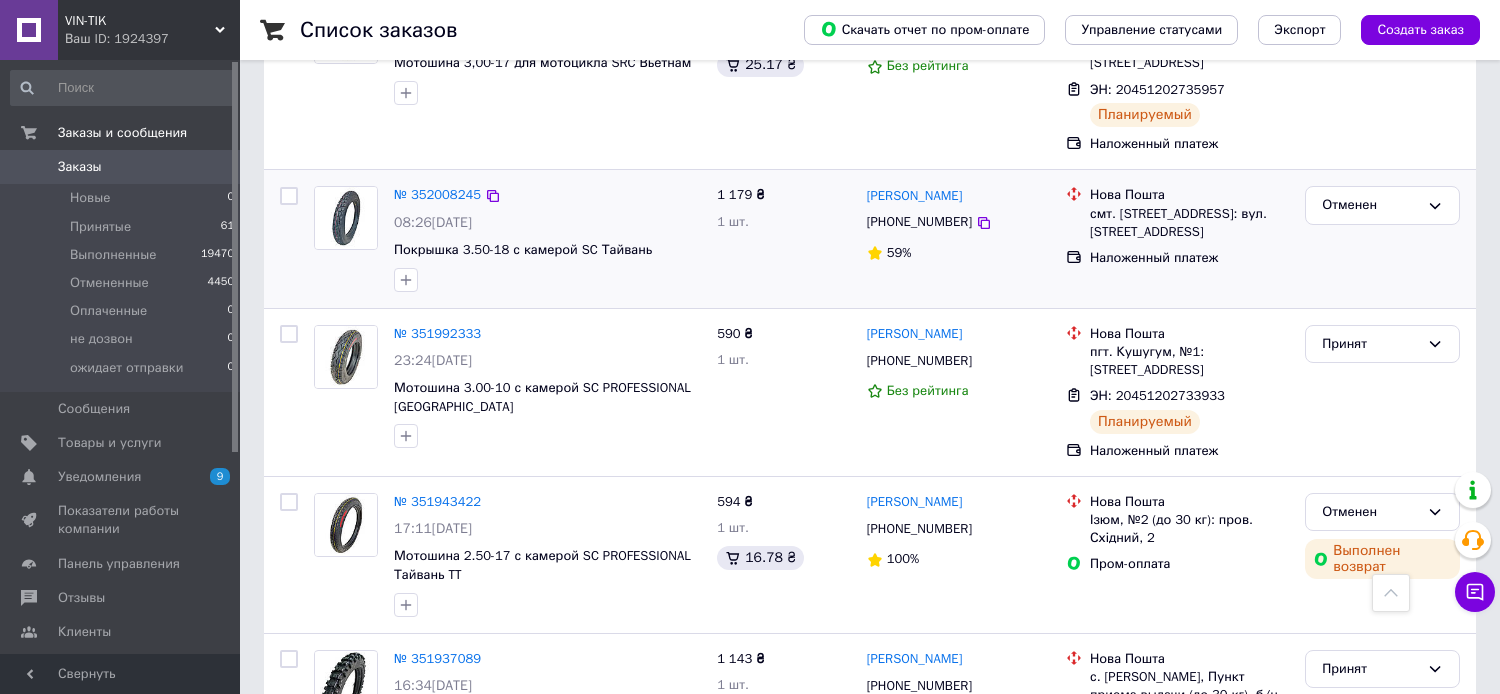 scroll, scrollTop: 500, scrollLeft: 0, axis: vertical 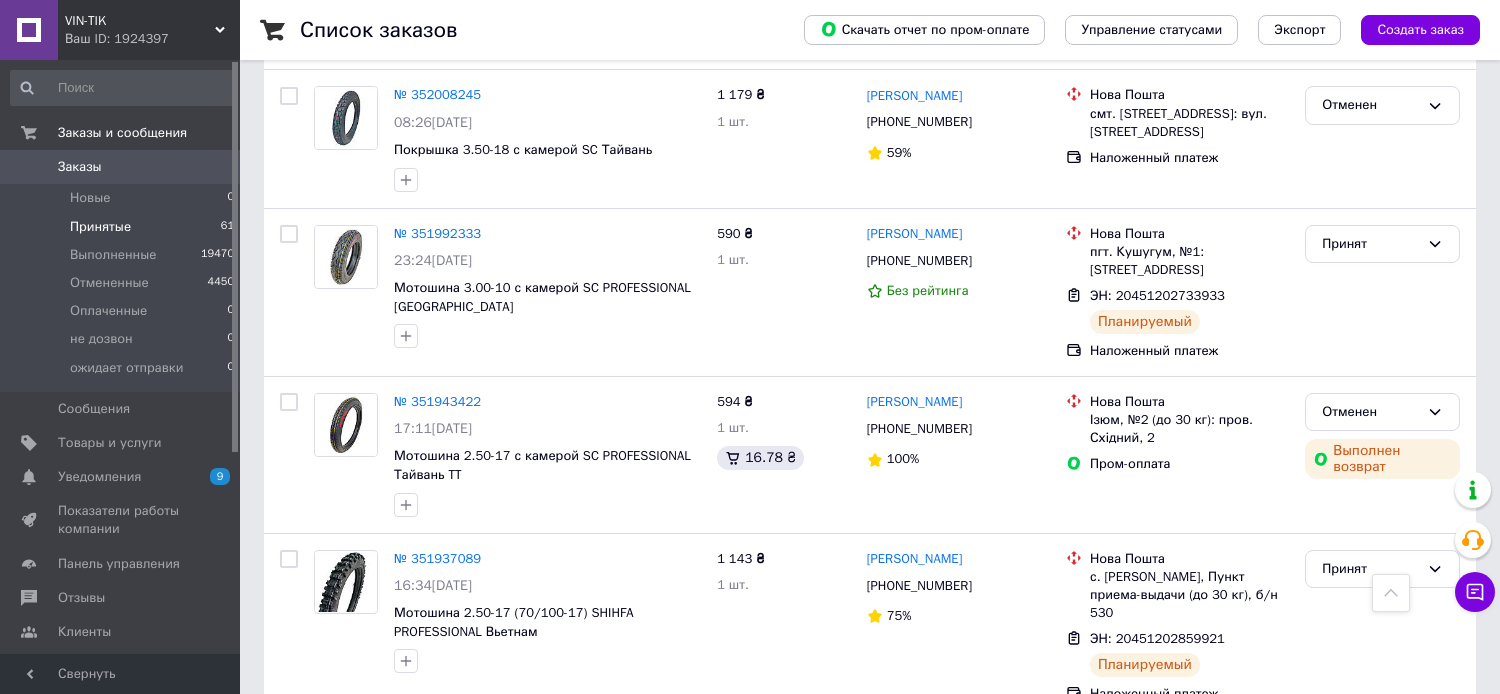 click on "Принятые" at bounding box center (100, 227) 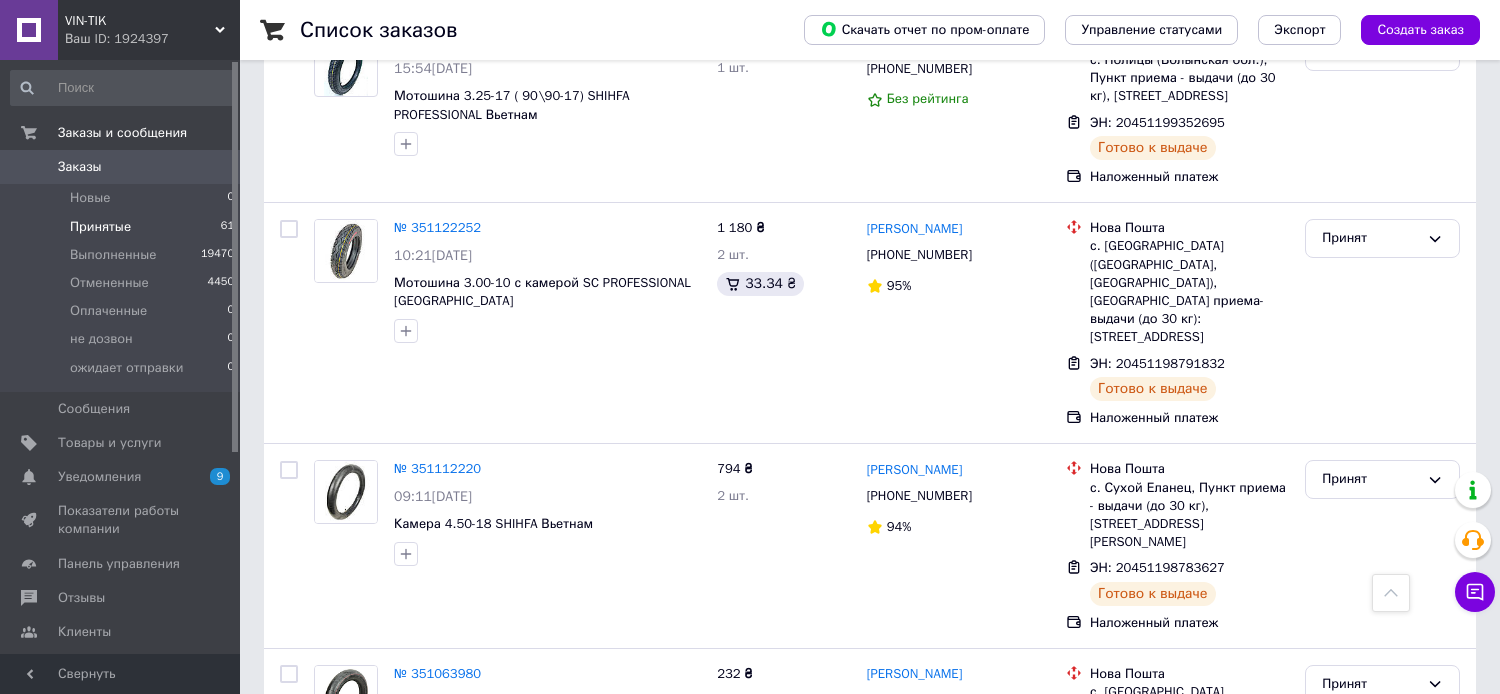 scroll, scrollTop: 10100, scrollLeft: 0, axis: vertical 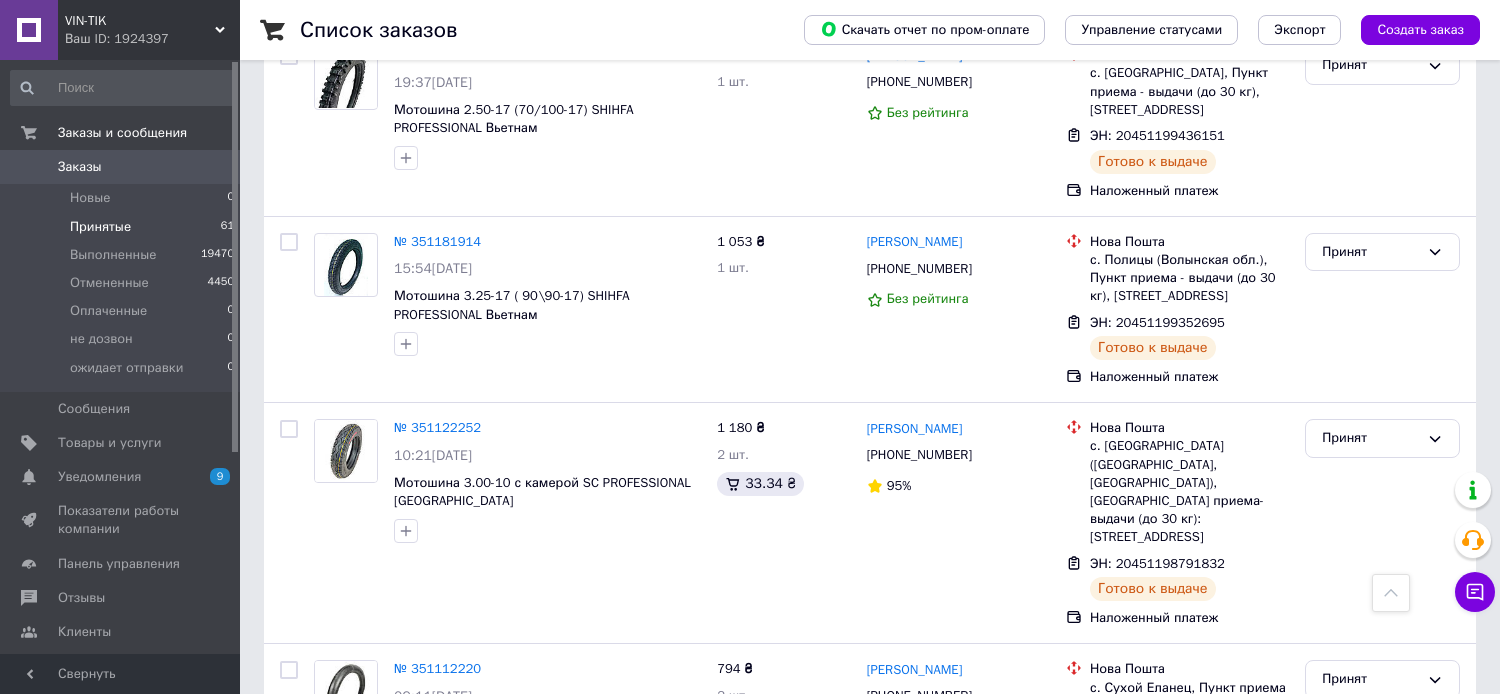 click on "№ 351063980" at bounding box center [437, 873] 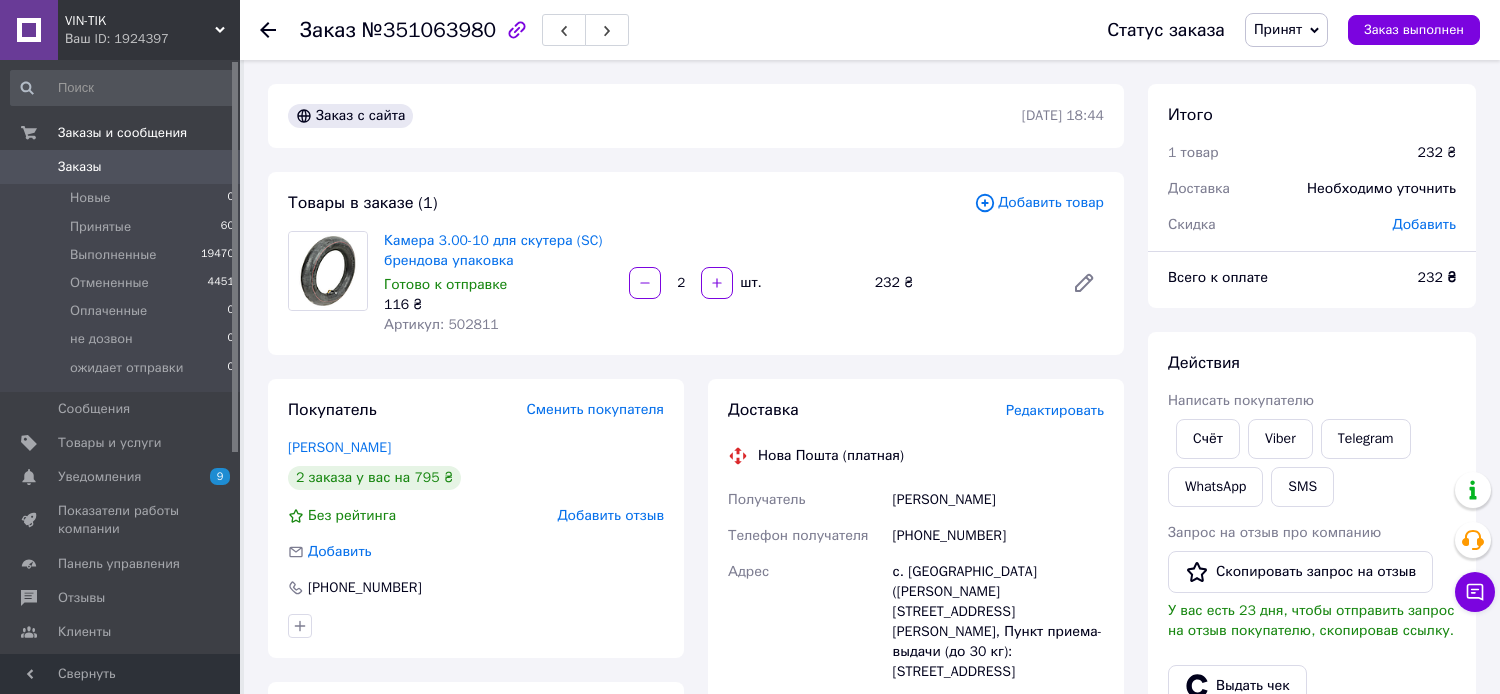 scroll, scrollTop: 200, scrollLeft: 0, axis: vertical 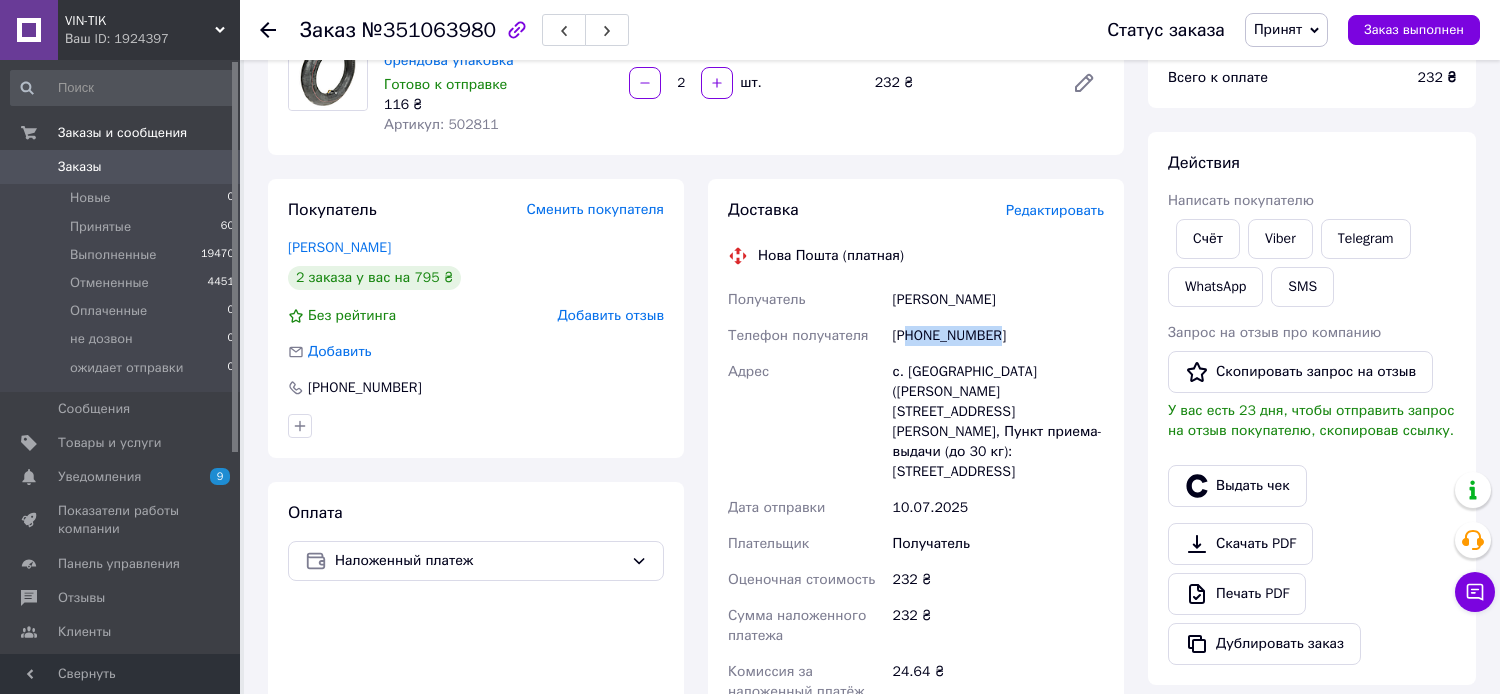drag, startPoint x: 1000, startPoint y: 336, endPoint x: 908, endPoint y: 337, distance: 92.00543 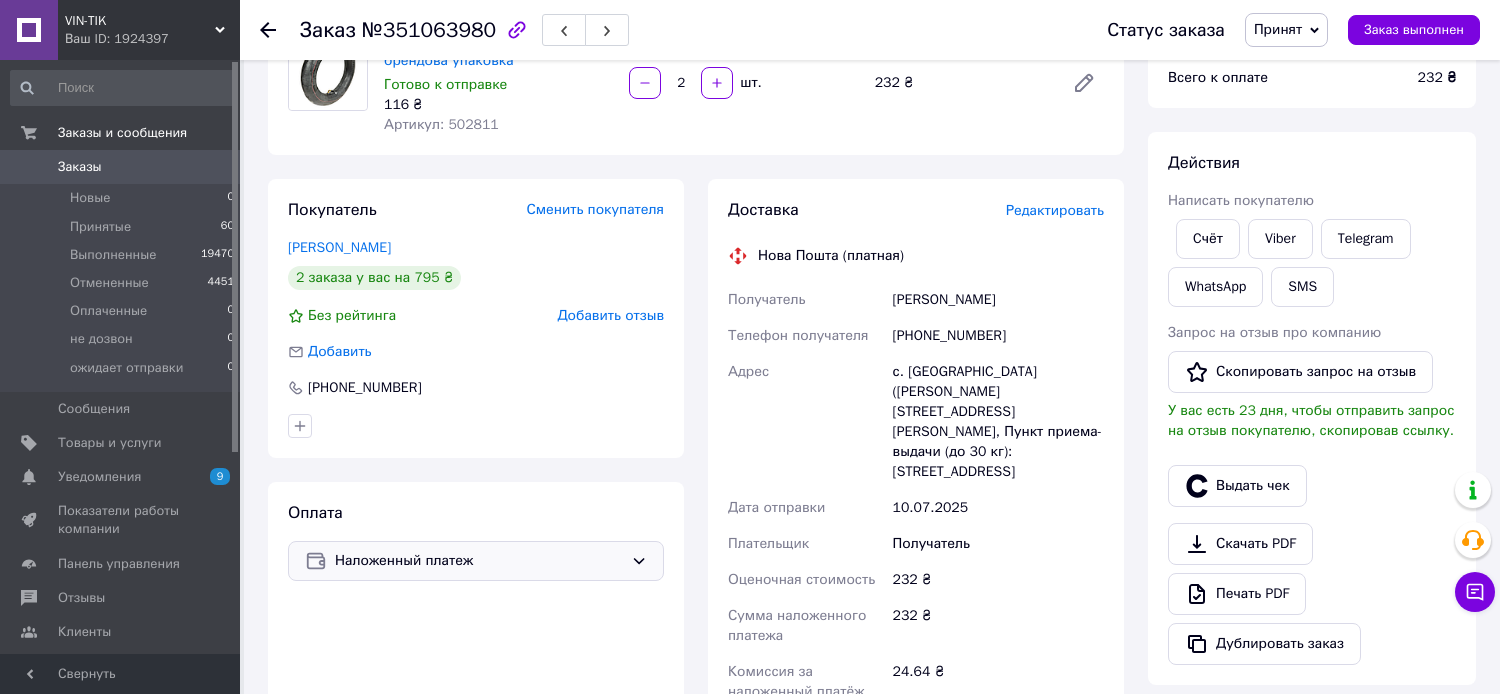 drag, startPoint x: 379, startPoint y: 617, endPoint x: 508, endPoint y: 560, distance: 141.0319 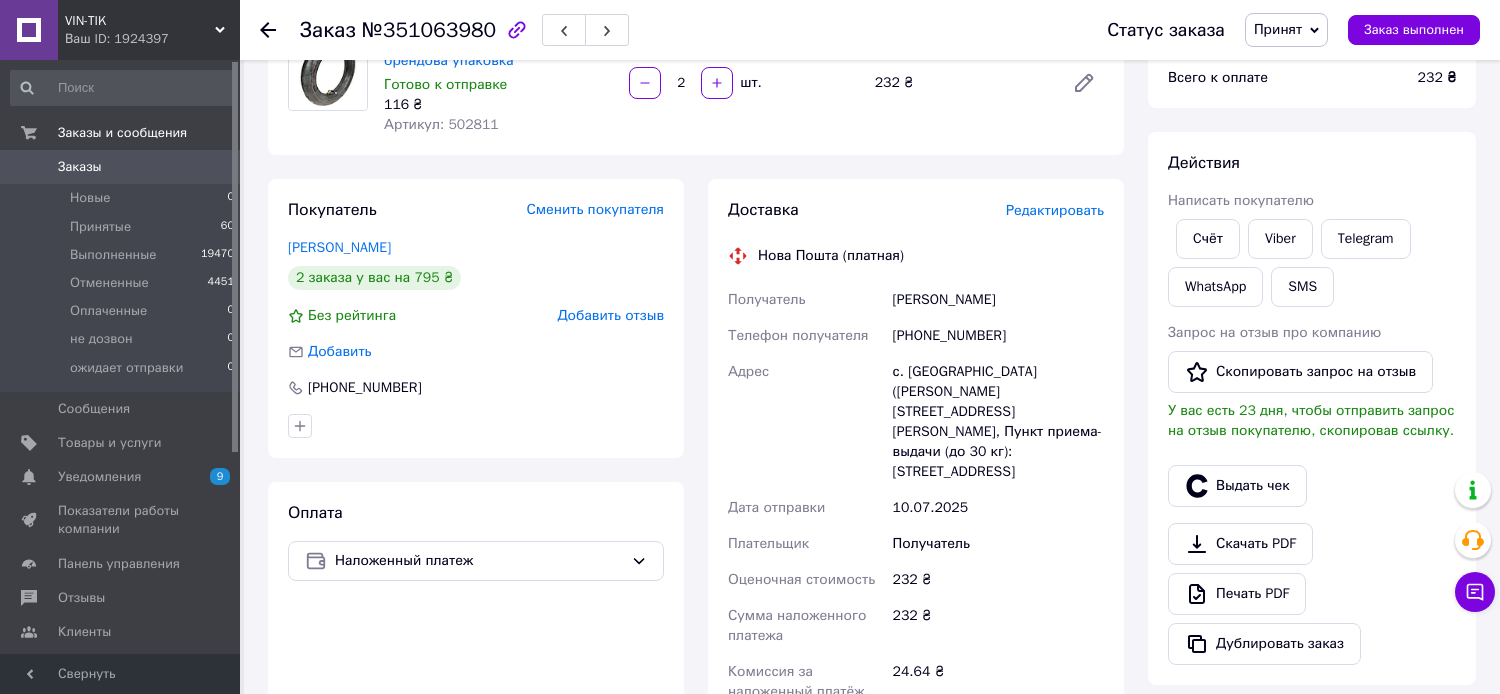scroll, scrollTop: 500, scrollLeft: 0, axis: vertical 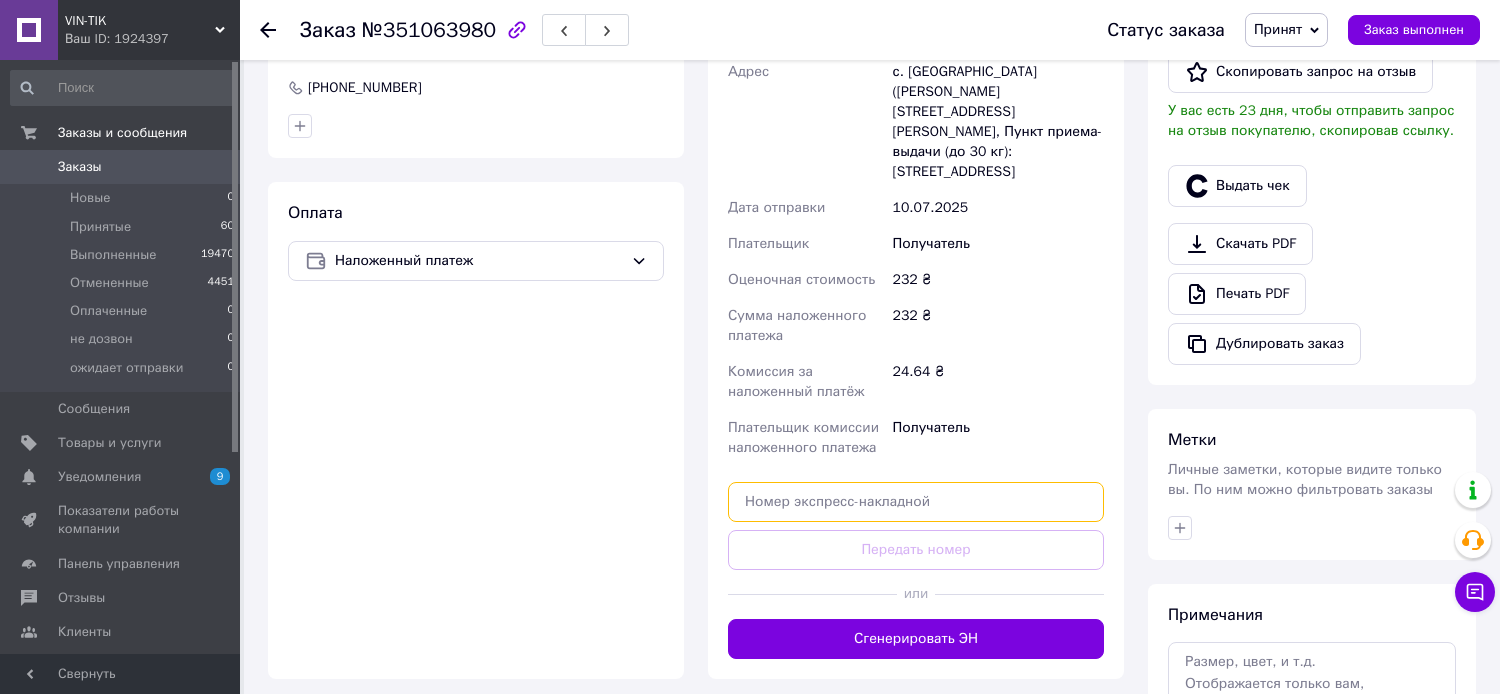 click at bounding box center (916, 502) 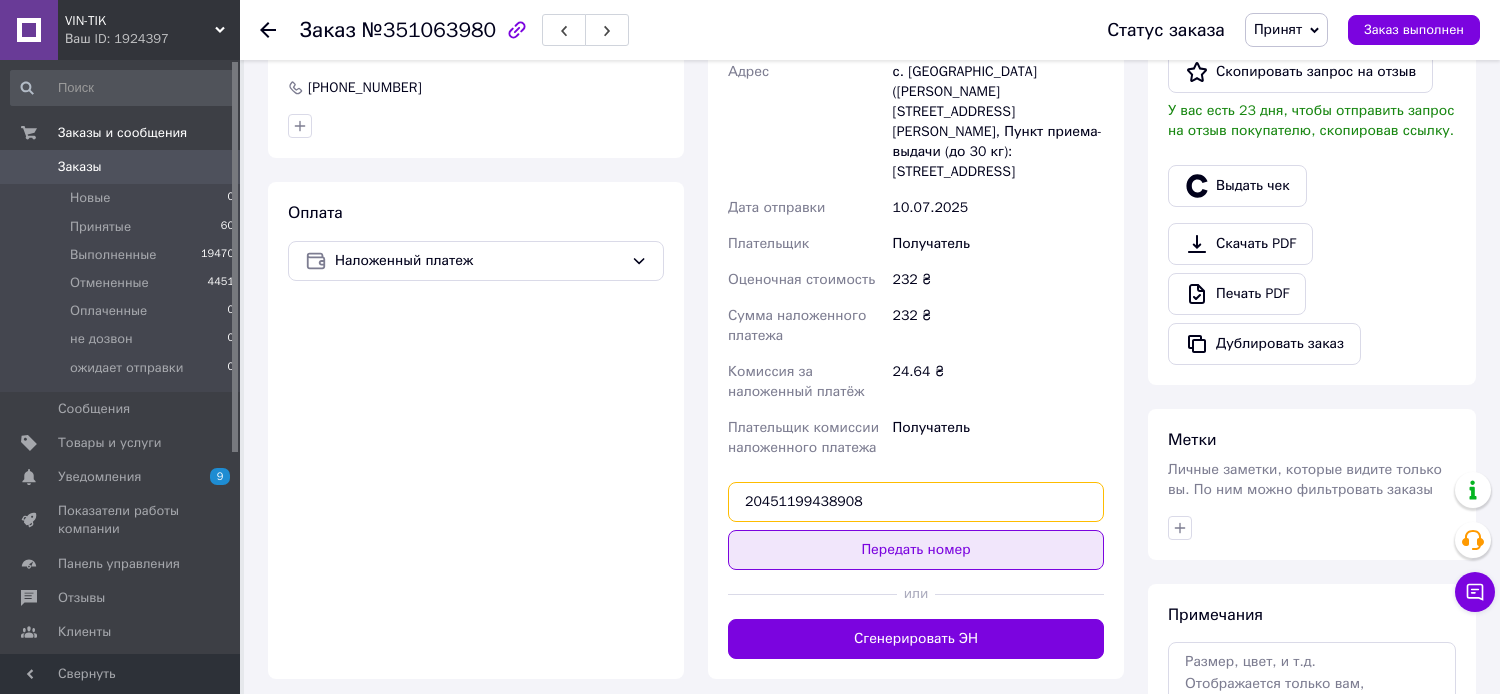 type on "20451199438908" 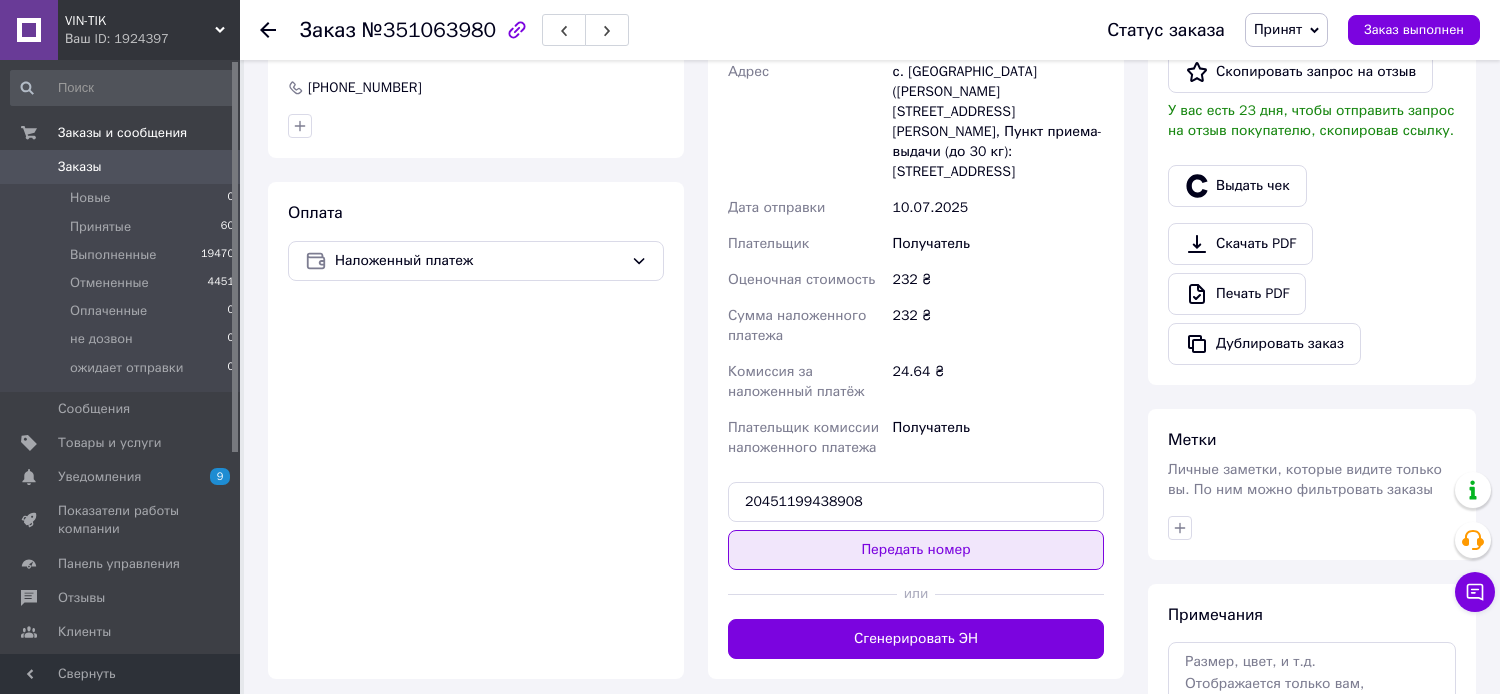 click on "Передать номер" at bounding box center [916, 550] 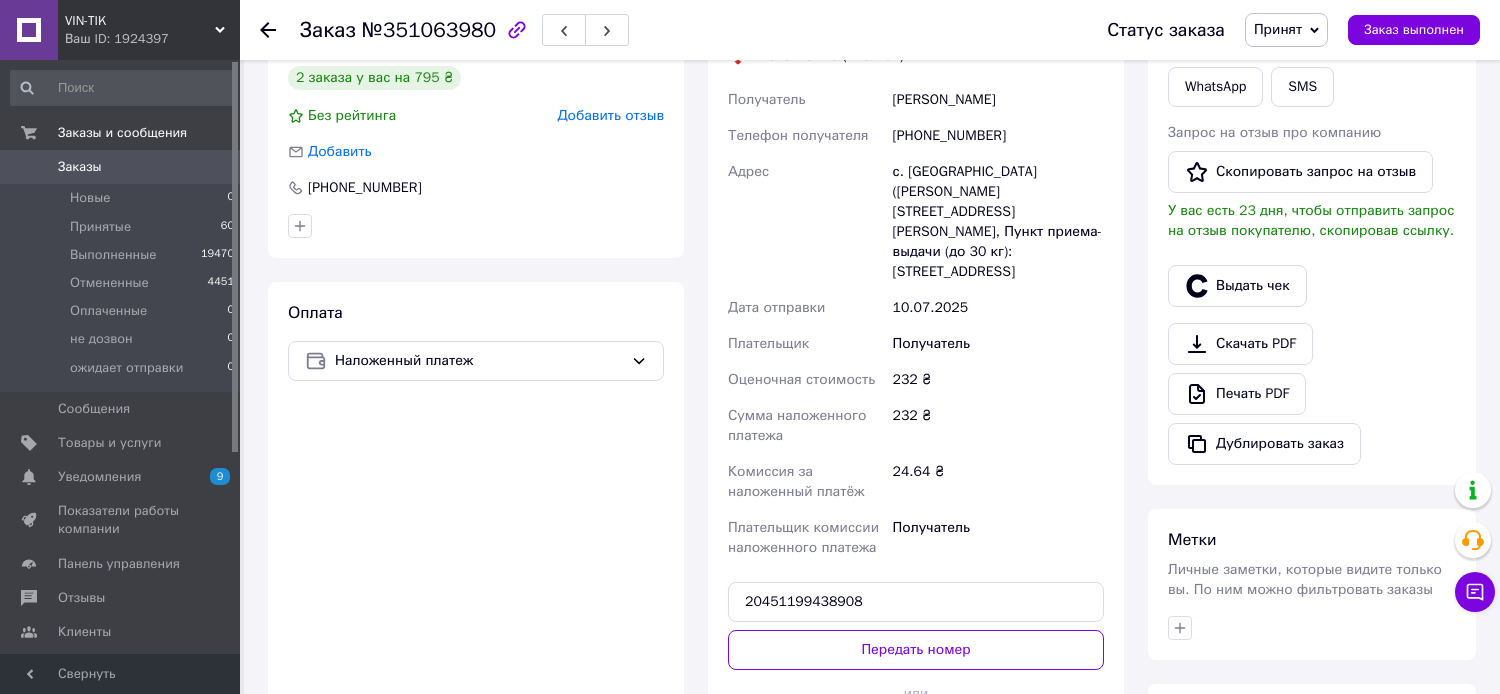 scroll, scrollTop: 300, scrollLeft: 0, axis: vertical 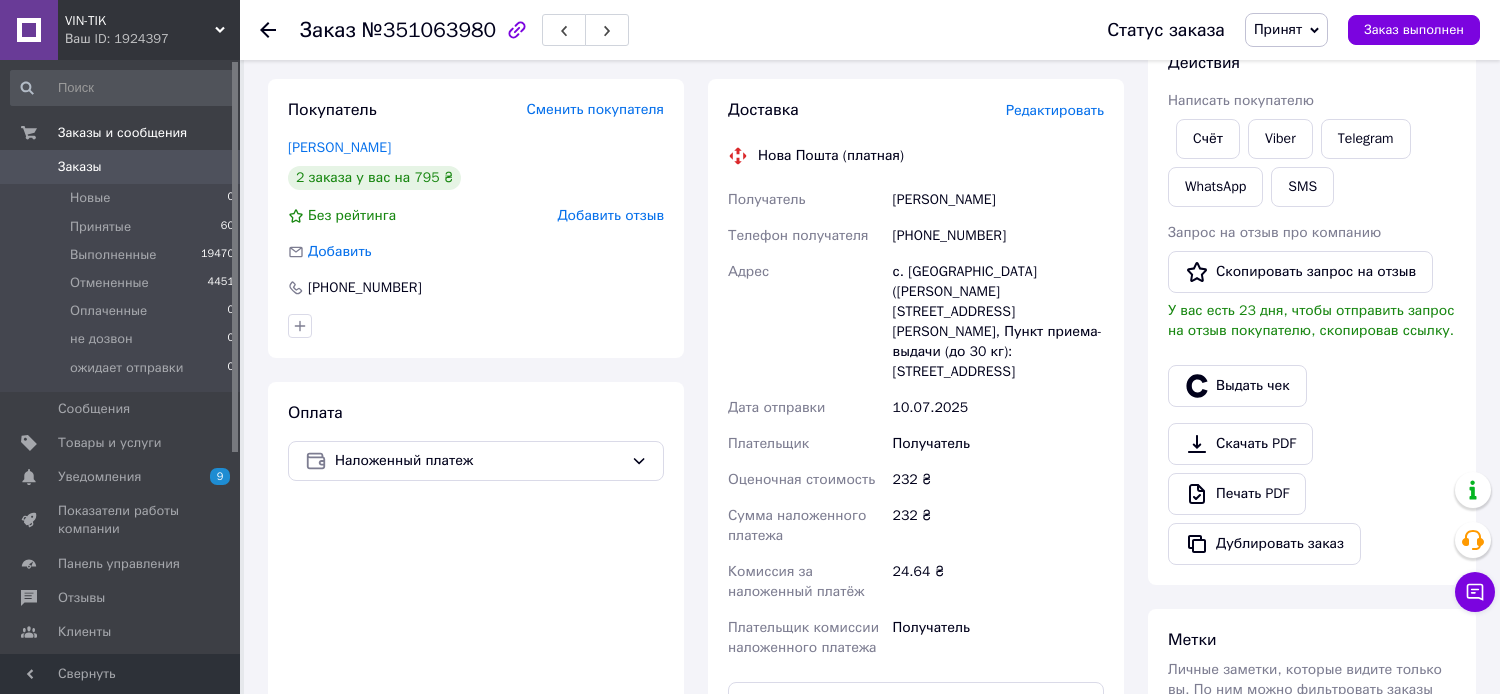 click on "Принят" at bounding box center [1278, 29] 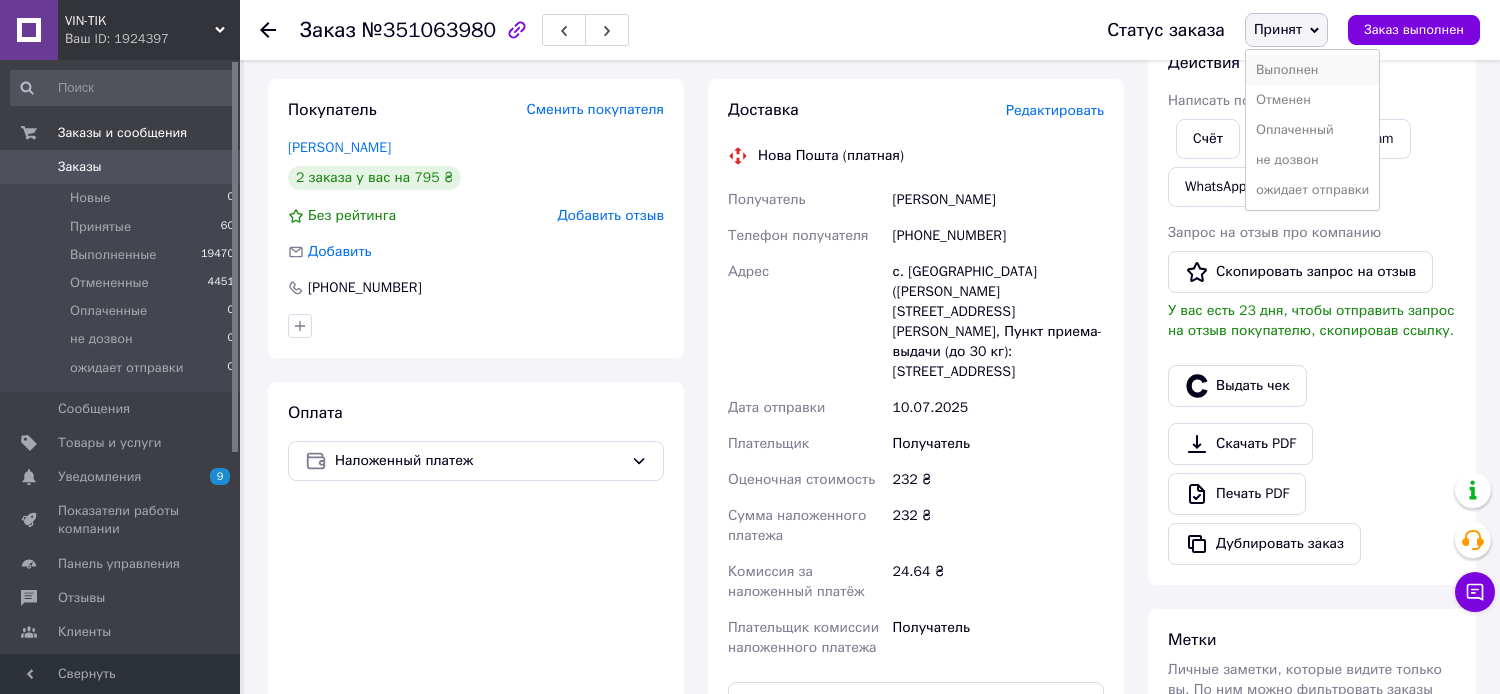 click on "Выполнен" at bounding box center (1312, 70) 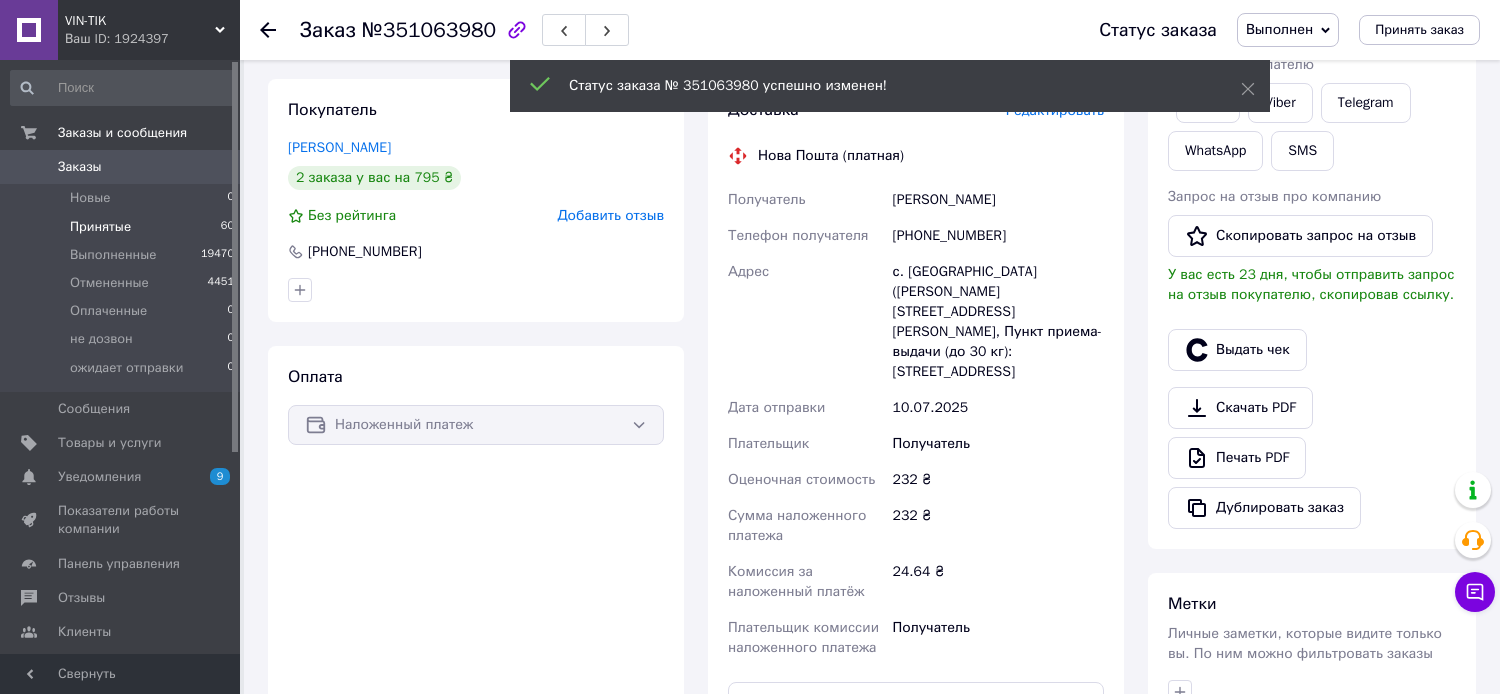 click on "Принятые 60" at bounding box center [123, 227] 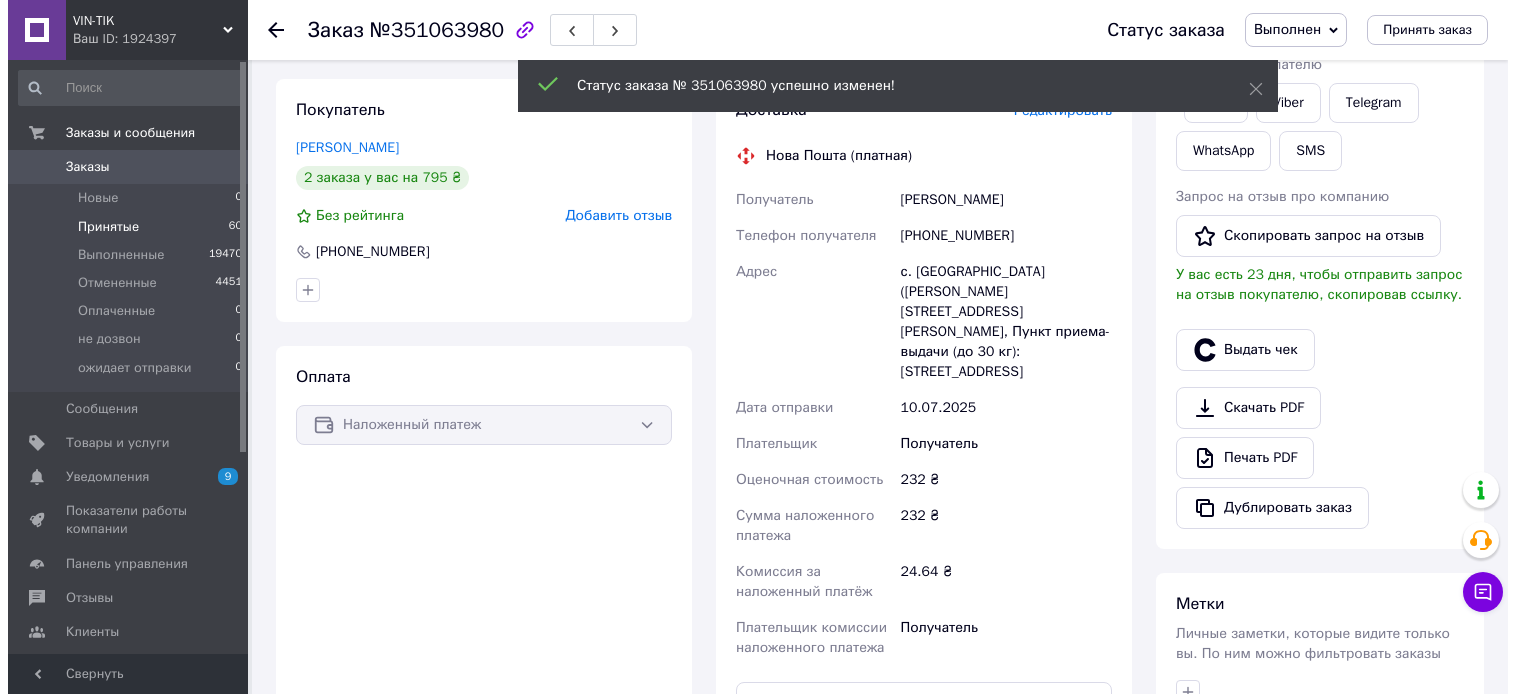 scroll, scrollTop: 0, scrollLeft: 0, axis: both 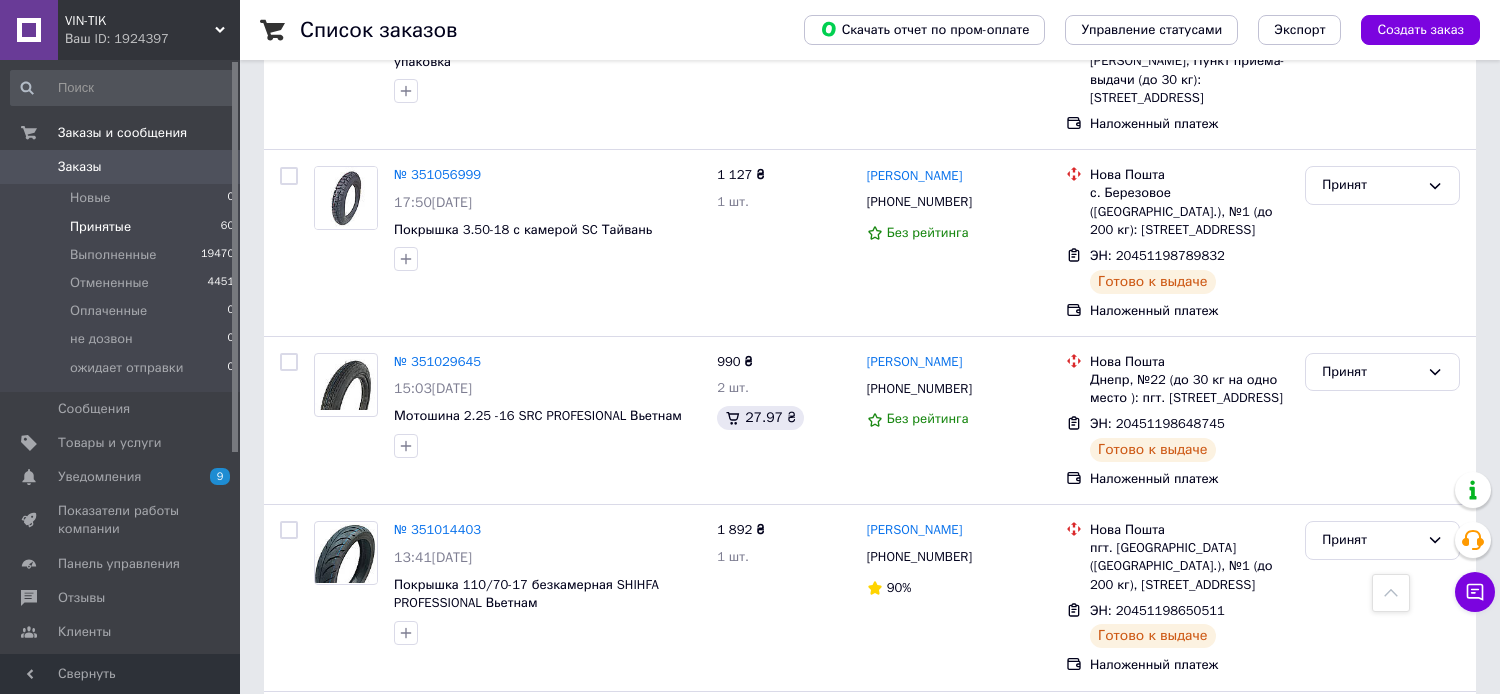 click on "Принятые" at bounding box center (100, 227) 